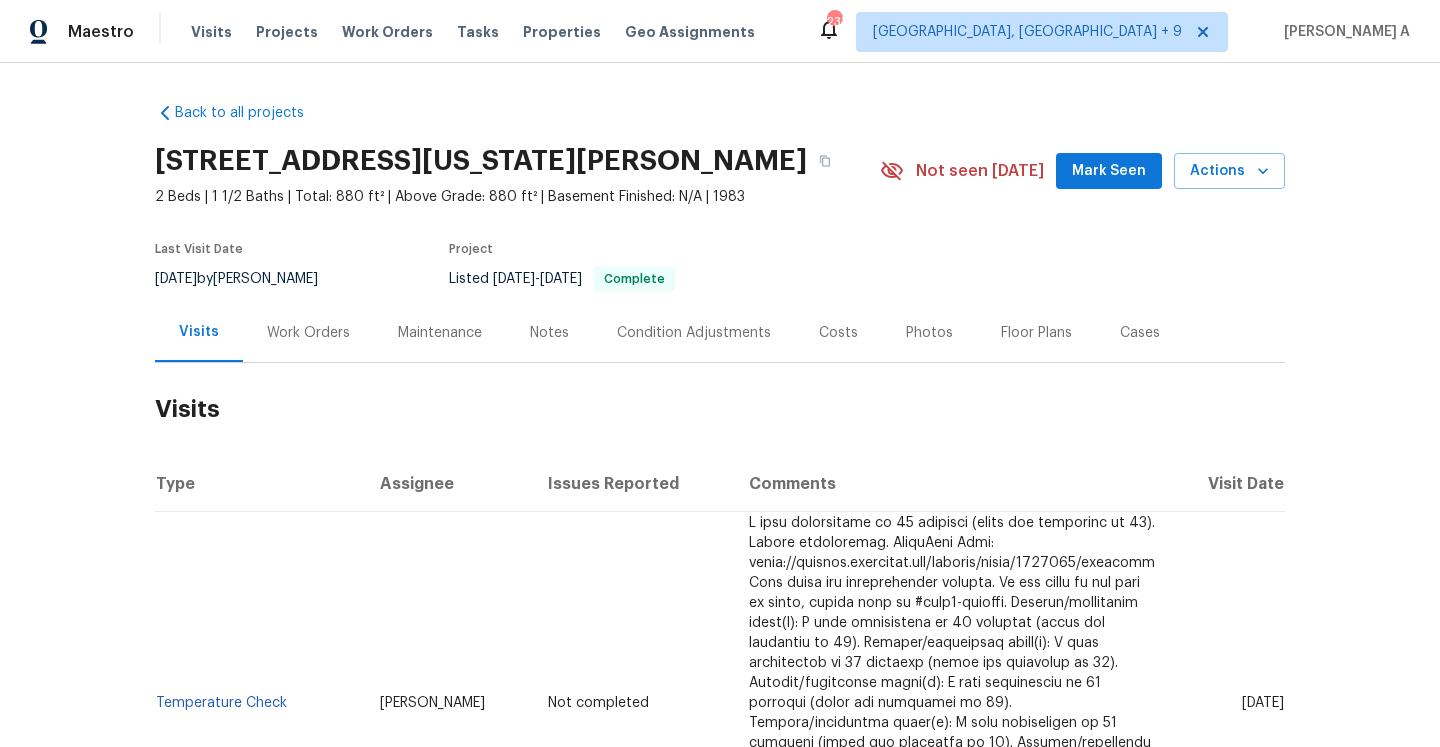 scroll, scrollTop: 0, scrollLeft: 0, axis: both 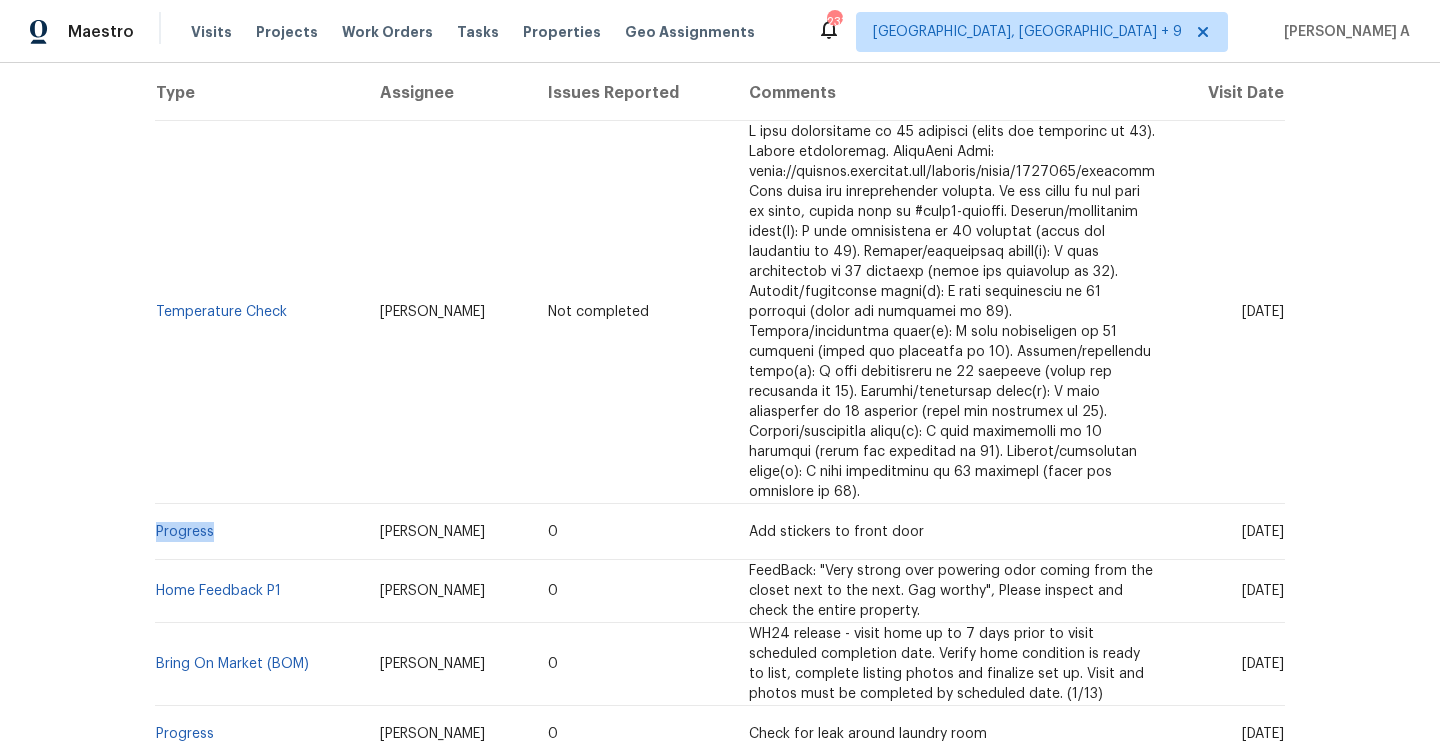 drag, startPoint x: 235, startPoint y: 507, endPoint x: 172, endPoint y: 502, distance: 63.1981 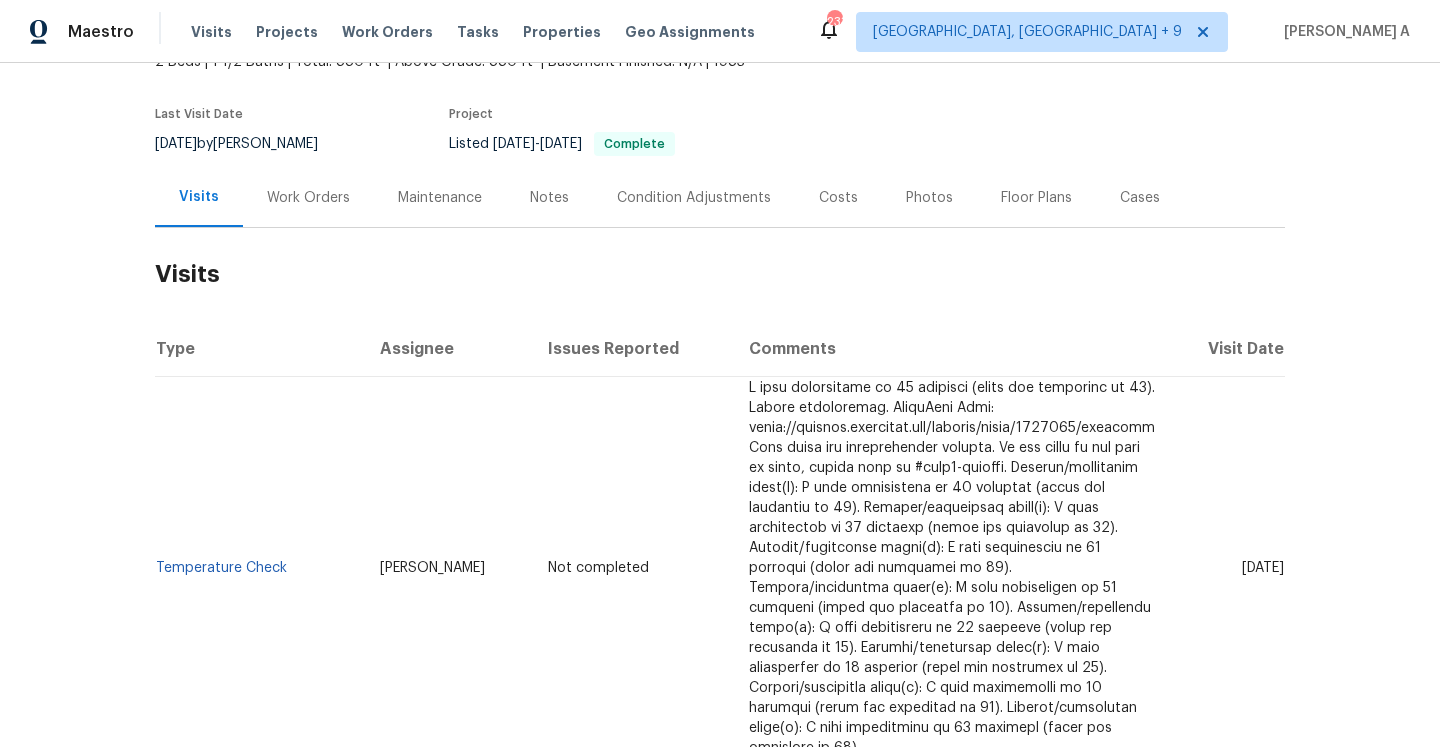 scroll, scrollTop: 0, scrollLeft: 0, axis: both 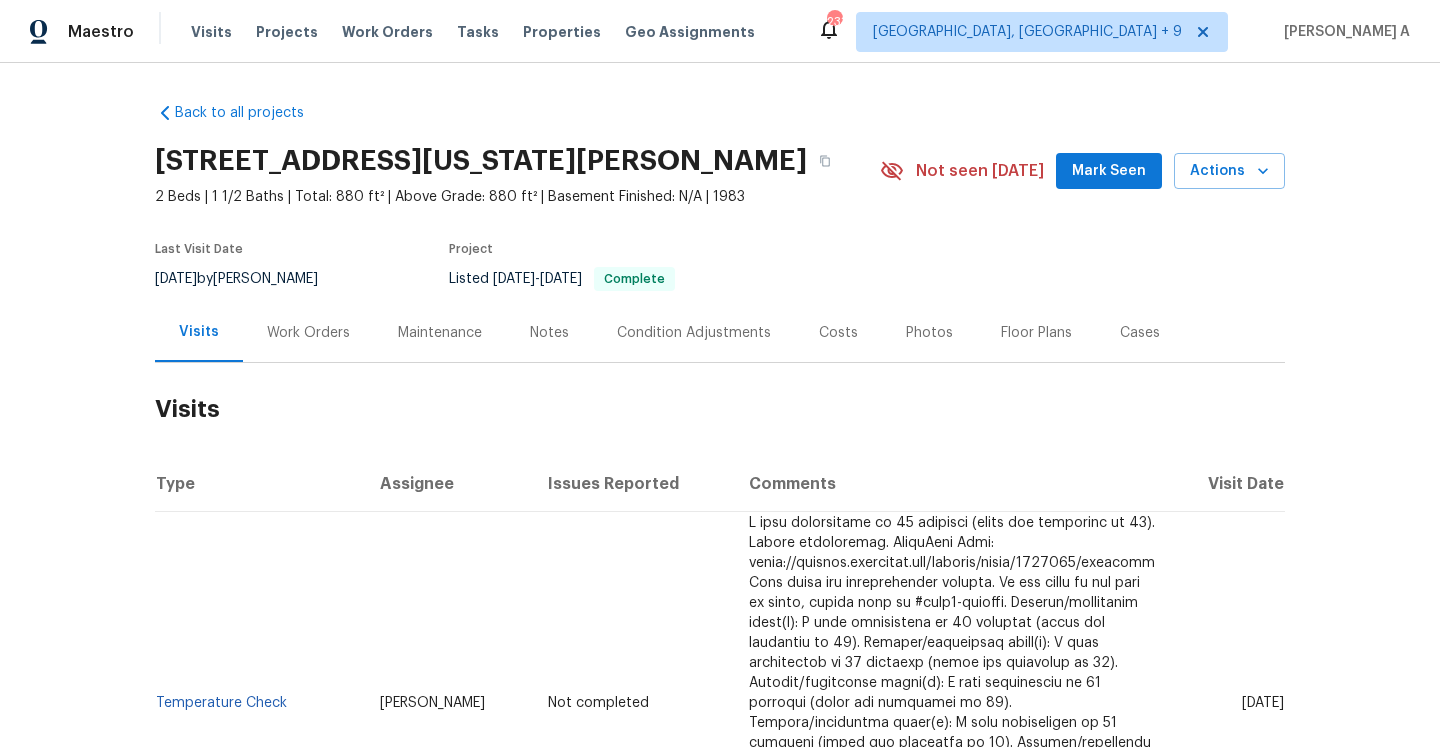 click on "Work Orders" at bounding box center (308, 332) 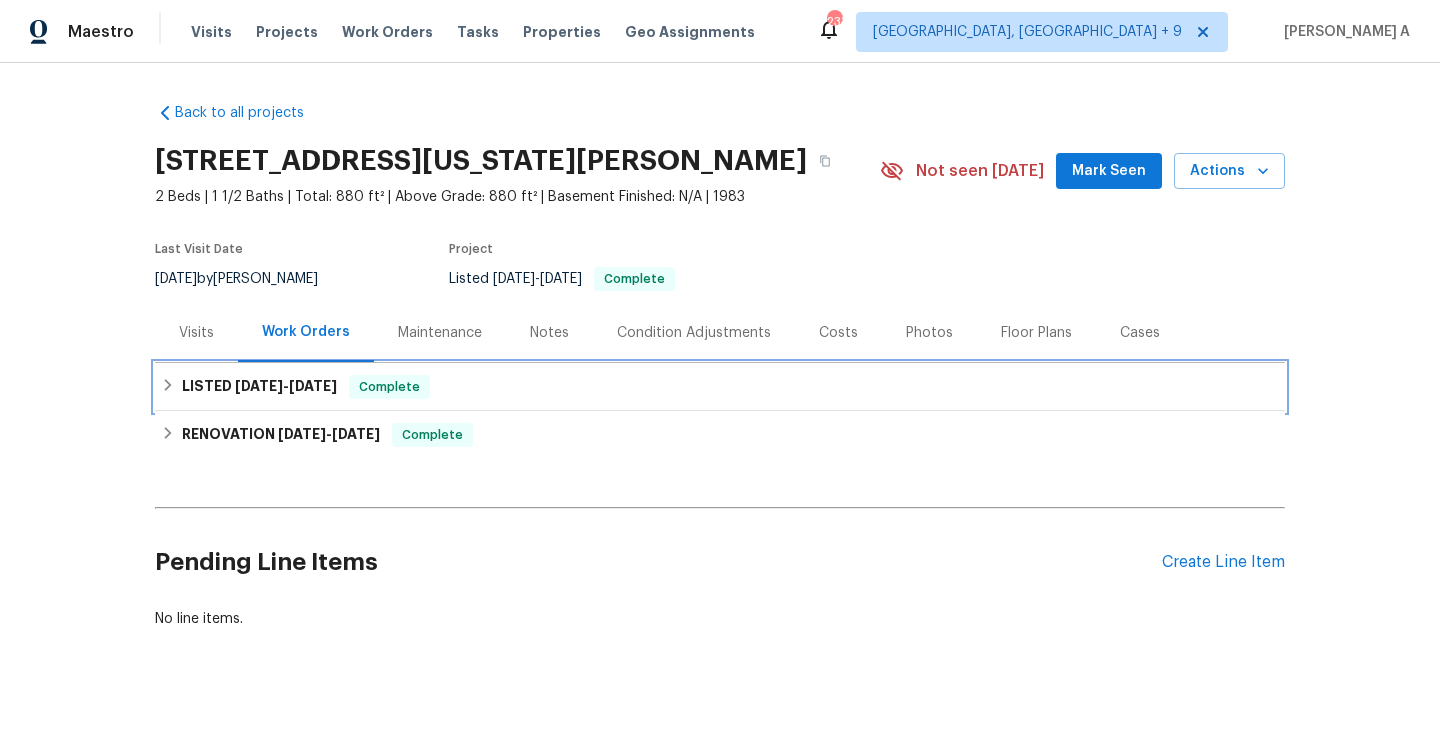 click on "Complete" at bounding box center [389, 387] 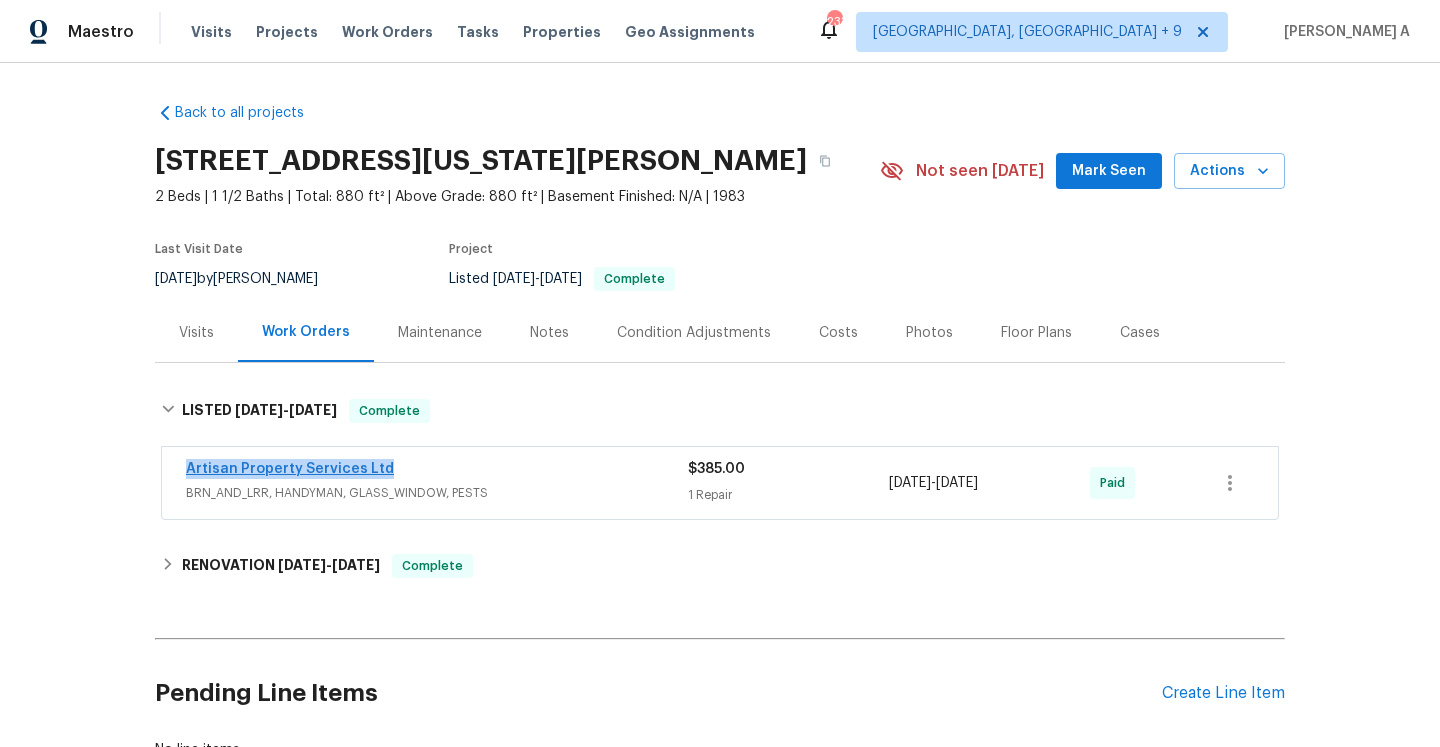 drag, startPoint x: 400, startPoint y: 471, endPoint x: 190, endPoint y: 471, distance: 210 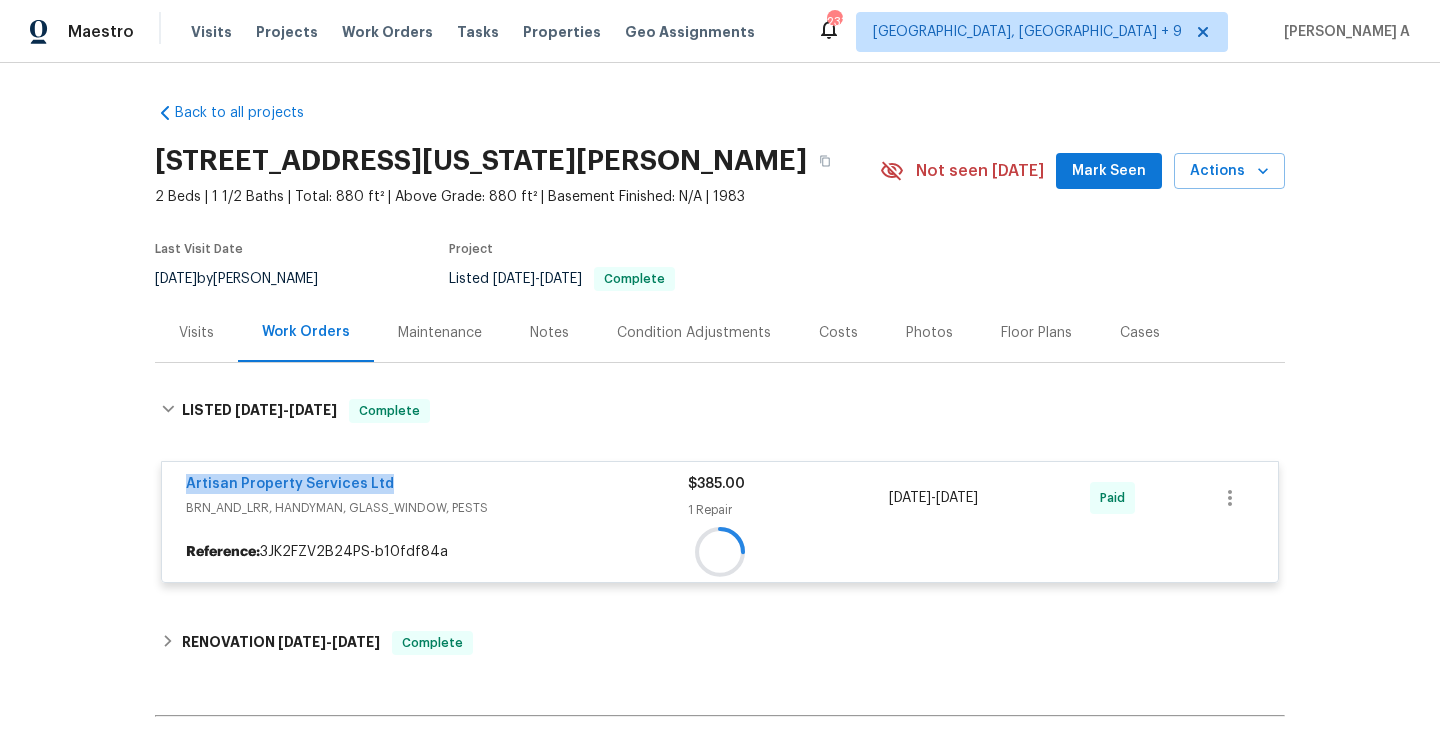 copy on "Artisan Property Services Ltd" 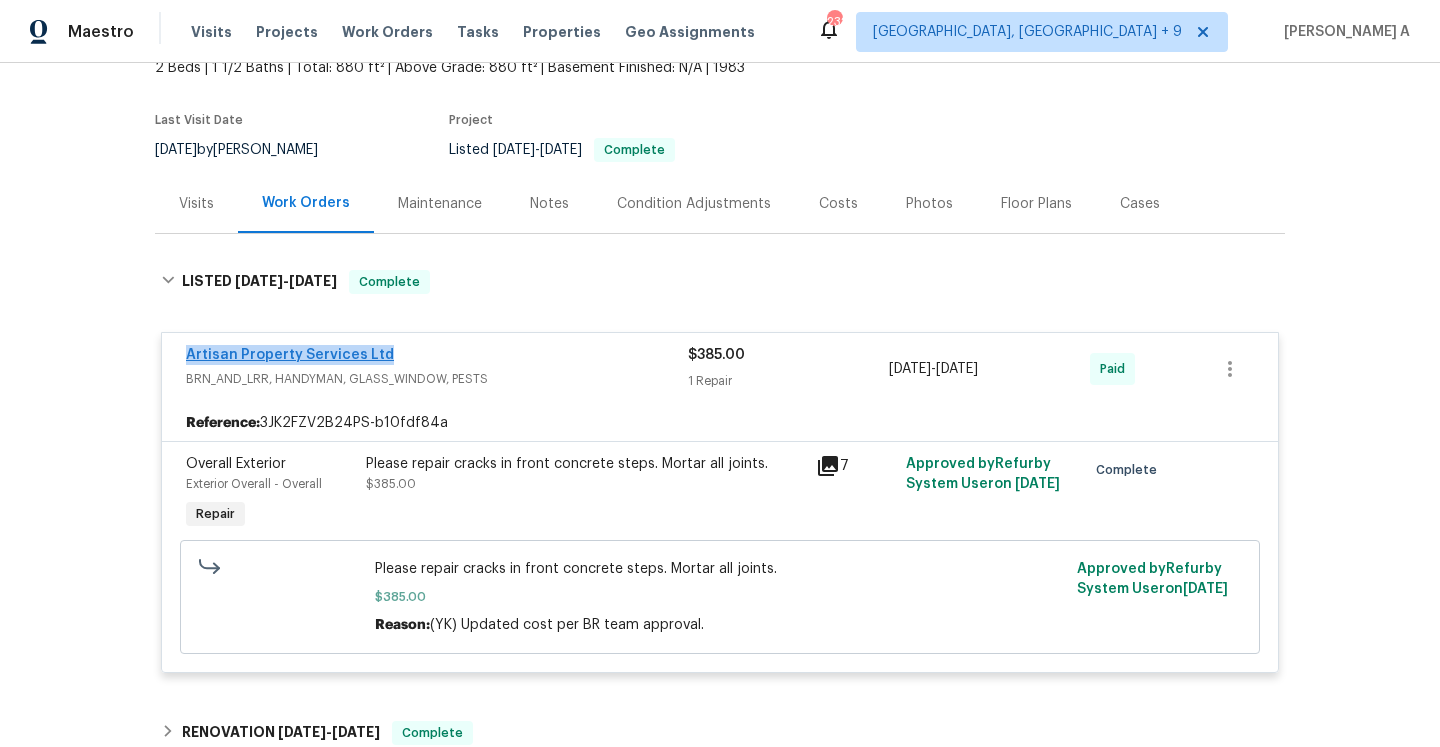 scroll, scrollTop: 176, scrollLeft: 0, axis: vertical 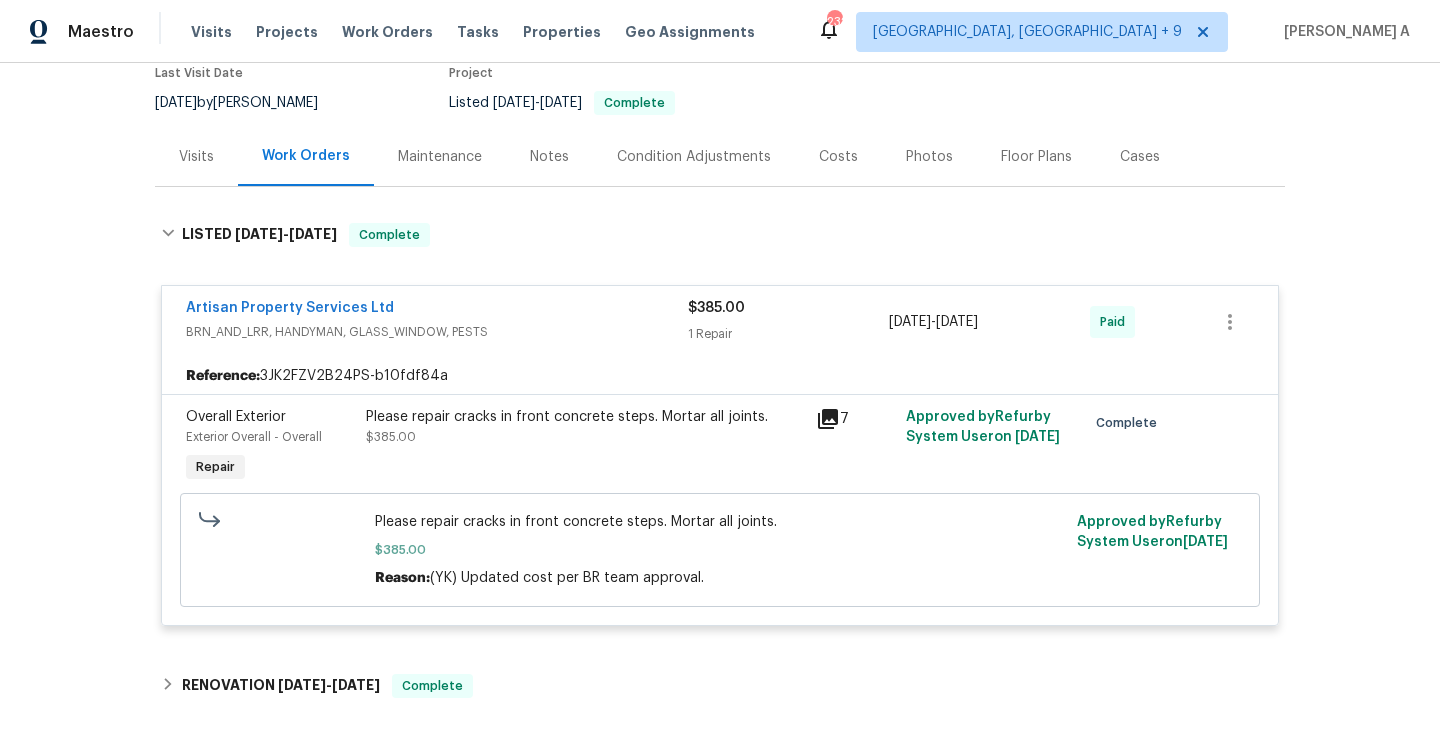 click on "Visits" at bounding box center [196, 157] 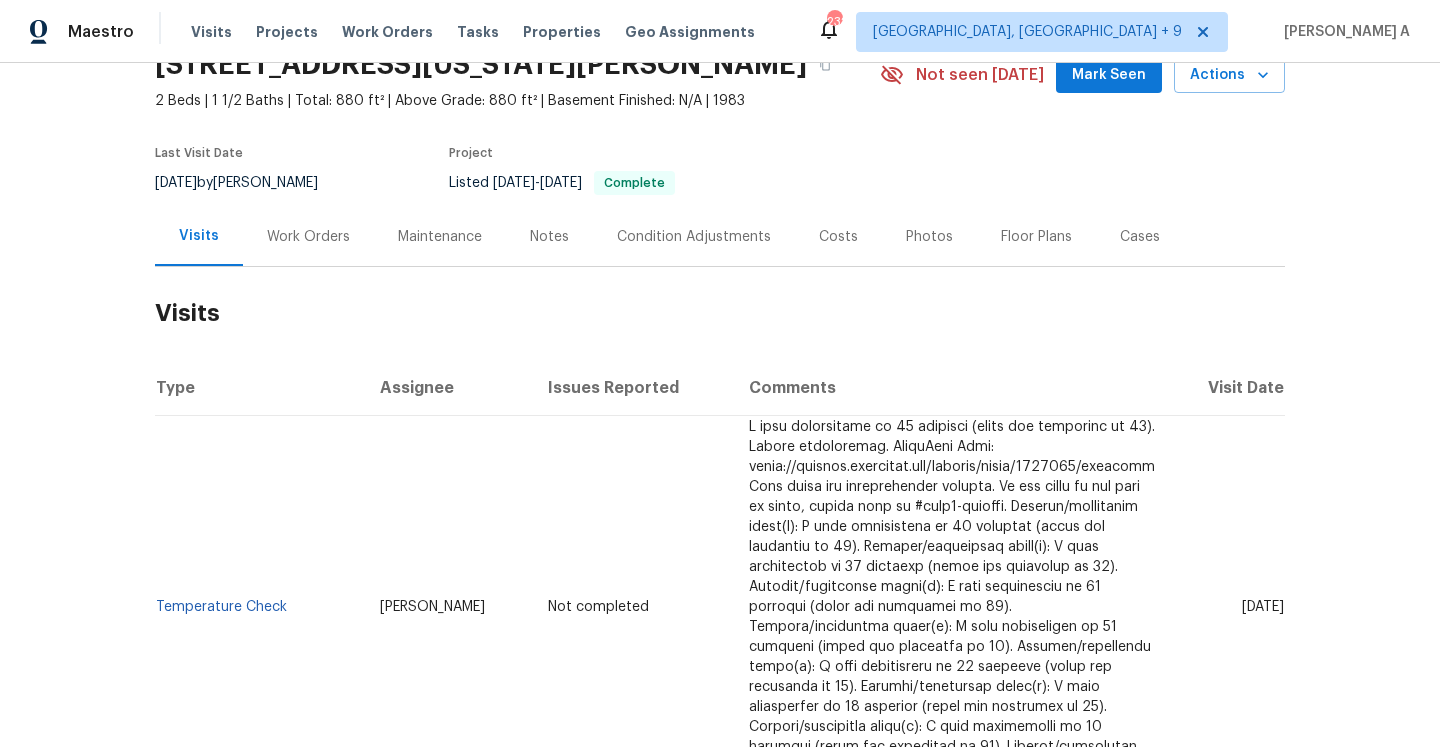 scroll, scrollTop: 31, scrollLeft: 0, axis: vertical 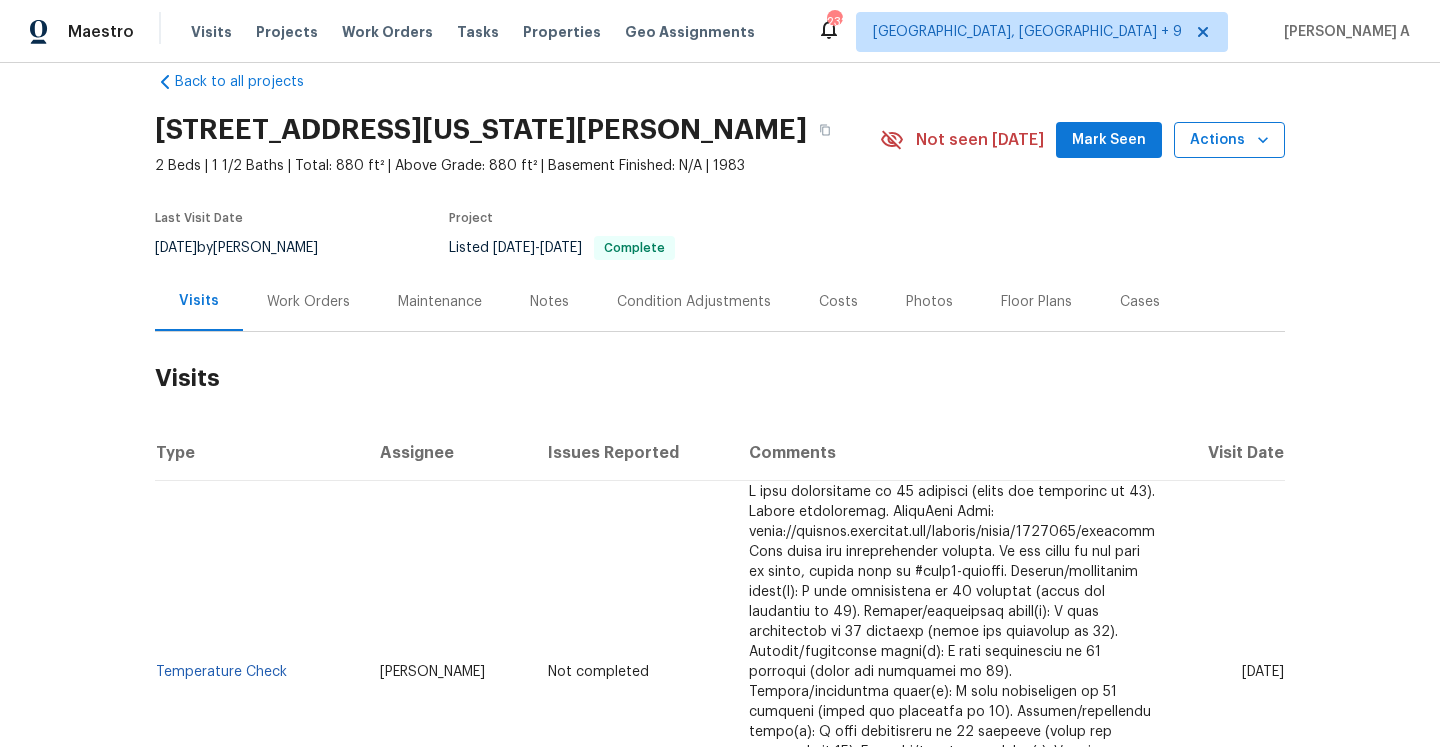 click on "Actions" at bounding box center (1229, 140) 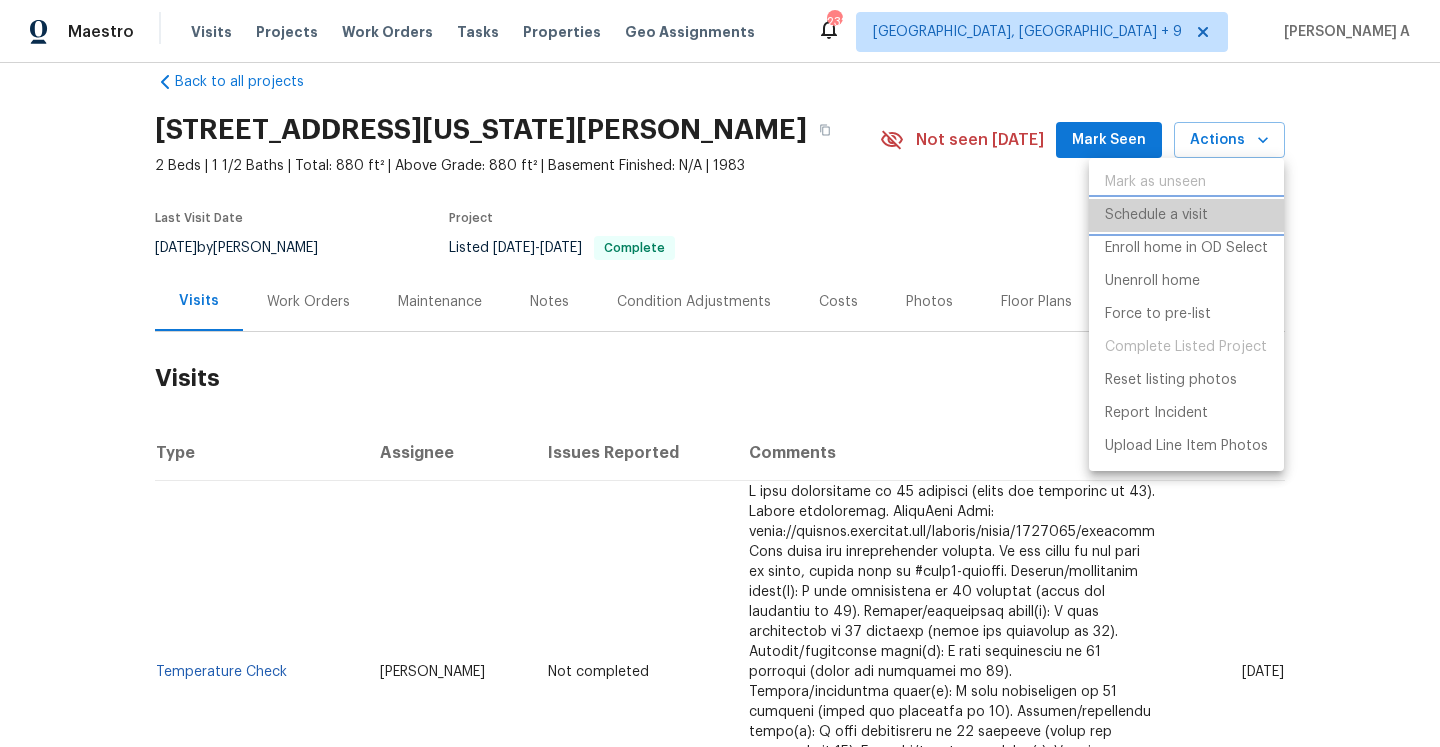 click on "Schedule a visit" at bounding box center [1156, 215] 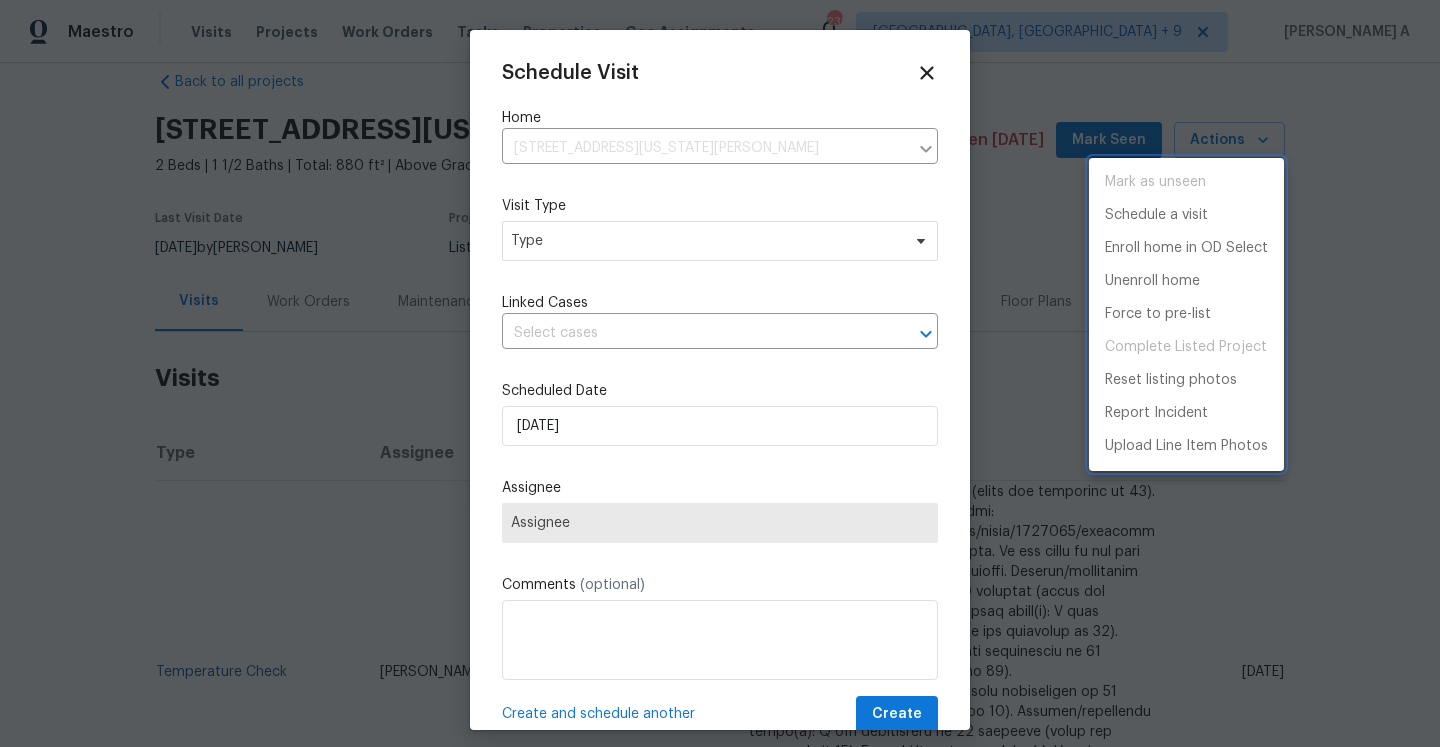 click at bounding box center (720, 373) 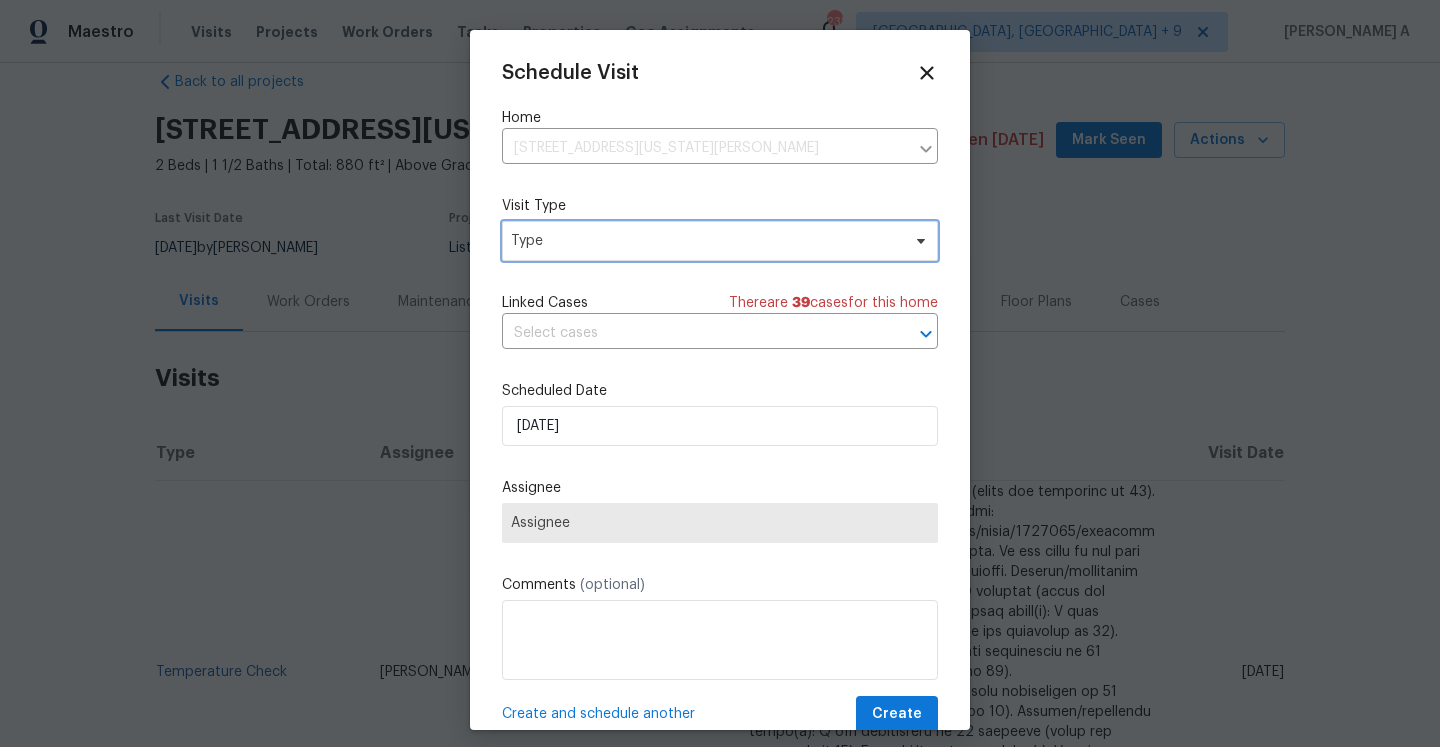 click on "Type" at bounding box center (705, 241) 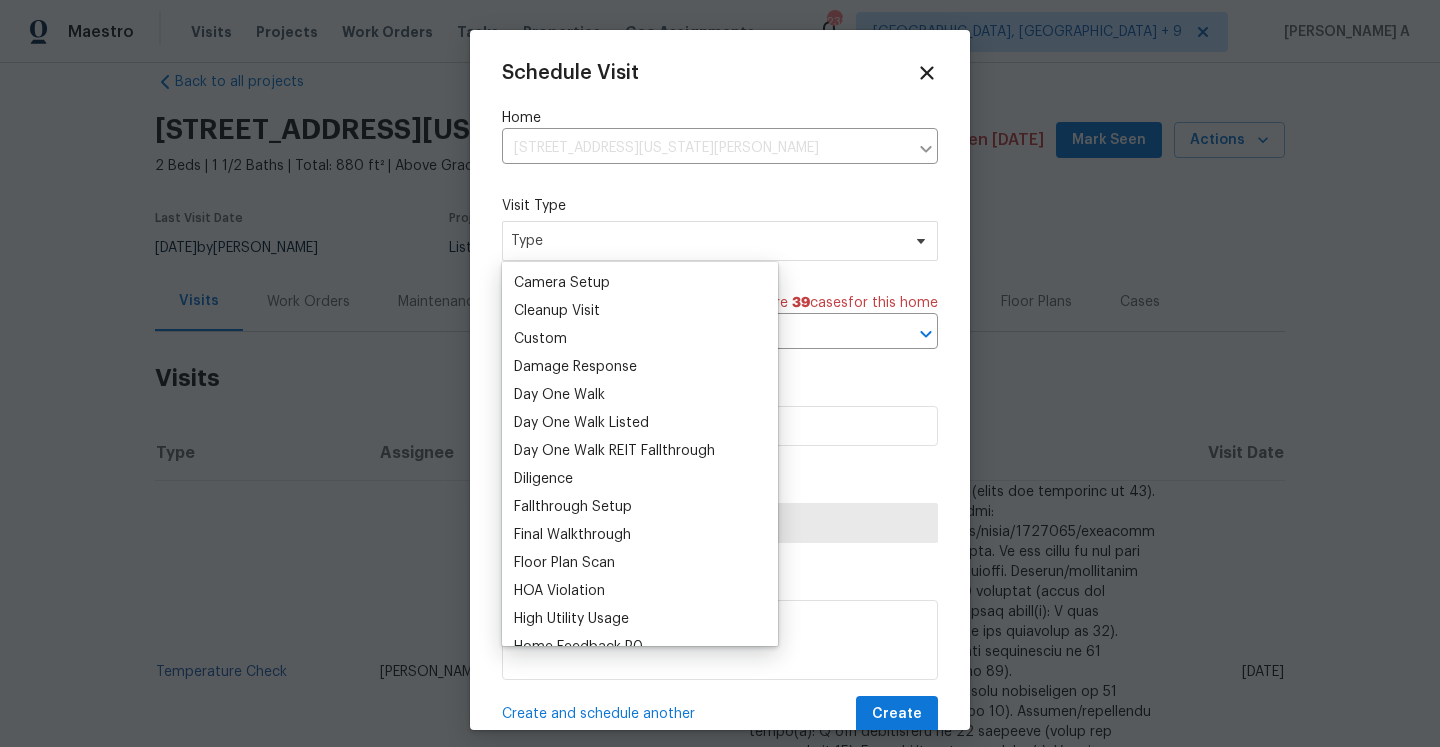 scroll, scrollTop: 282, scrollLeft: 0, axis: vertical 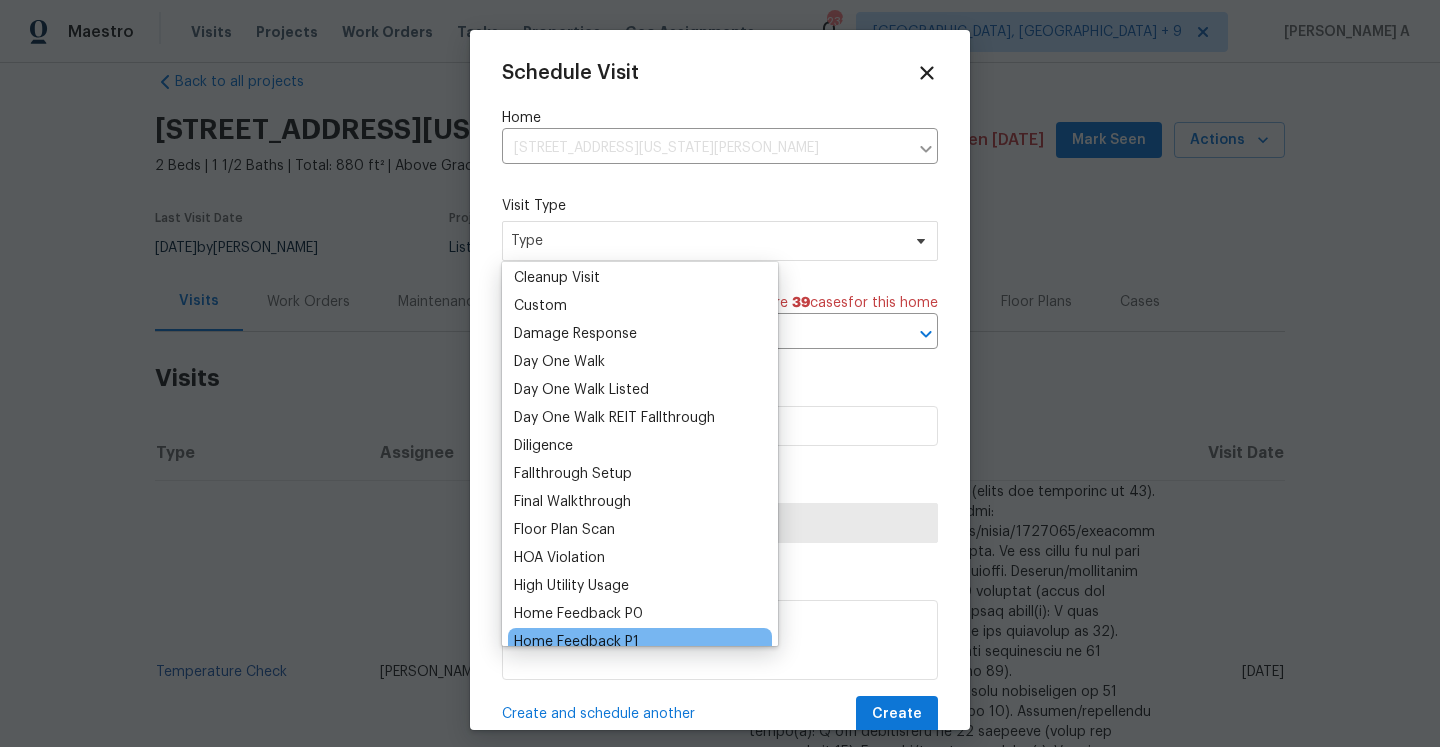 click on "Home Feedback P1" at bounding box center (640, 642) 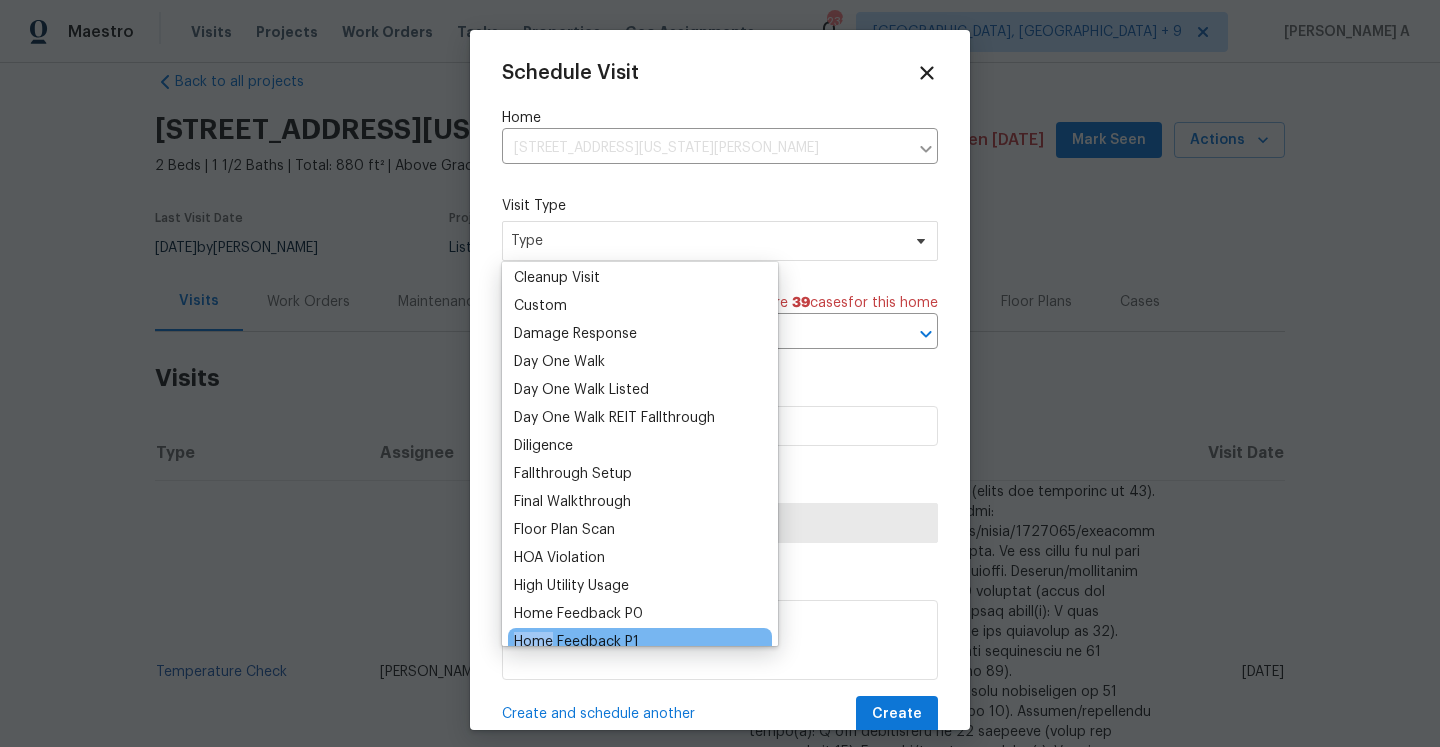 click on "Home Feedback P1" at bounding box center [640, 642] 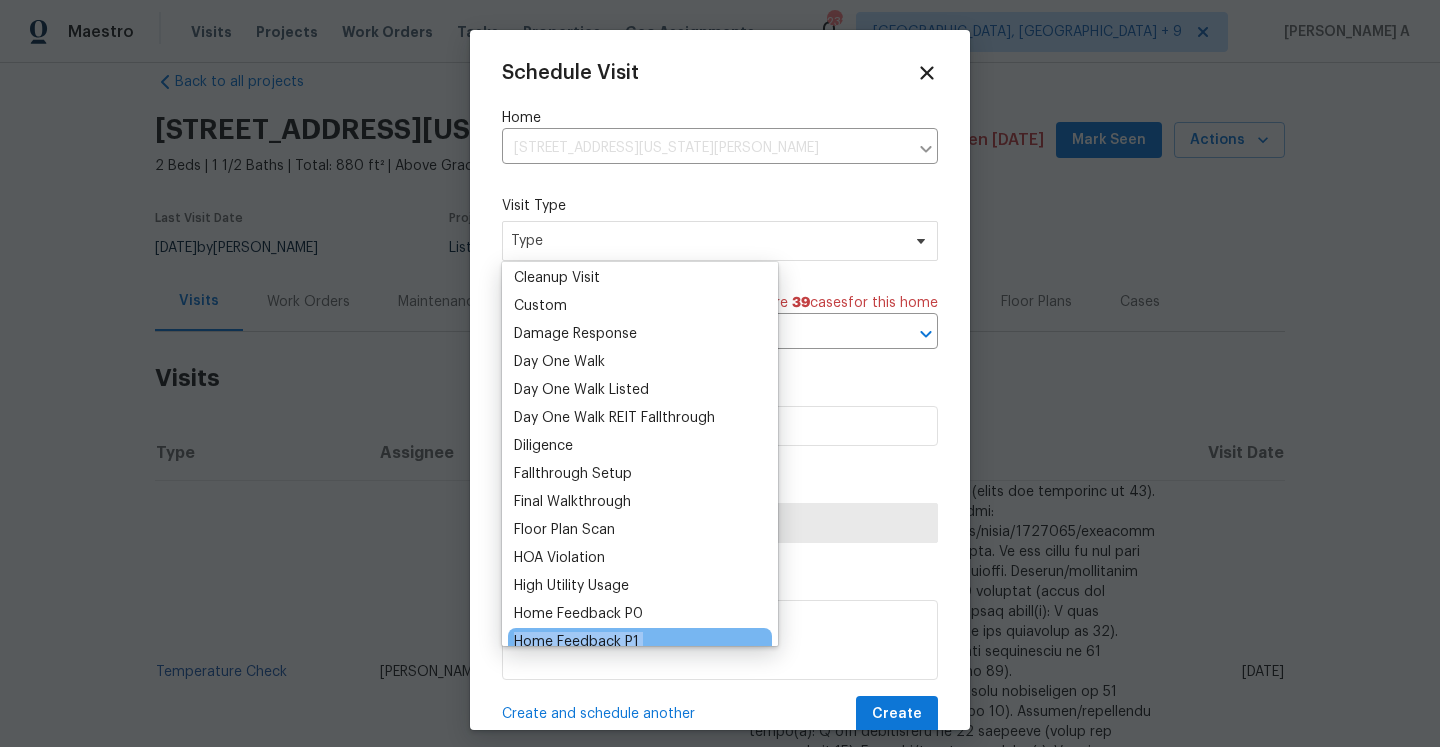 click on "Home Feedback P1" at bounding box center (640, 642) 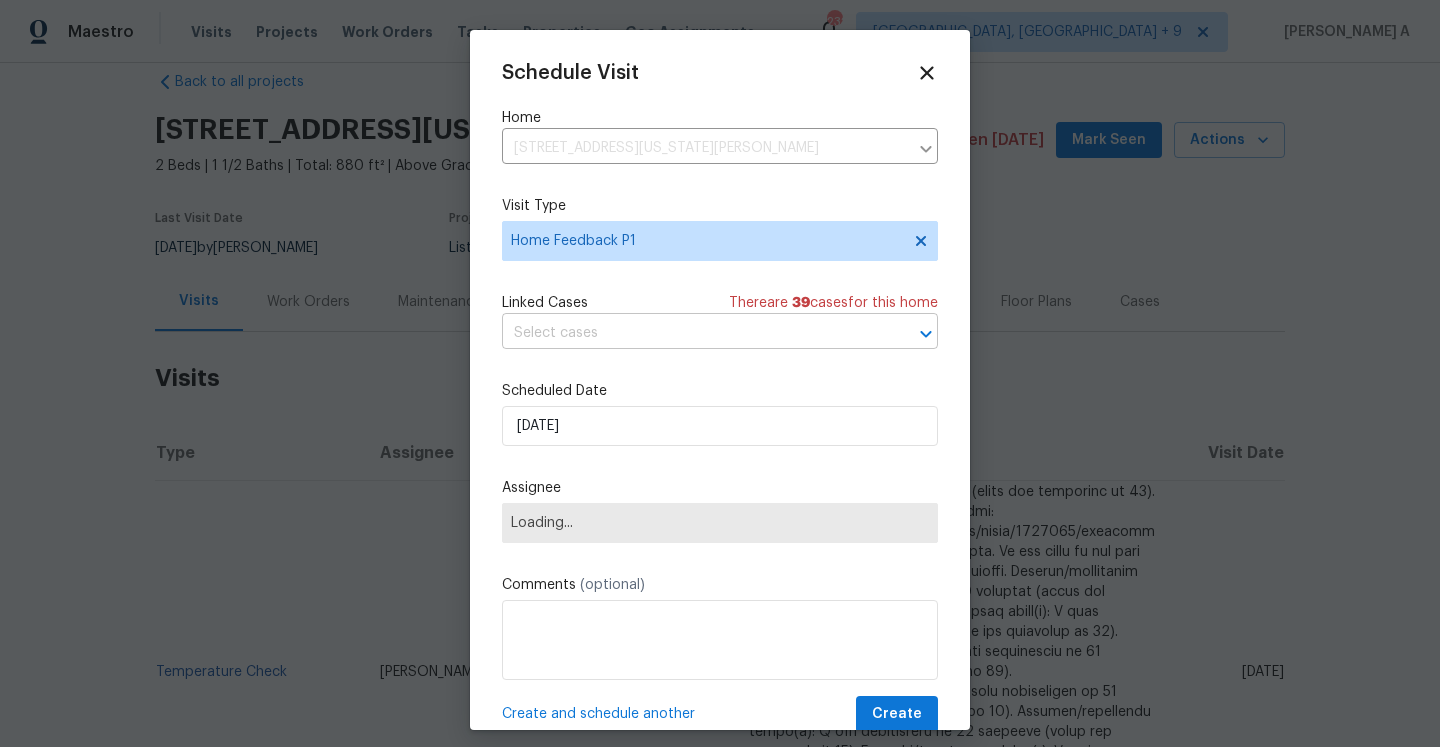 click at bounding box center [692, 333] 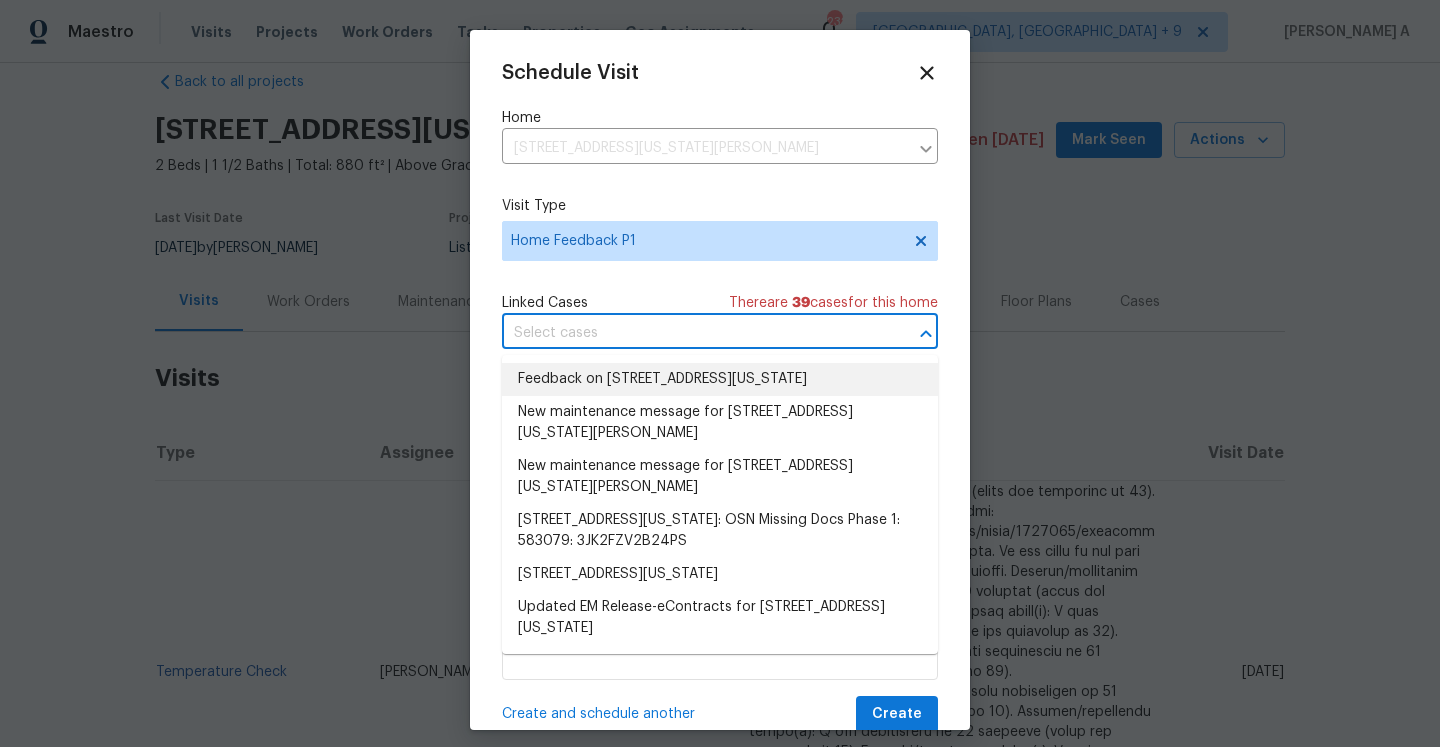 click on "Feedback on 17054 E Tennessee Dr, Apt 212, Aurora, CO 80017" at bounding box center (720, 379) 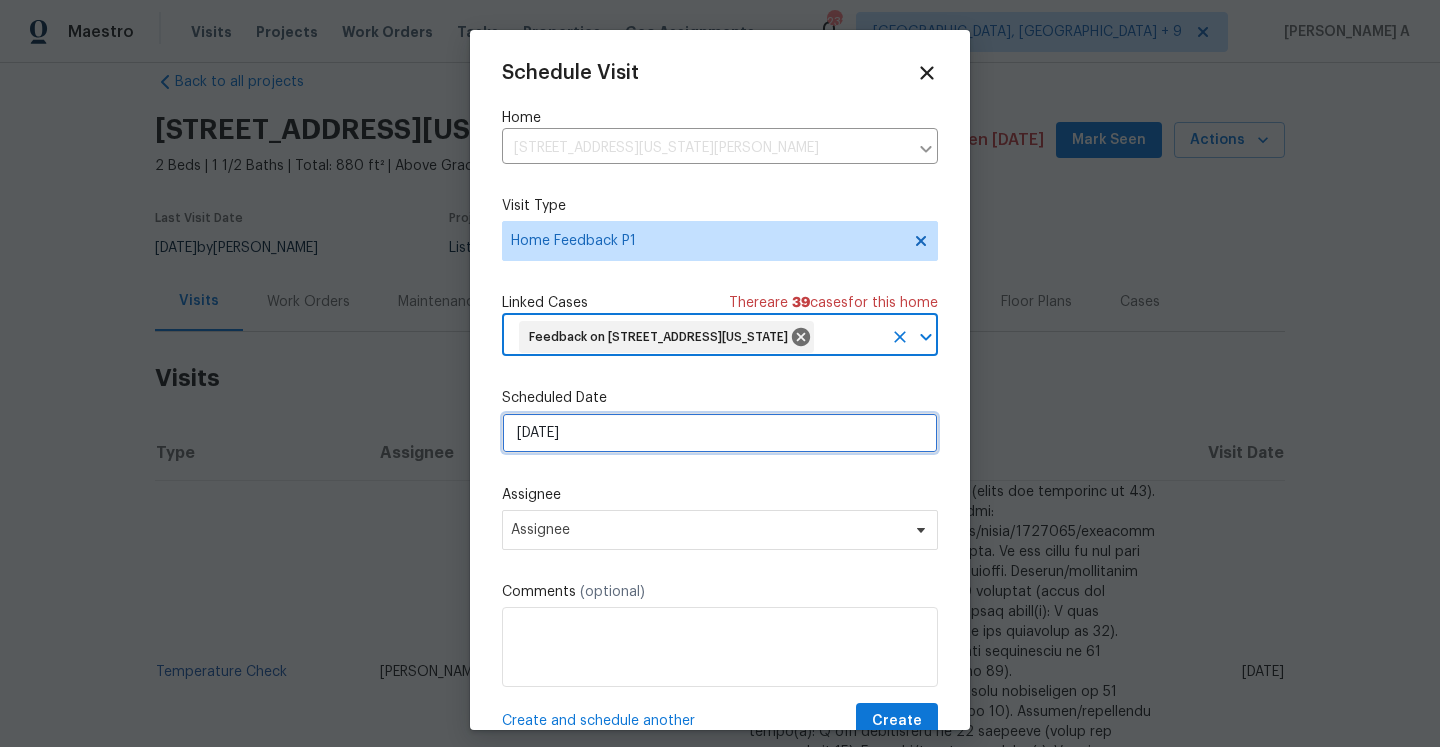 click on "[DATE]" at bounding box center [720, 433] 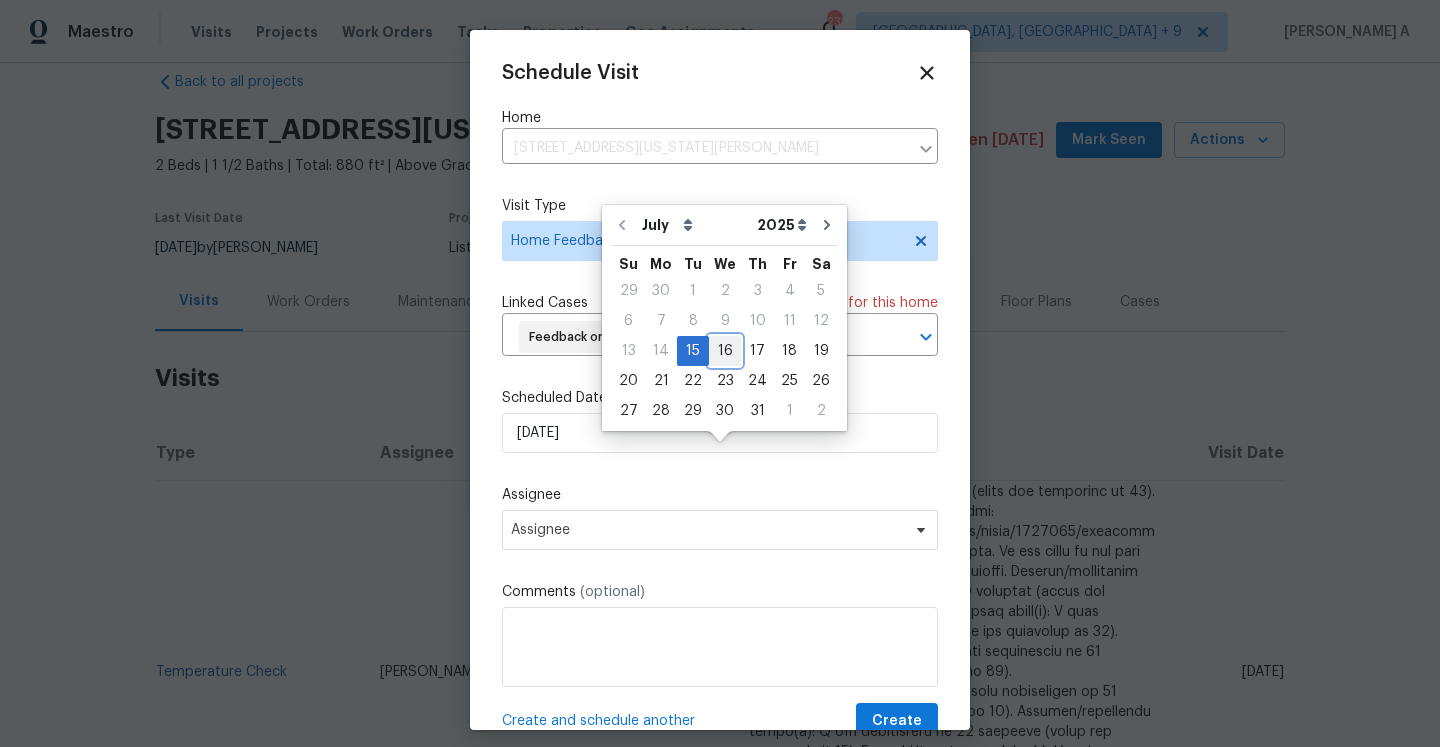 click on "16" at bounding box center [725, 351] 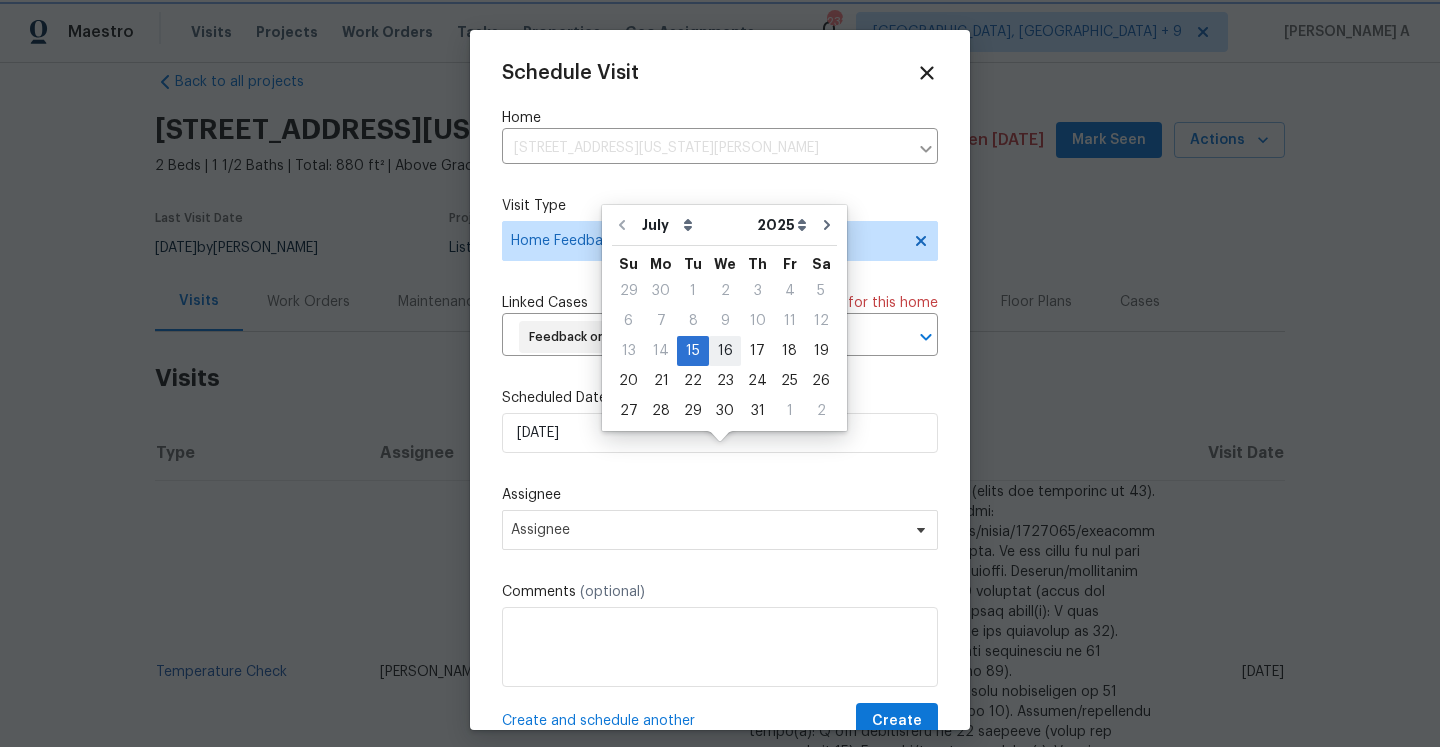 type on "[DATE]" 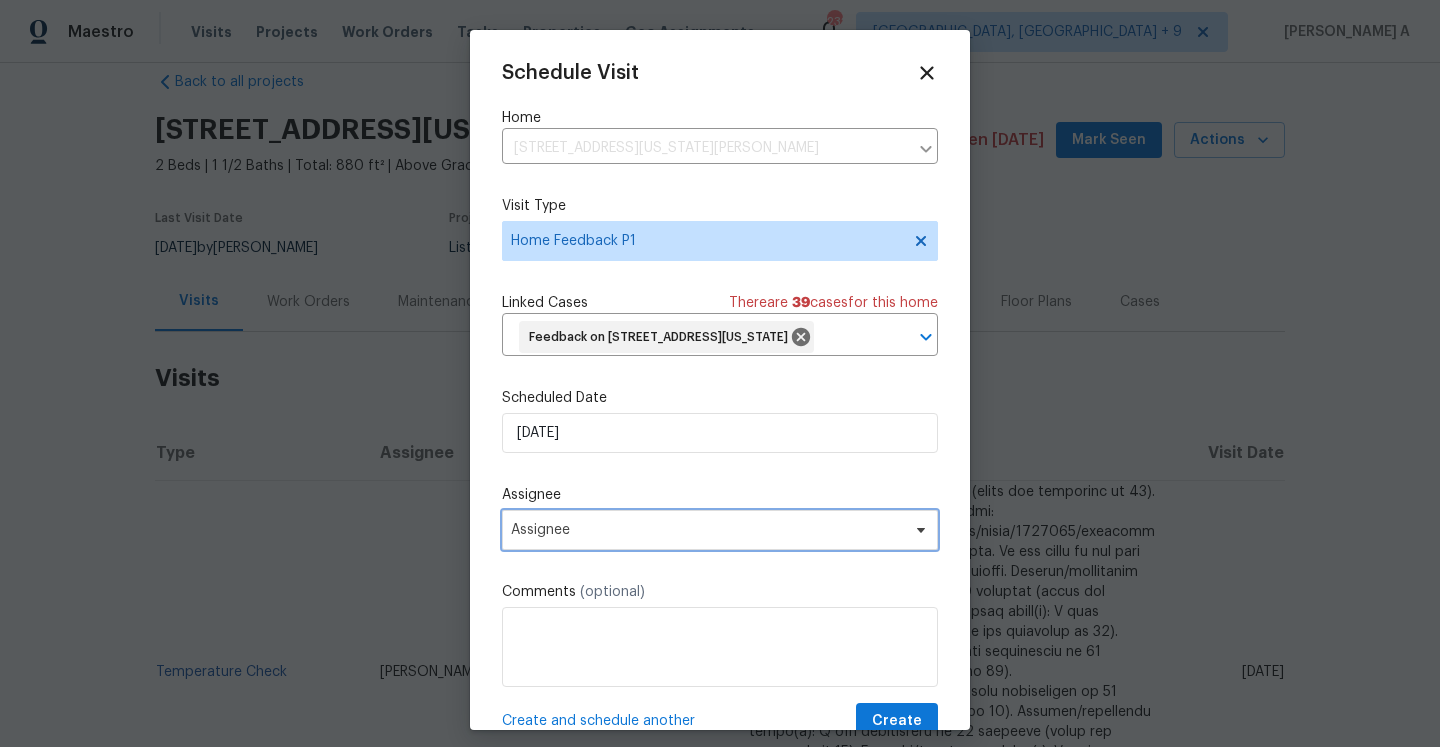click on "Assignee" at bounding box center [707, 530] 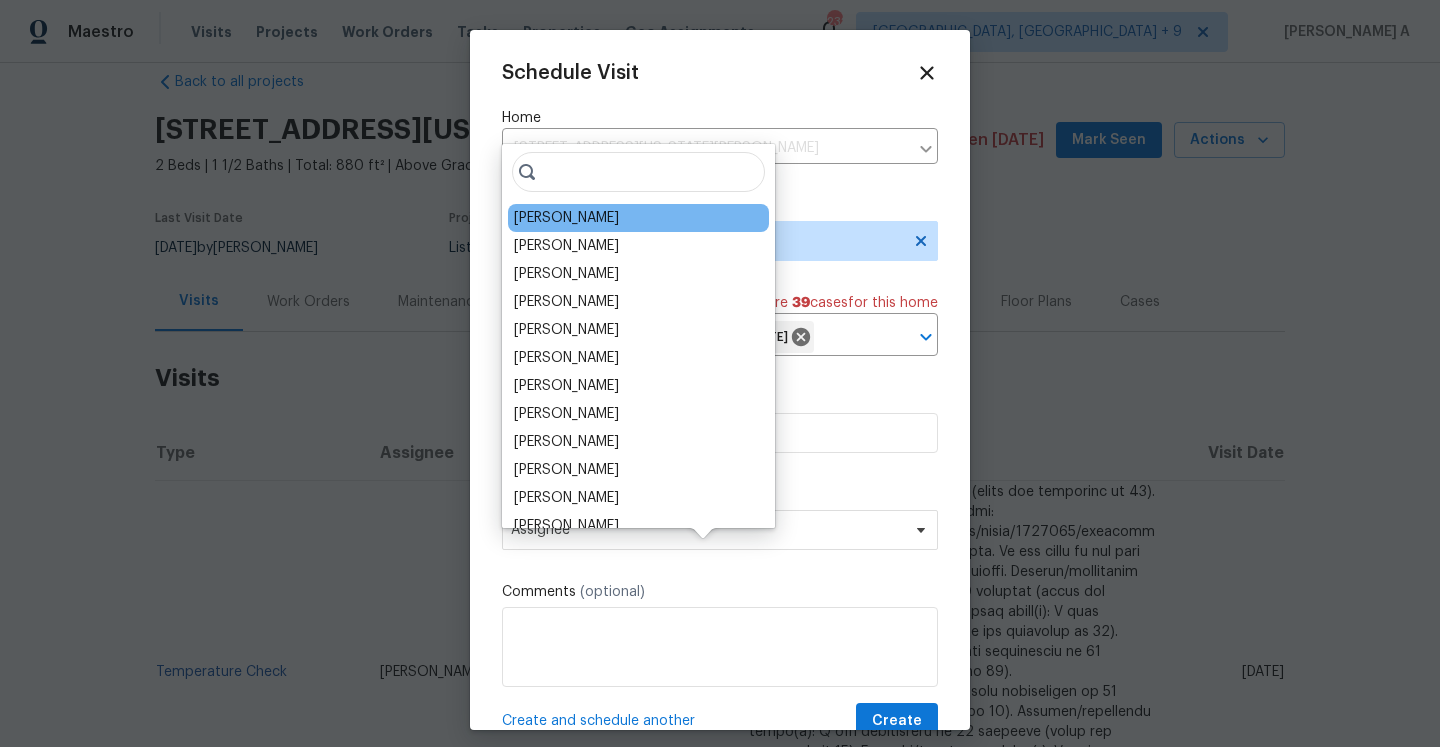 click on "David Page" at bounding box center [566, 218] 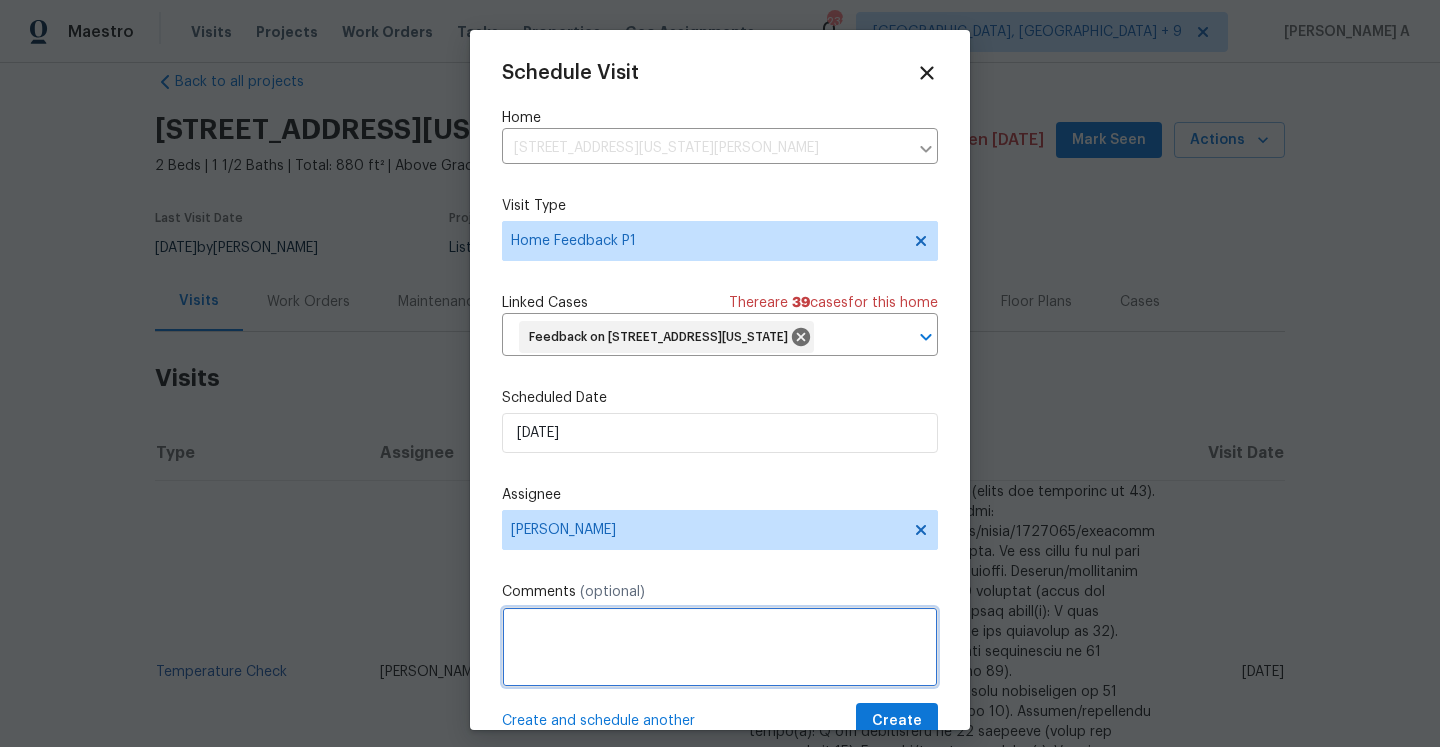 click at bounding box center (720, 647) 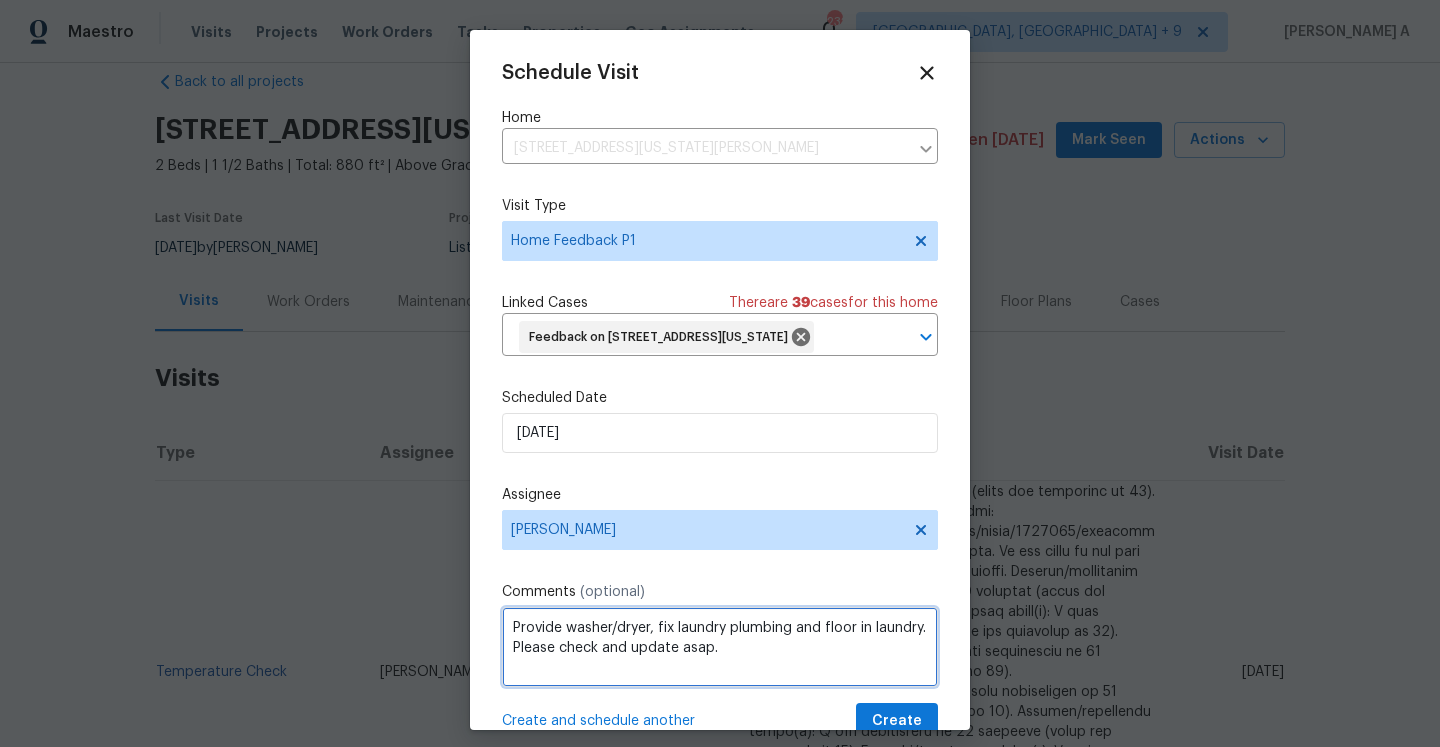 scroll, scrollTop: 74, scrollLeft: 0, axis: vertical 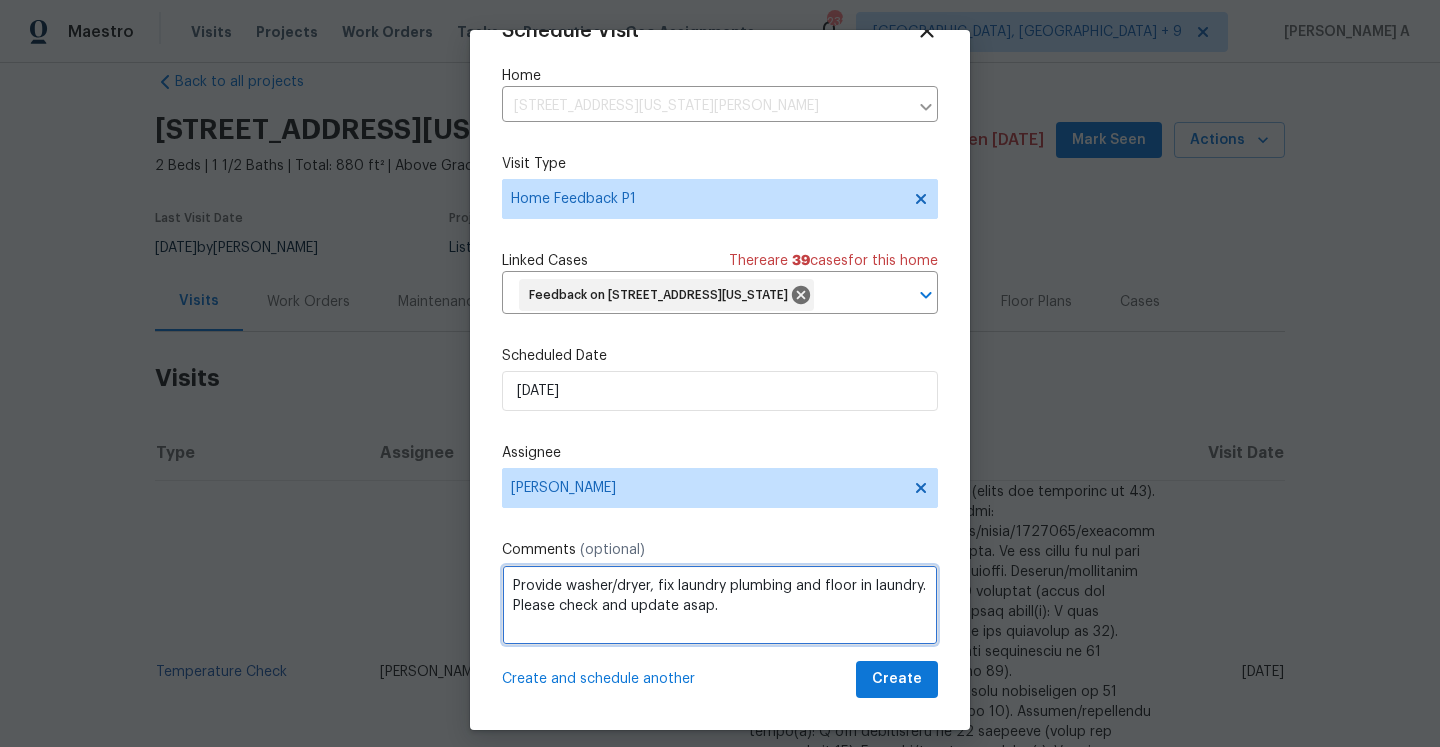 type on "Provide washer/dryer, fix laundry plumbing and floor in laundry. Please check and update asap." 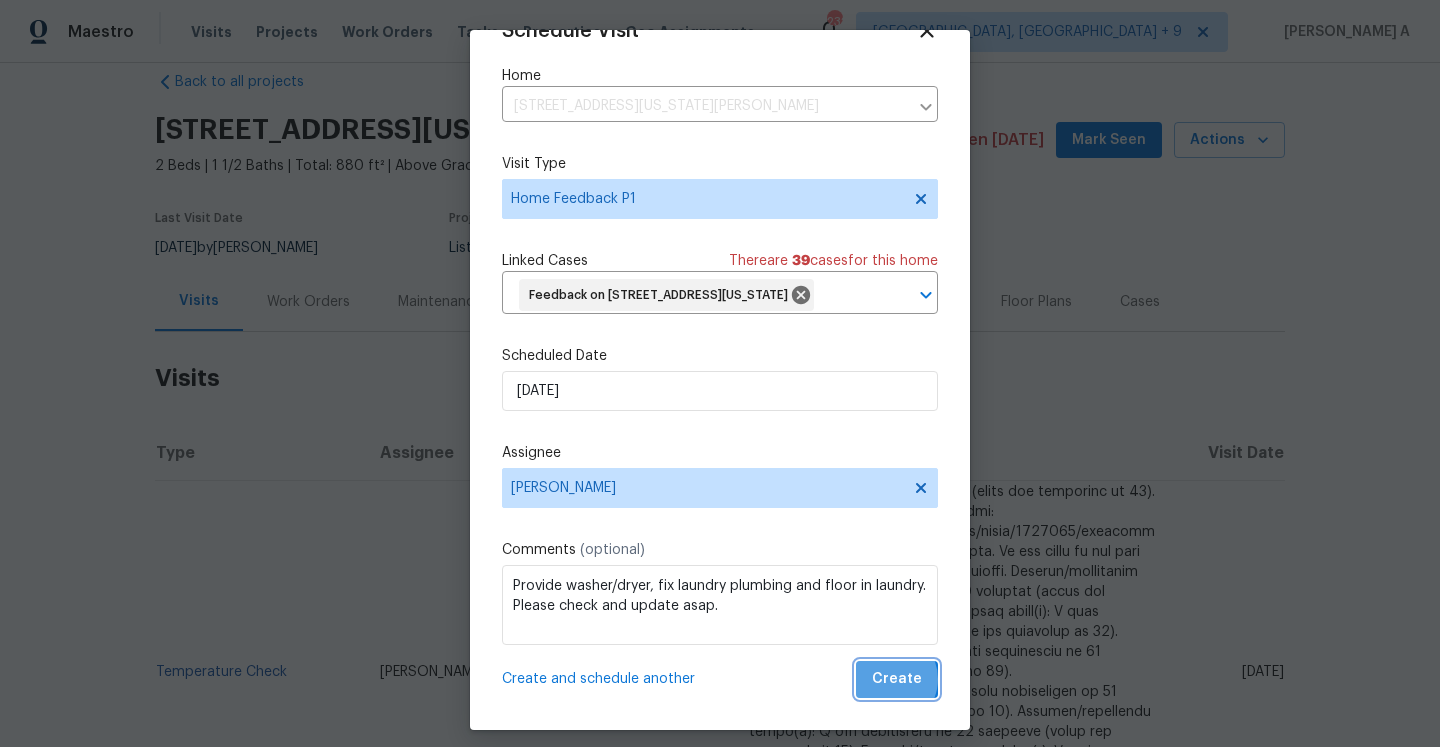 click on "Create" at bounding box center (897, 679) 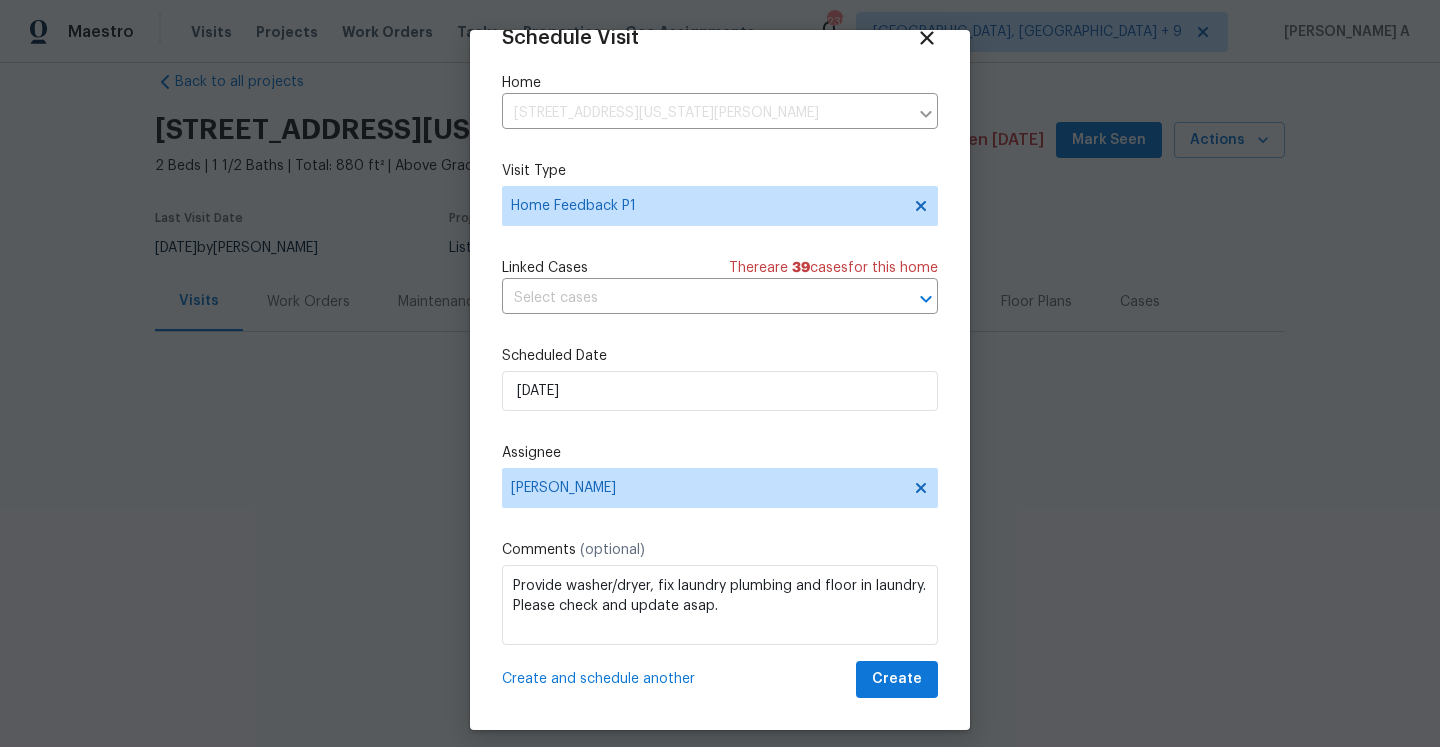scroll, scrollTop: 36, scrollLeft: 0, axis: vertical 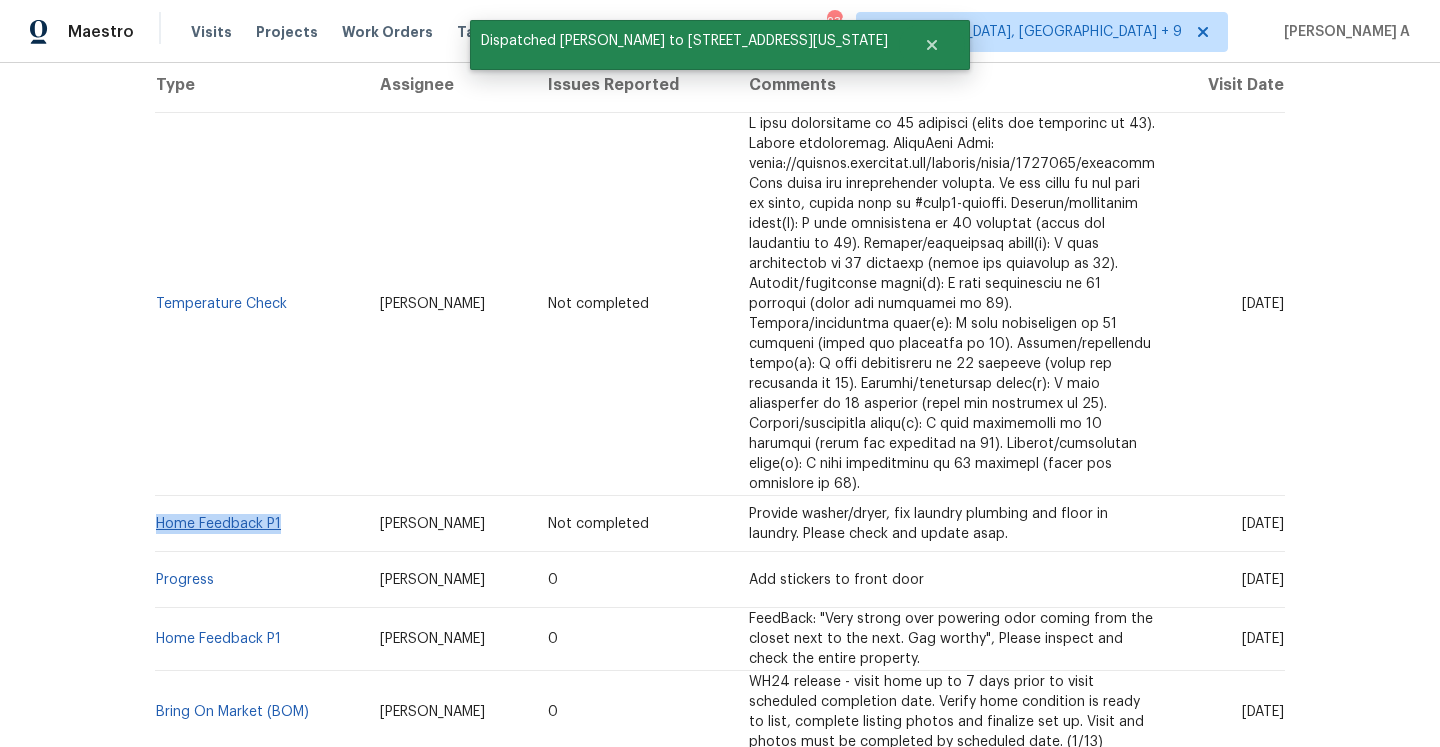 drag, startPoint x: 294, startPoint y: 499, endPoint x: 157, endPoint y: 498, distance: 137.00365 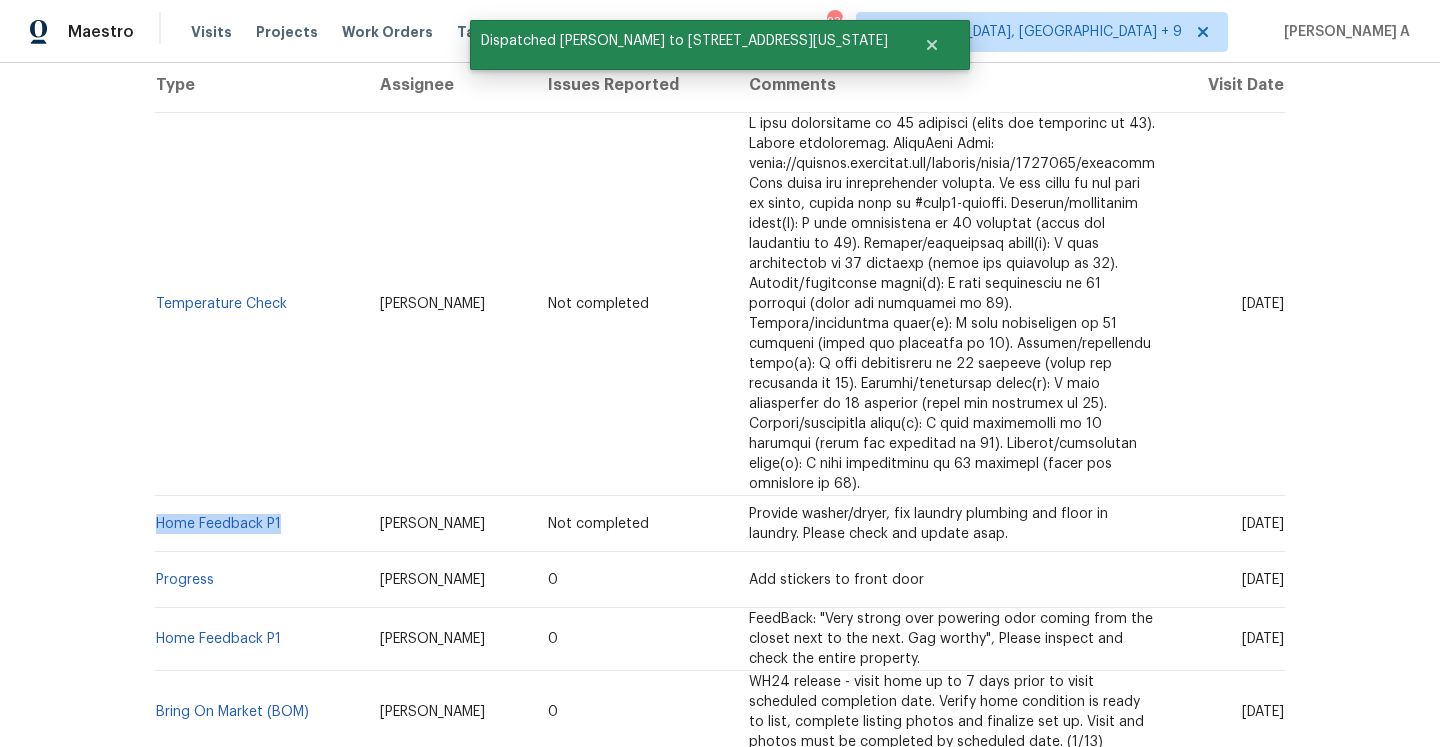 copy on "Home Feedback P1" 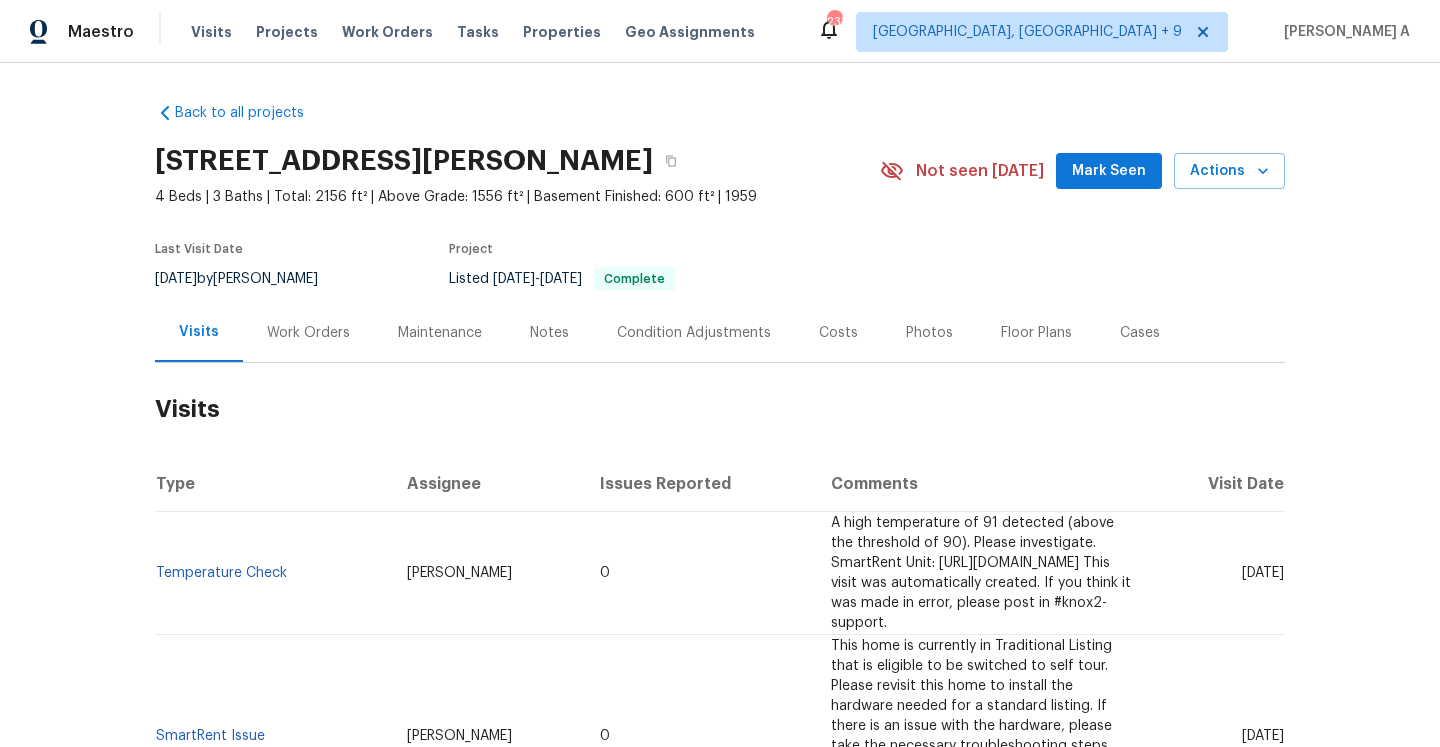 scroll, scrollTop: 0, scrollLeft: 0, axis: both 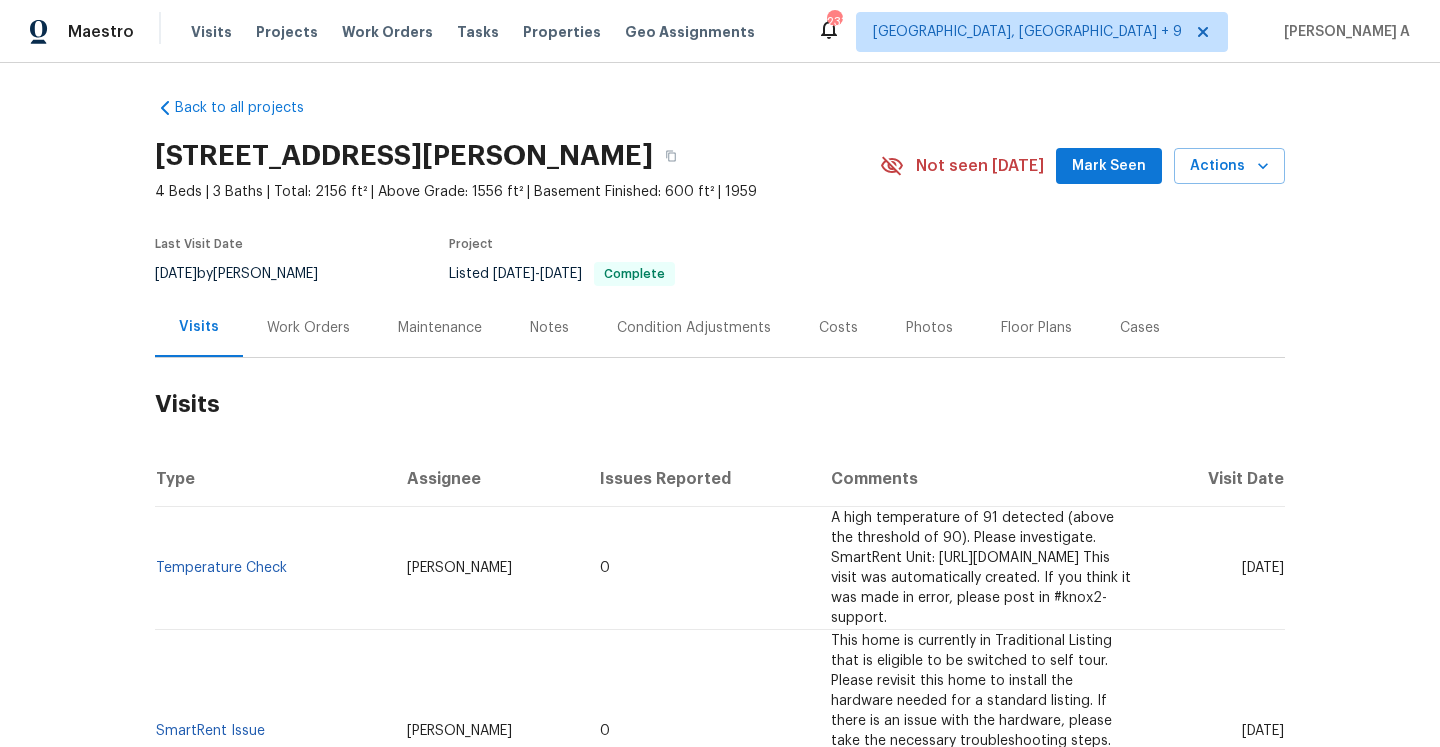 click on "Last Visit Date 6/26/2025  by  Matt McEvoy   Project Listed   6/23/2025  -  6/26/2025 Complete" at bounding box center (494, 262) 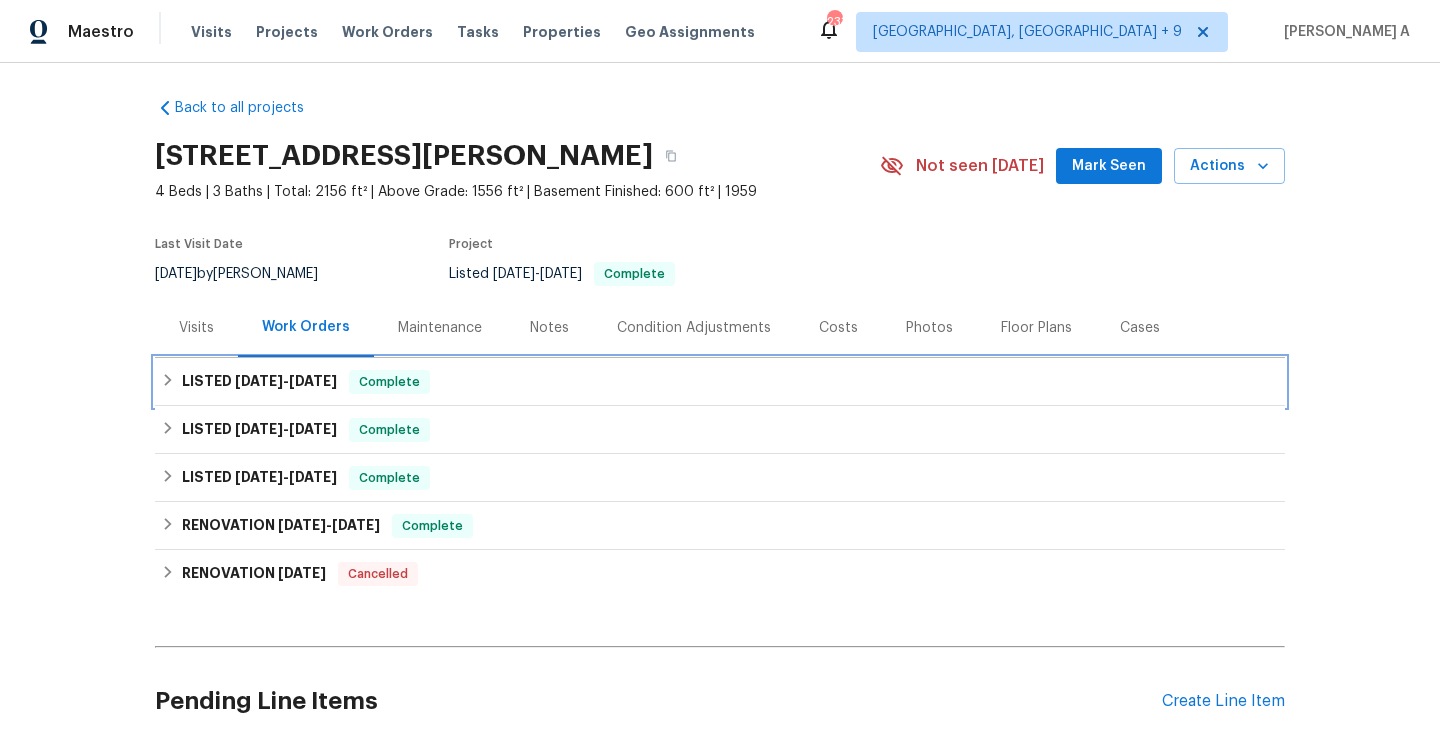 click on "LISTED   6/23/25  -  6/26/25 Complete" at bounding box center [720, 382] 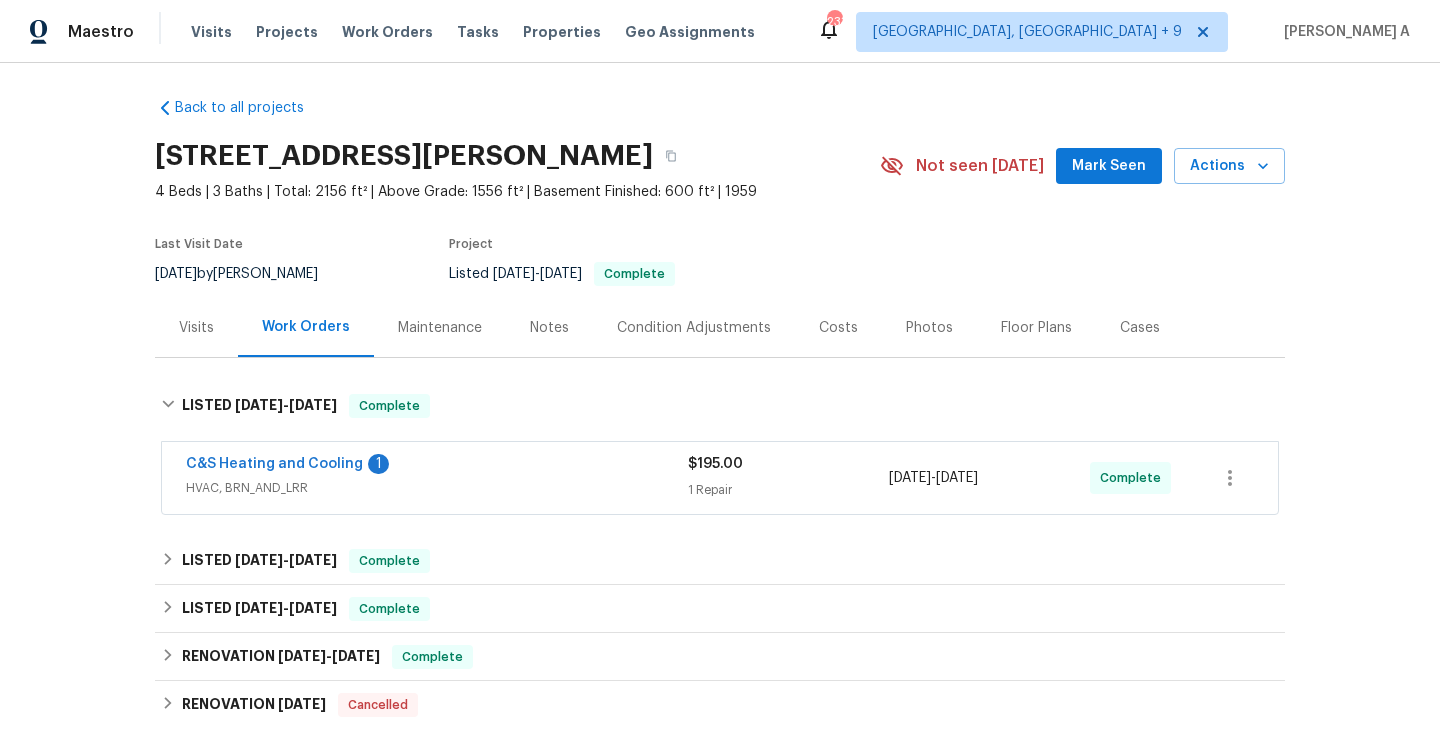 click on "Visits" at bounding box center [196, 327] 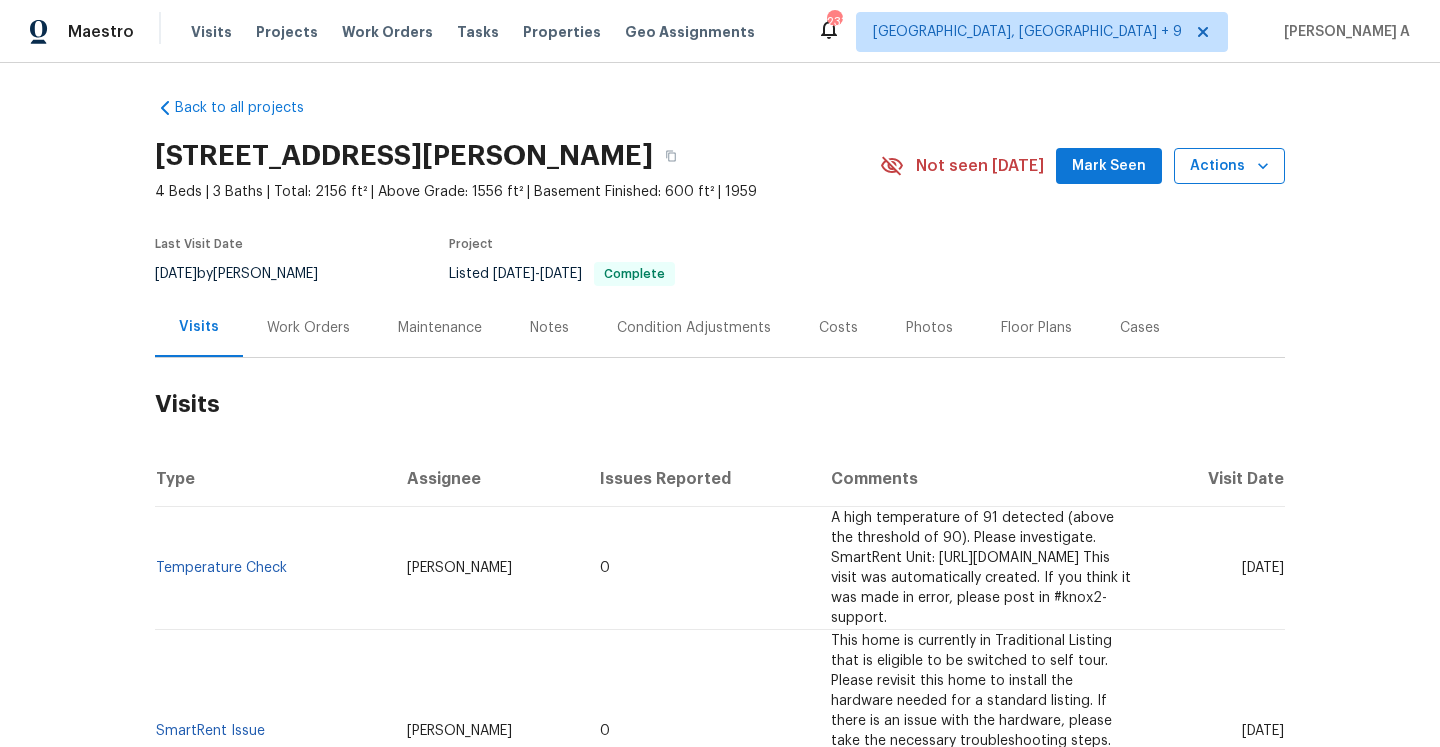 click on "Actions" at bounding box center [1229, 166] 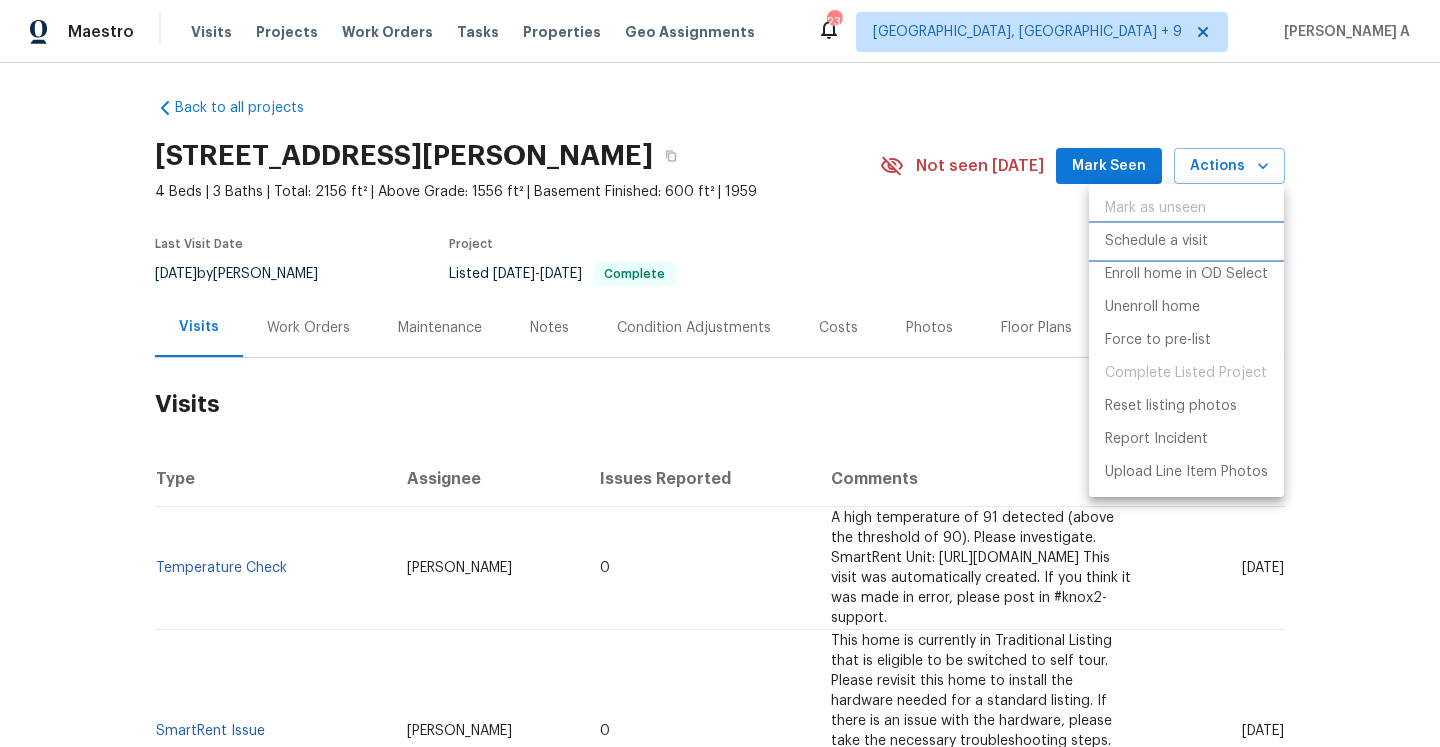 click on "Schedule a visit" at bounding box center (1156, 241) 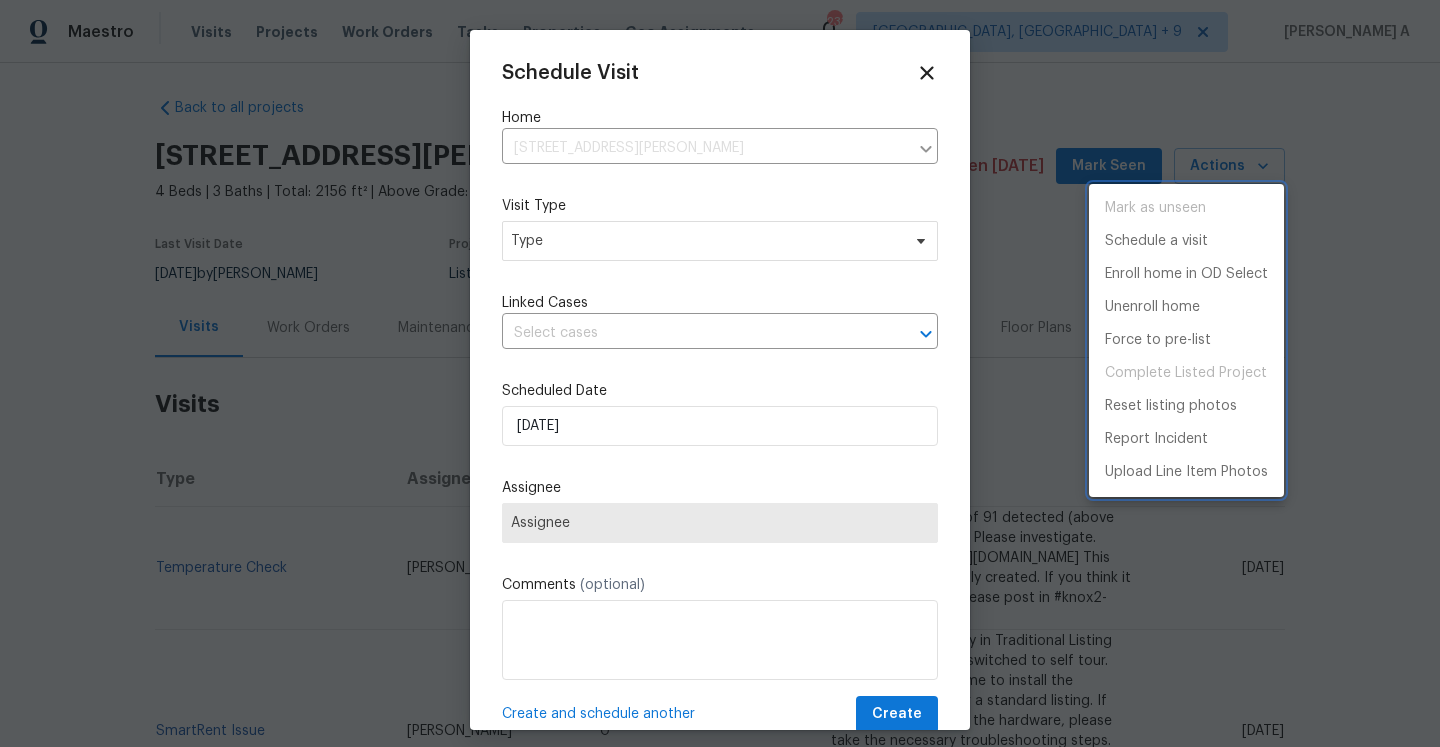 click at bounding box center (720, 373) 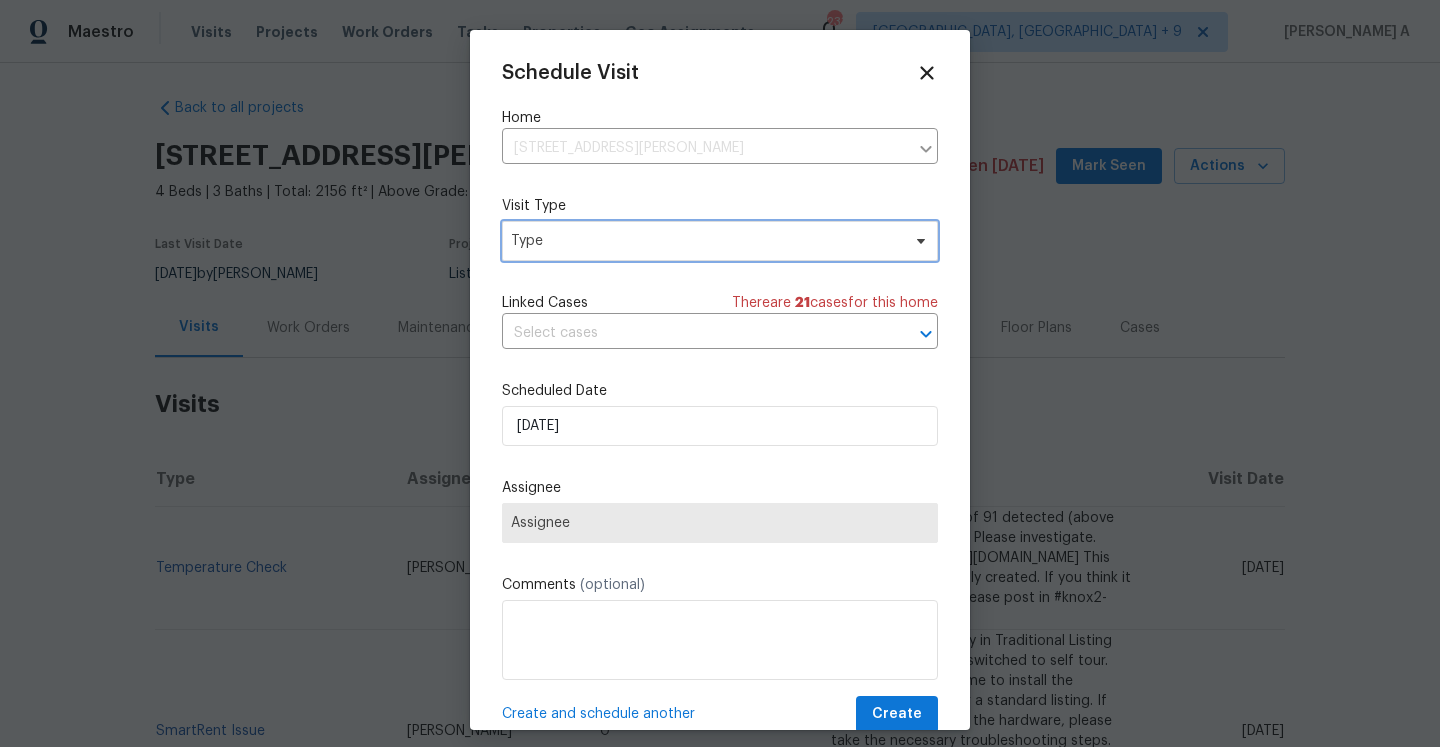 click on "Type" at bounding box center (705, 241) 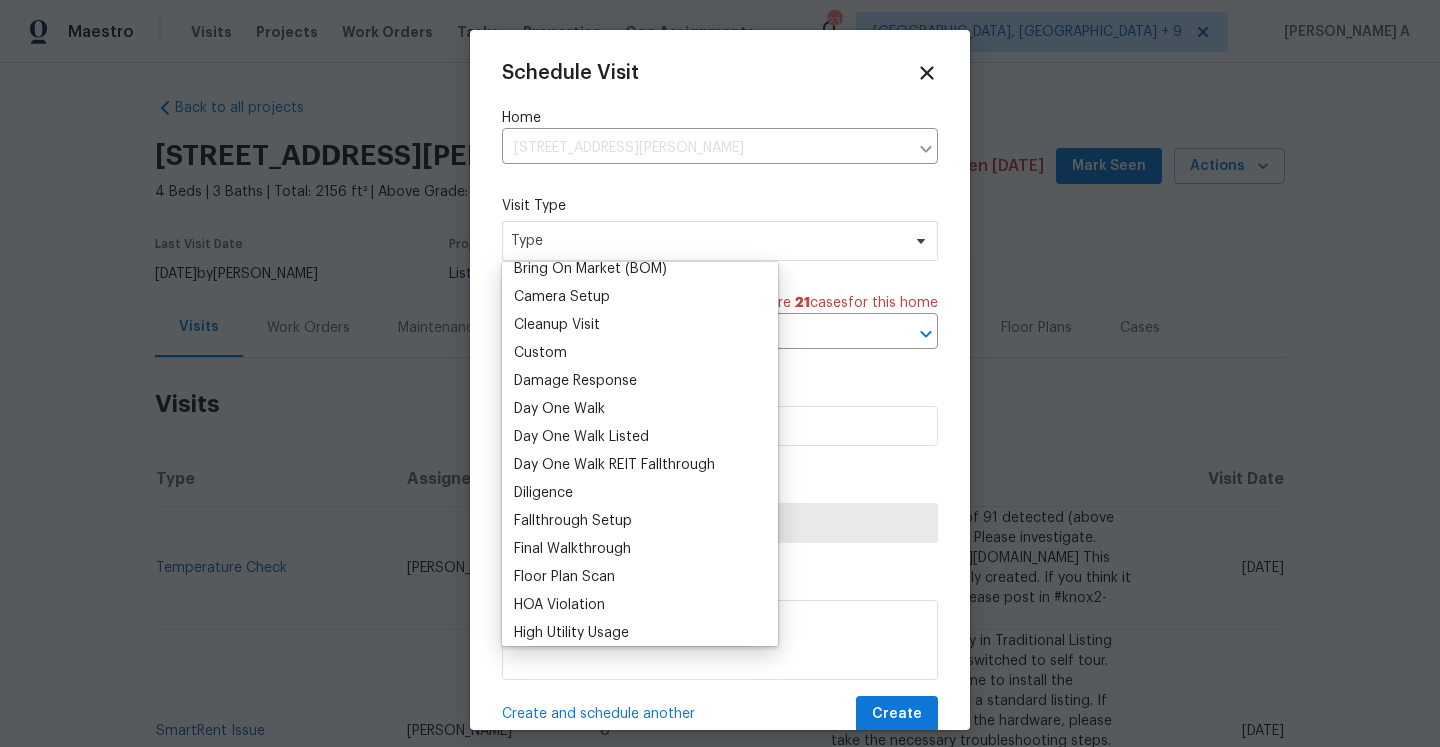 scroll, scrollTop: 394, scrollLeft: 0, axis: vertical 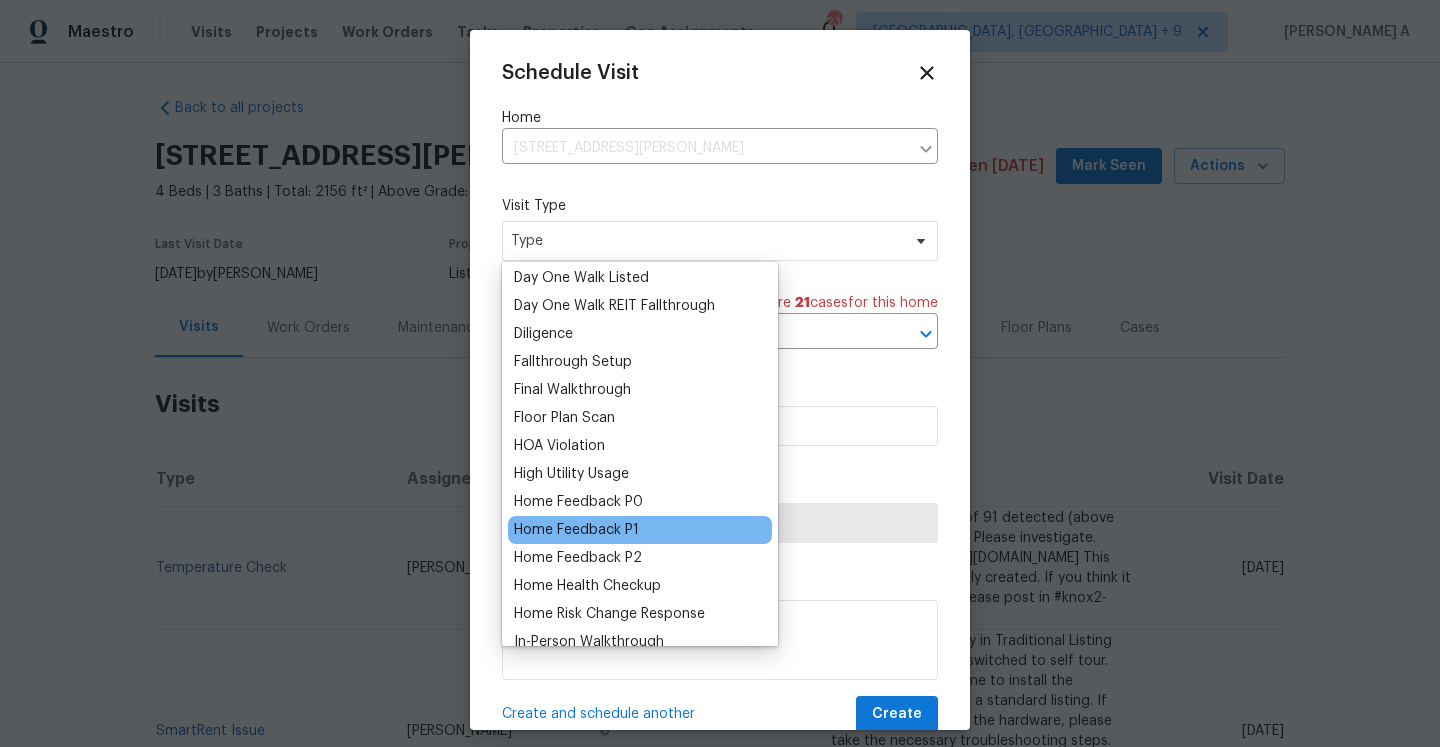 click on "Home Feedback P1" at bounding box center (576, 530) 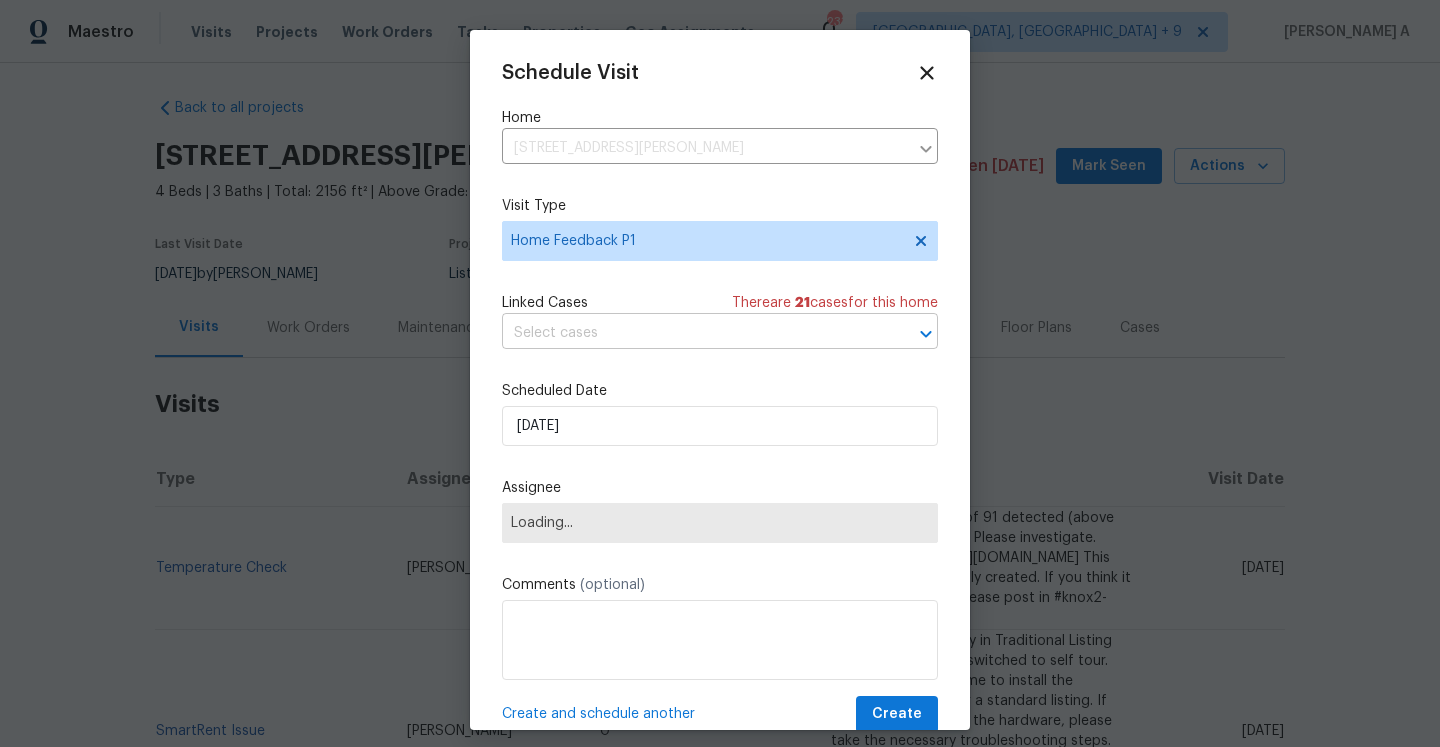 click at bounding box center (692, 333) 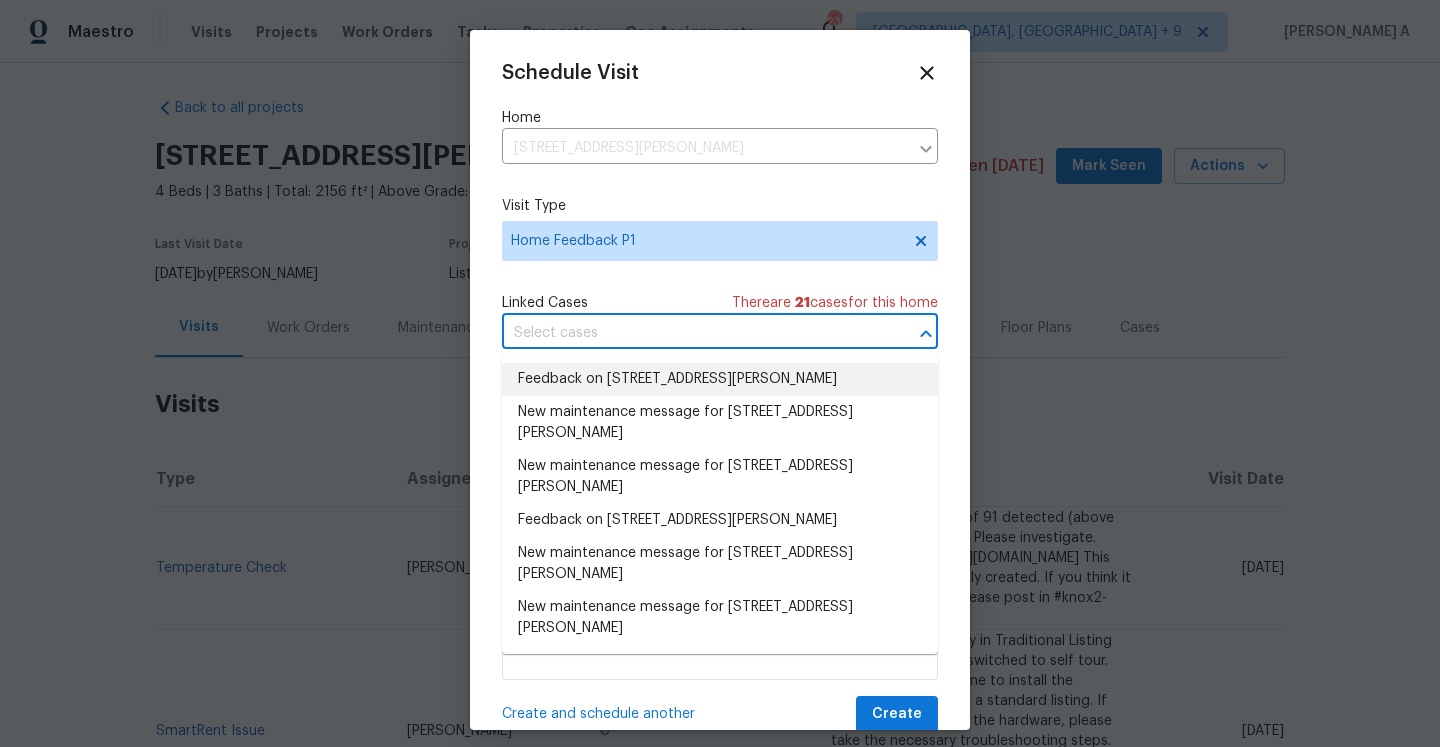click on "Feedback on 9540 Foster St, Overland Park, KS 66212" at bounding box center (720, 379) 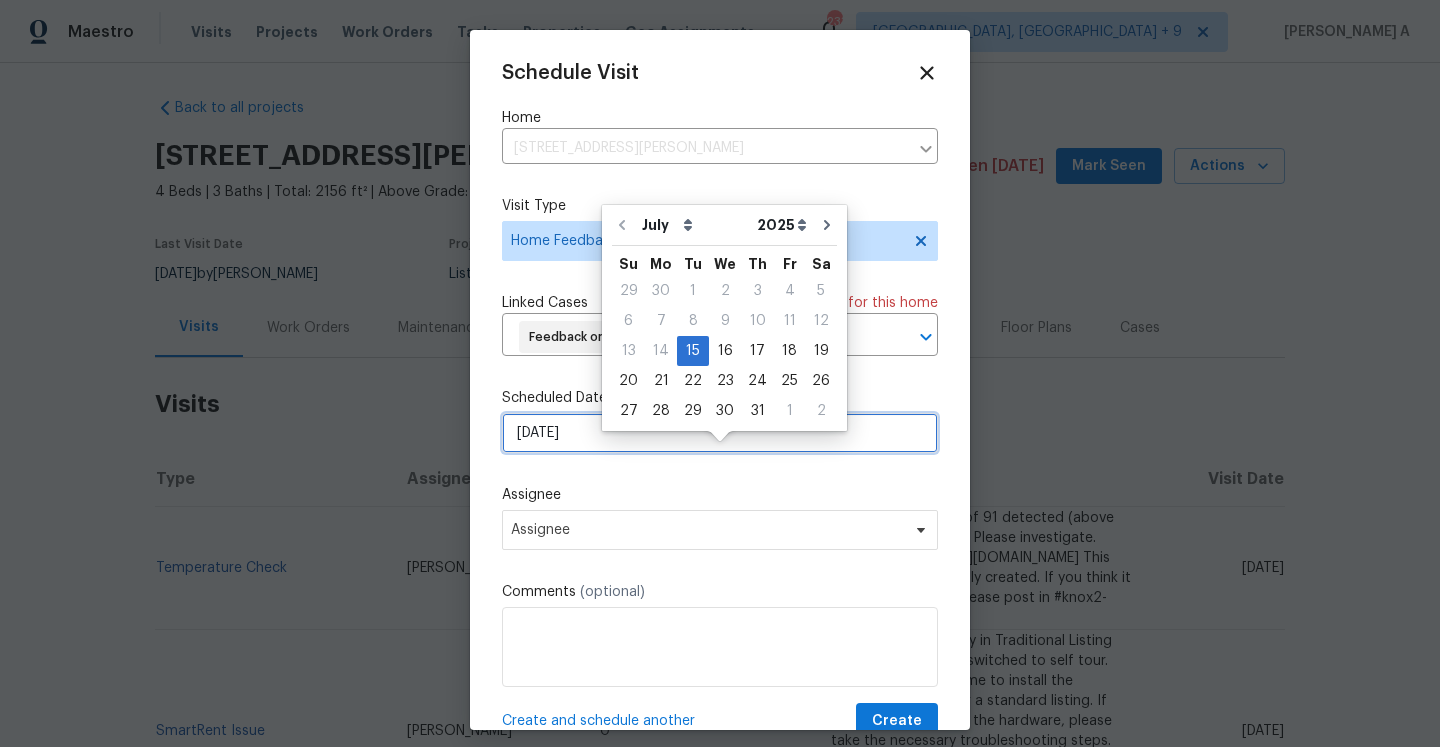 click on "7/15/2025" at bounding box center [720, 433] 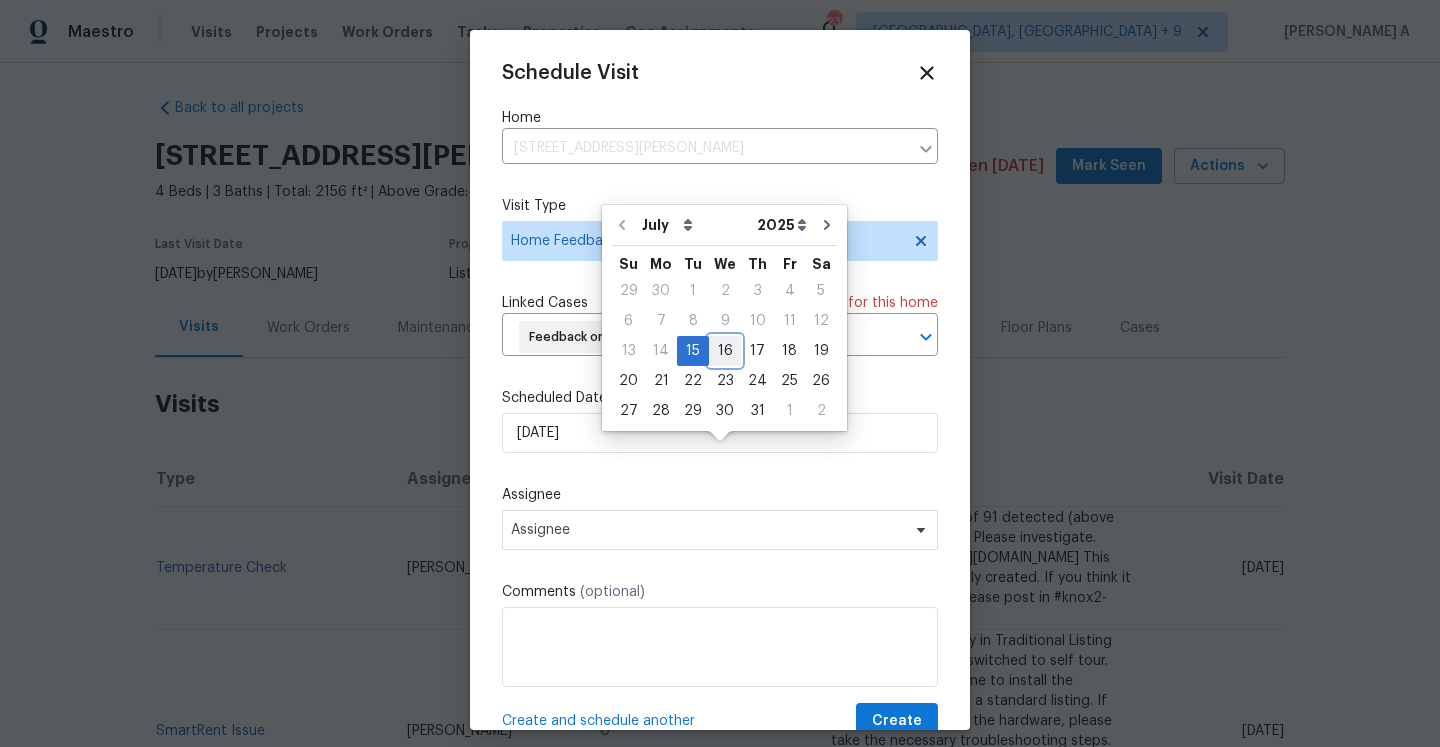 click on "16" at bounding box center [725, 351] 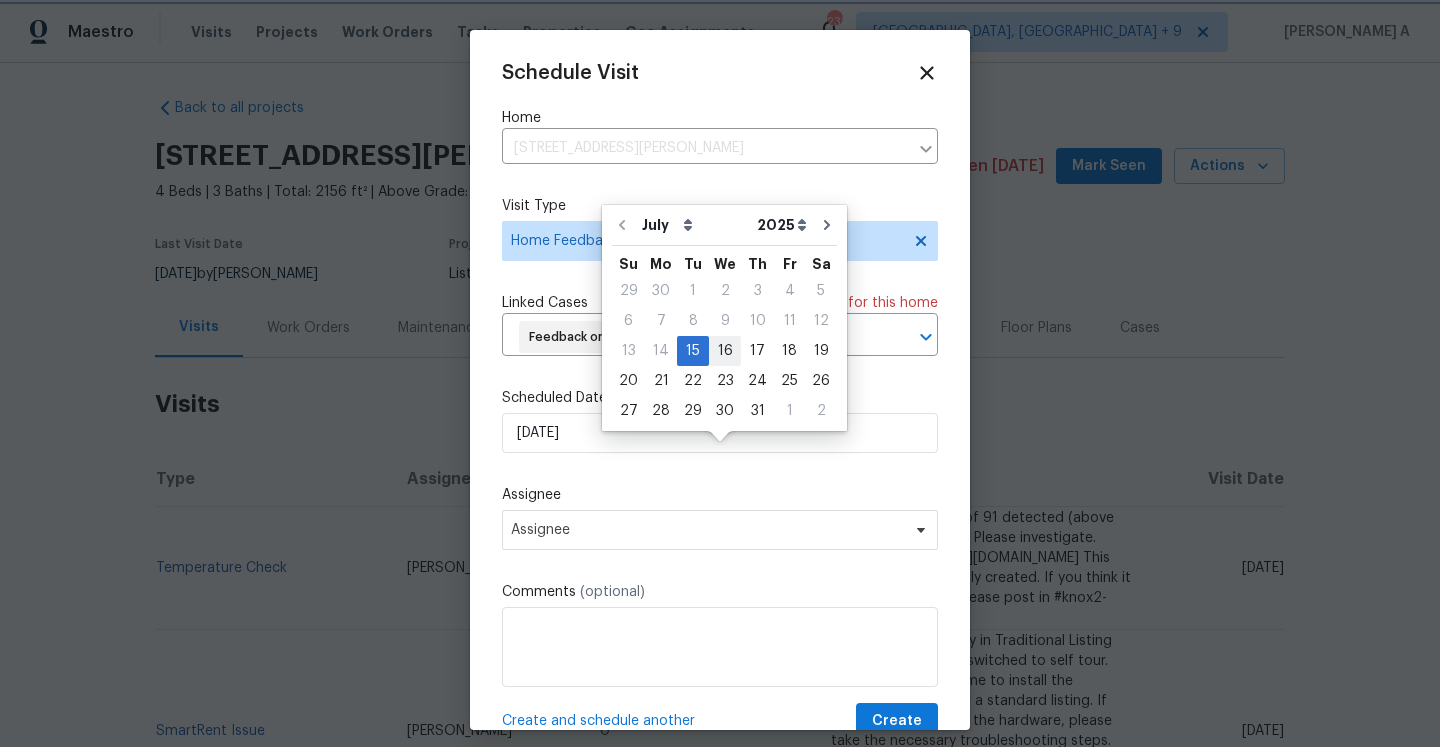 type on "7/16/2025" 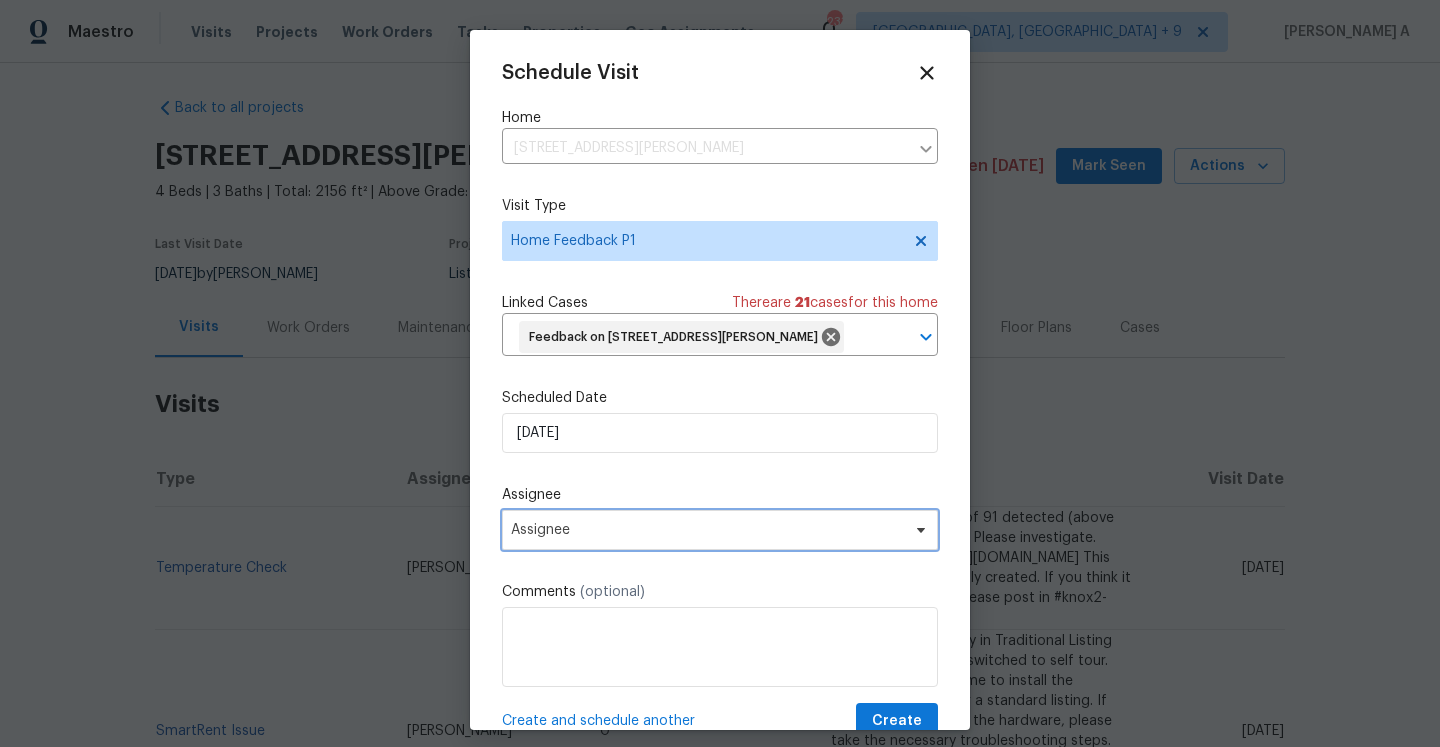 click on "Assignee" at bounding box center [707, 530] 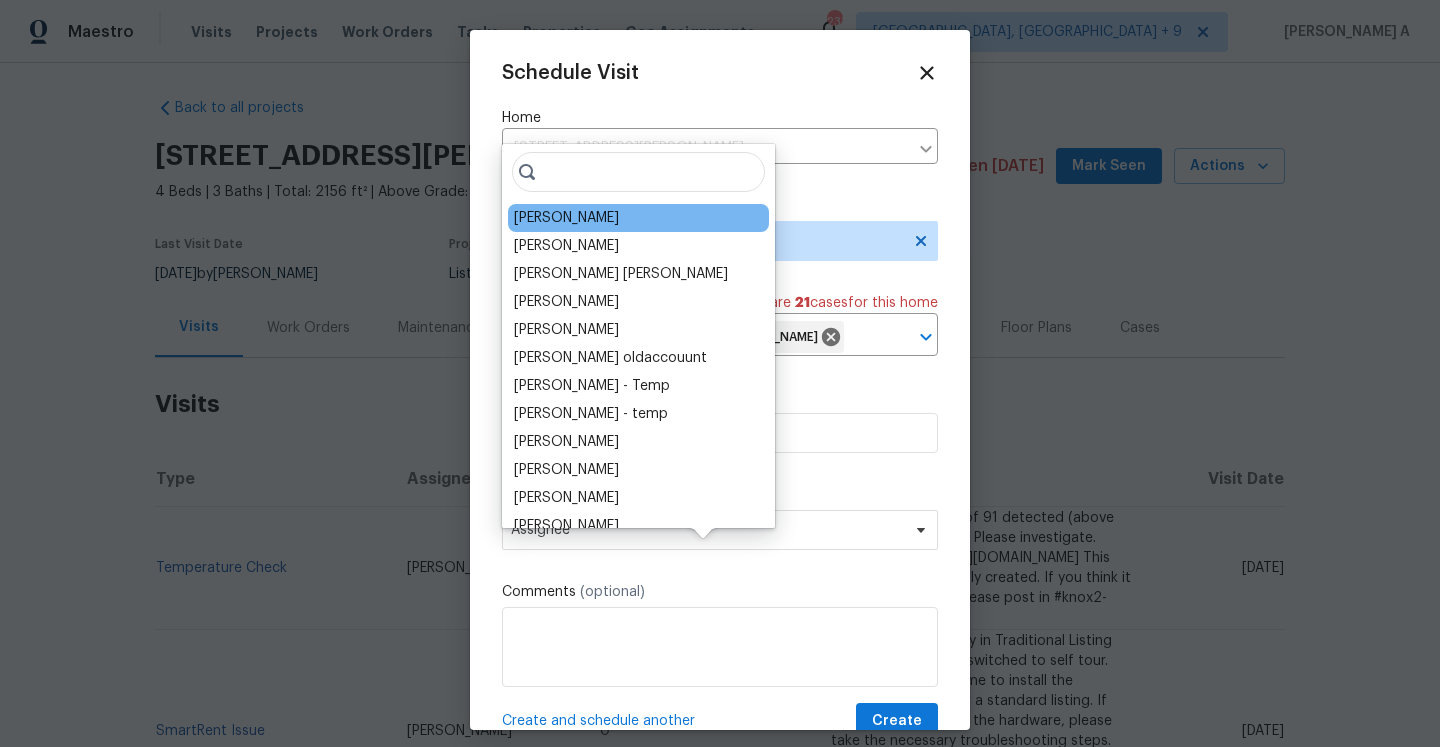 click on "Joshua Beatty" at bounding box center [566, 218] 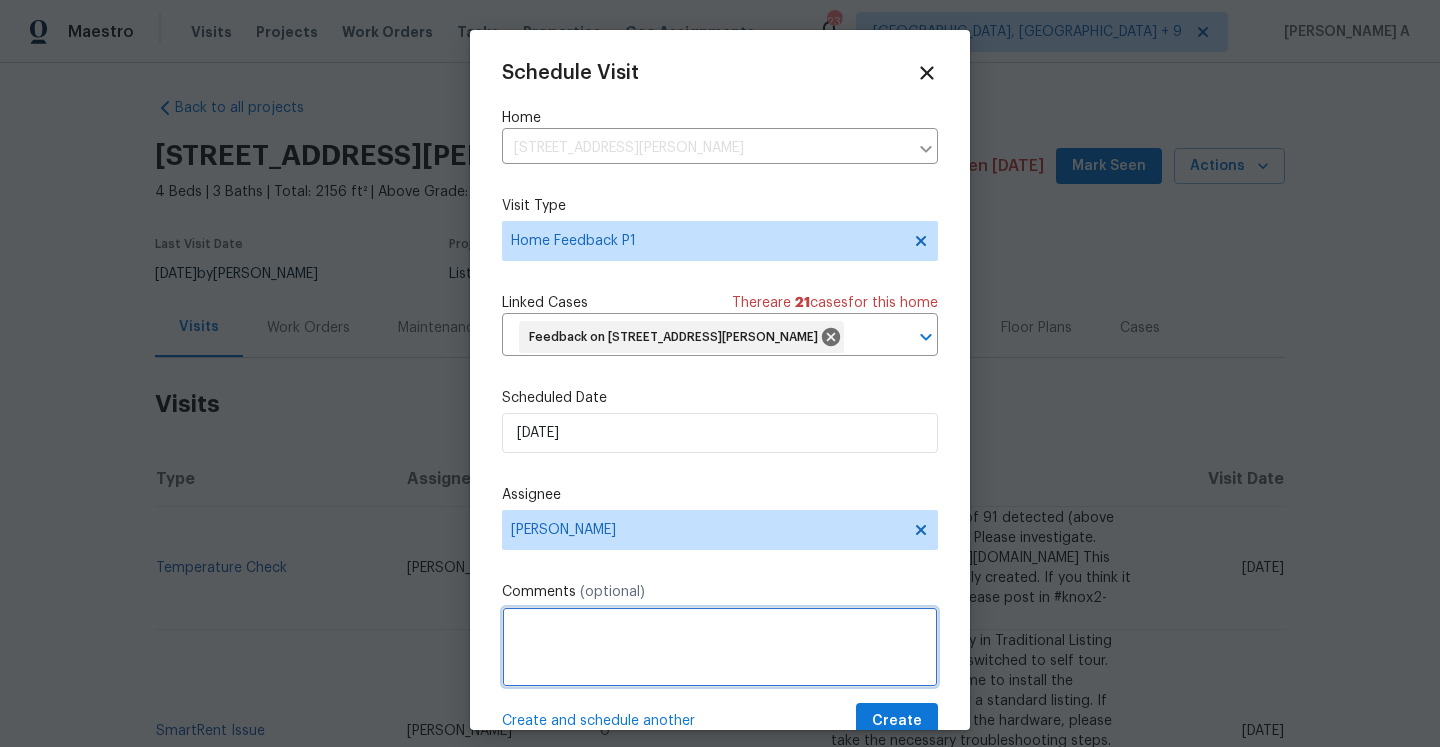 click at bounding box center [720, 647] 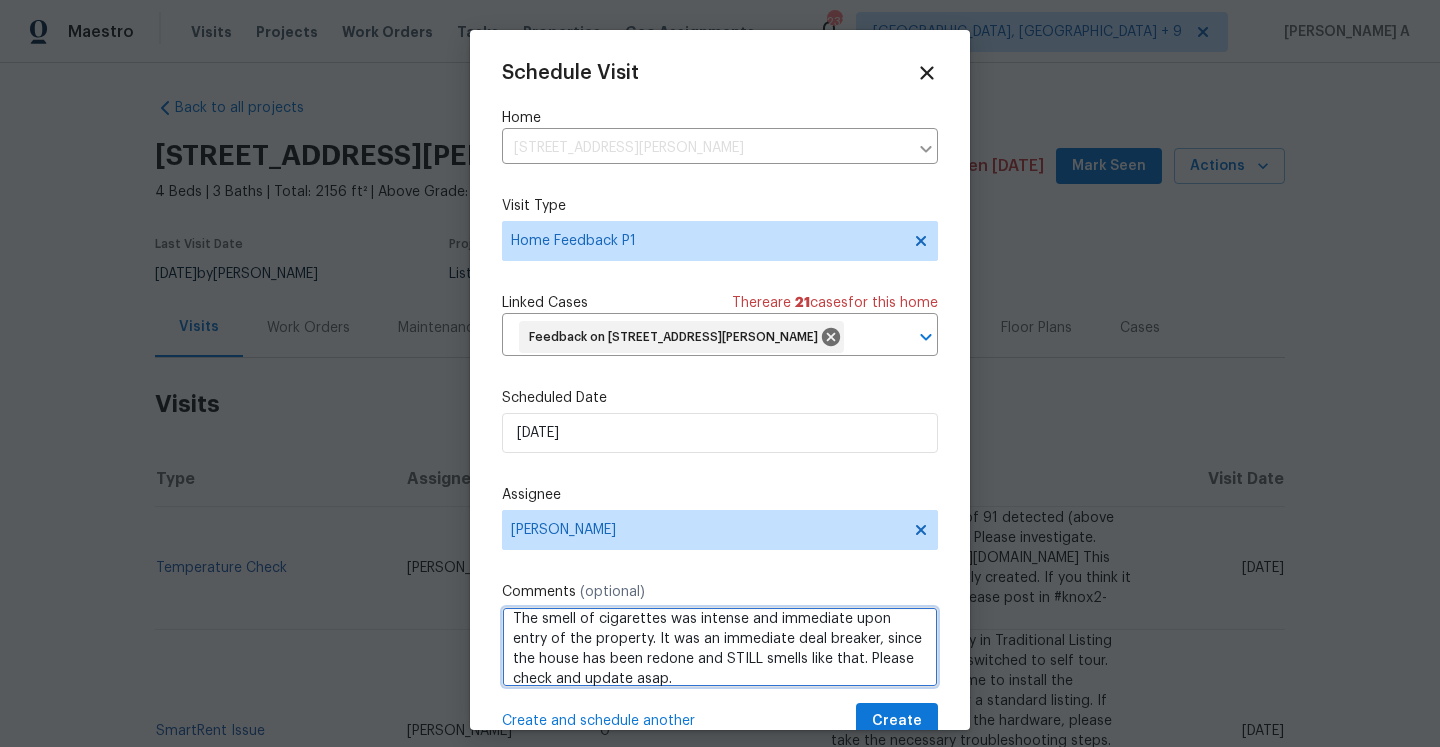 scroll, scrollTop: 22, scrollLeft: 0, axis: vertical 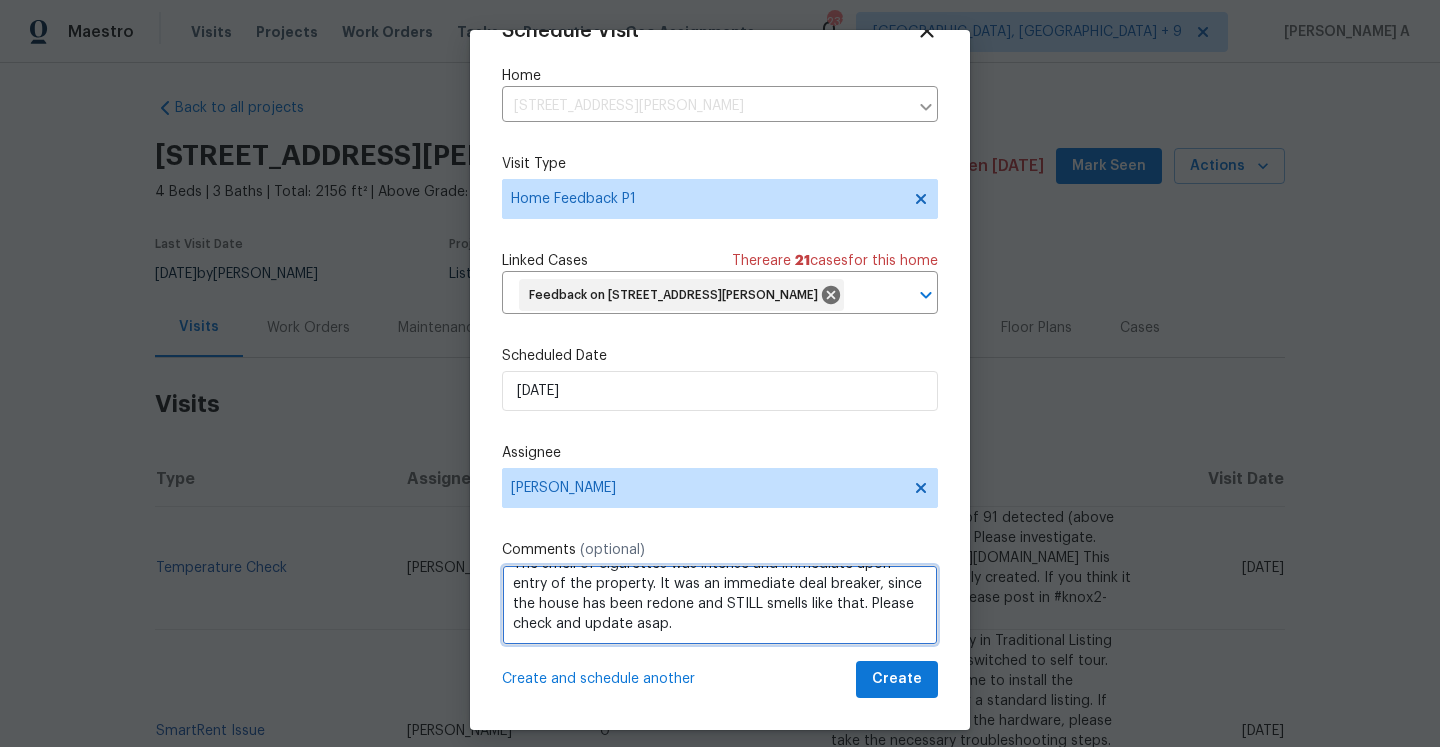 type on "The smell of cigarettes was intense and immediate upon entry of the property. It was an immediate deal breaker, since the house has been redone and STILL smells like that. Please check and update asap." 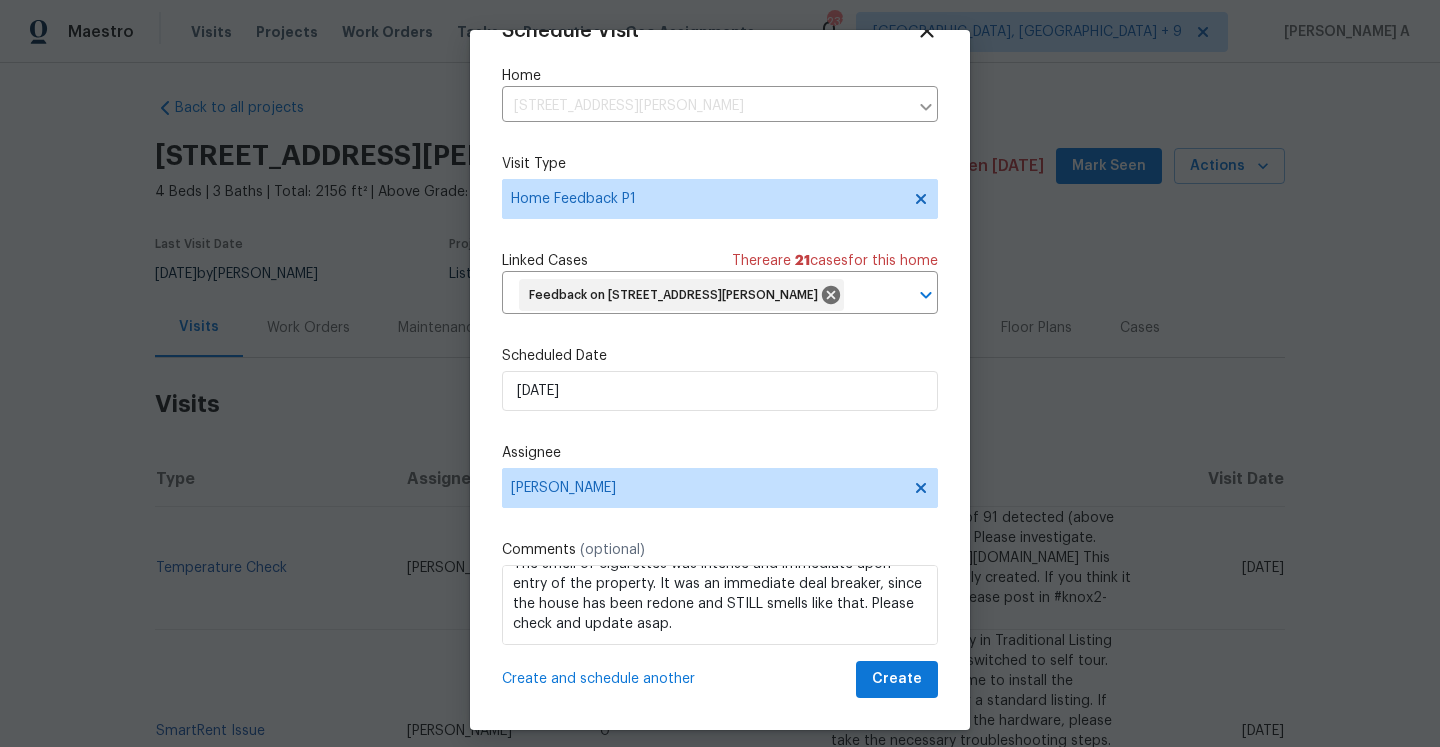 click on "Create and schedule another Create" at bounding box center [720, 679] 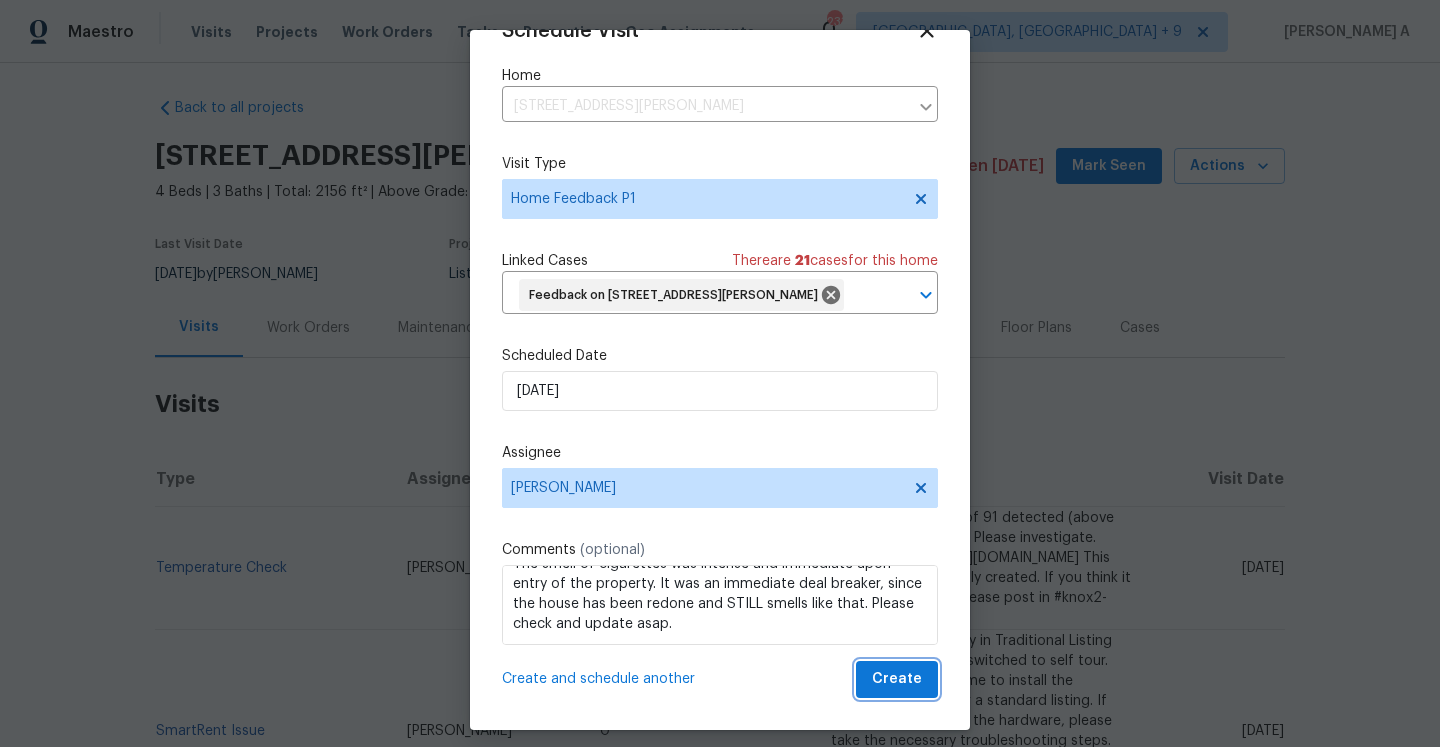 click on "Create" at bounding box center (897, 679) 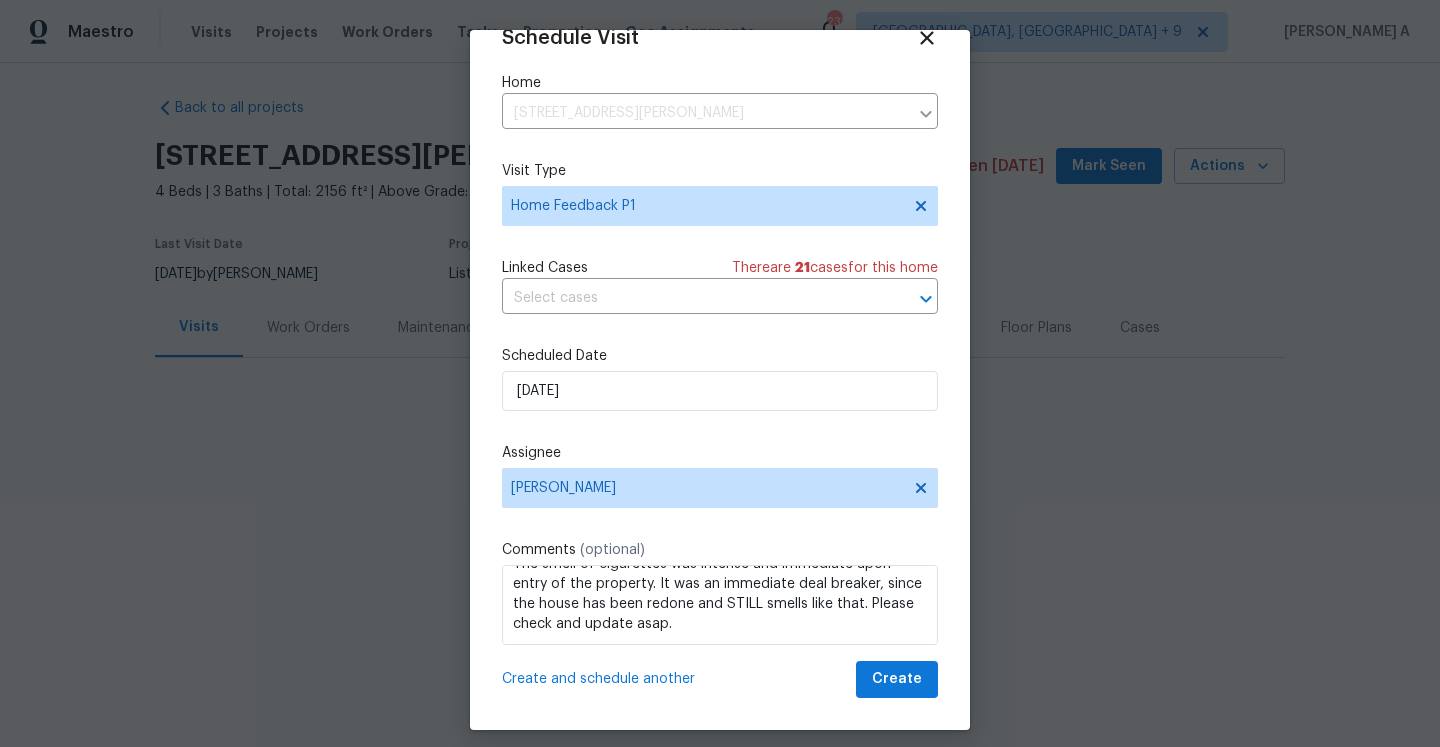 scroll, scrollTop: 36, scrollLeft: 0, axis: vertical 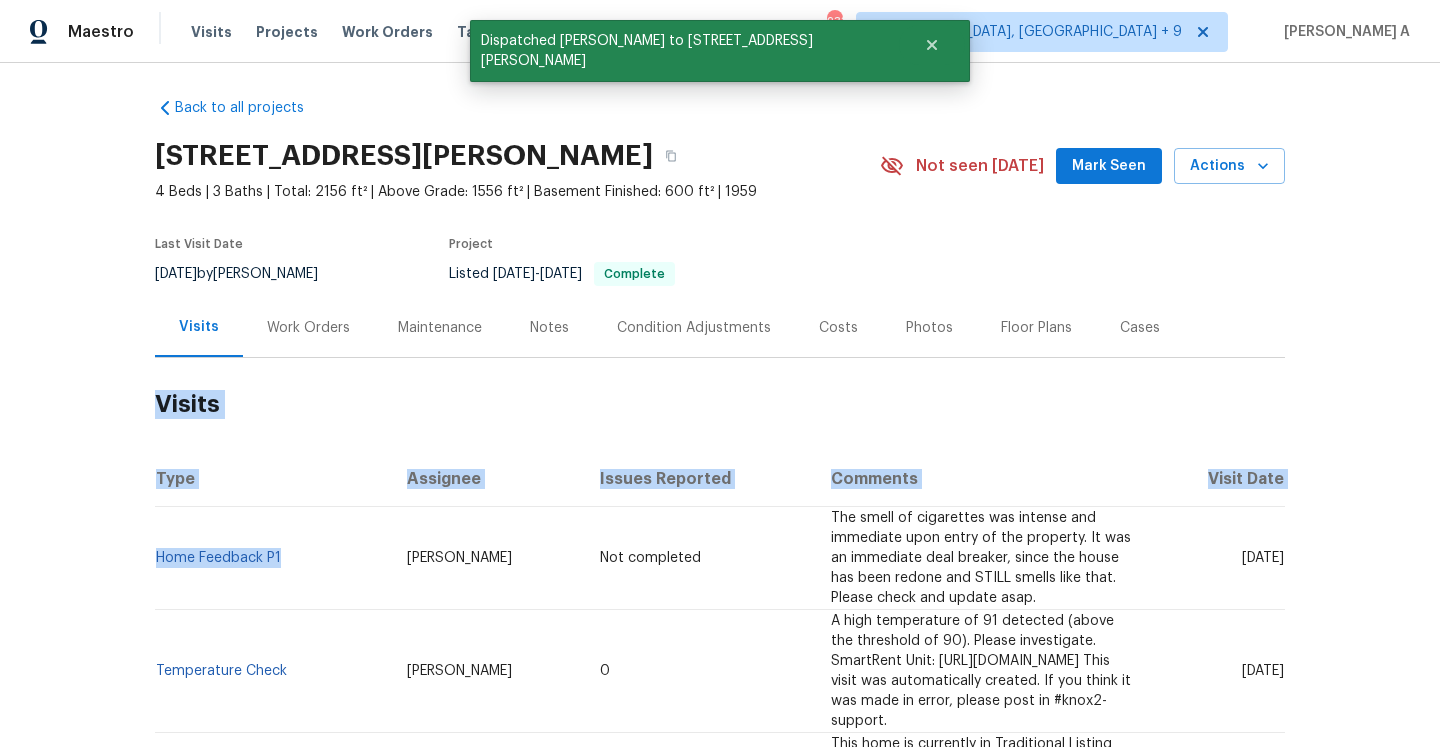 drag, startPoint x: 299, startPoint y: 554, endPoint x: 152, endPoint y: 552, distance: 147.01361 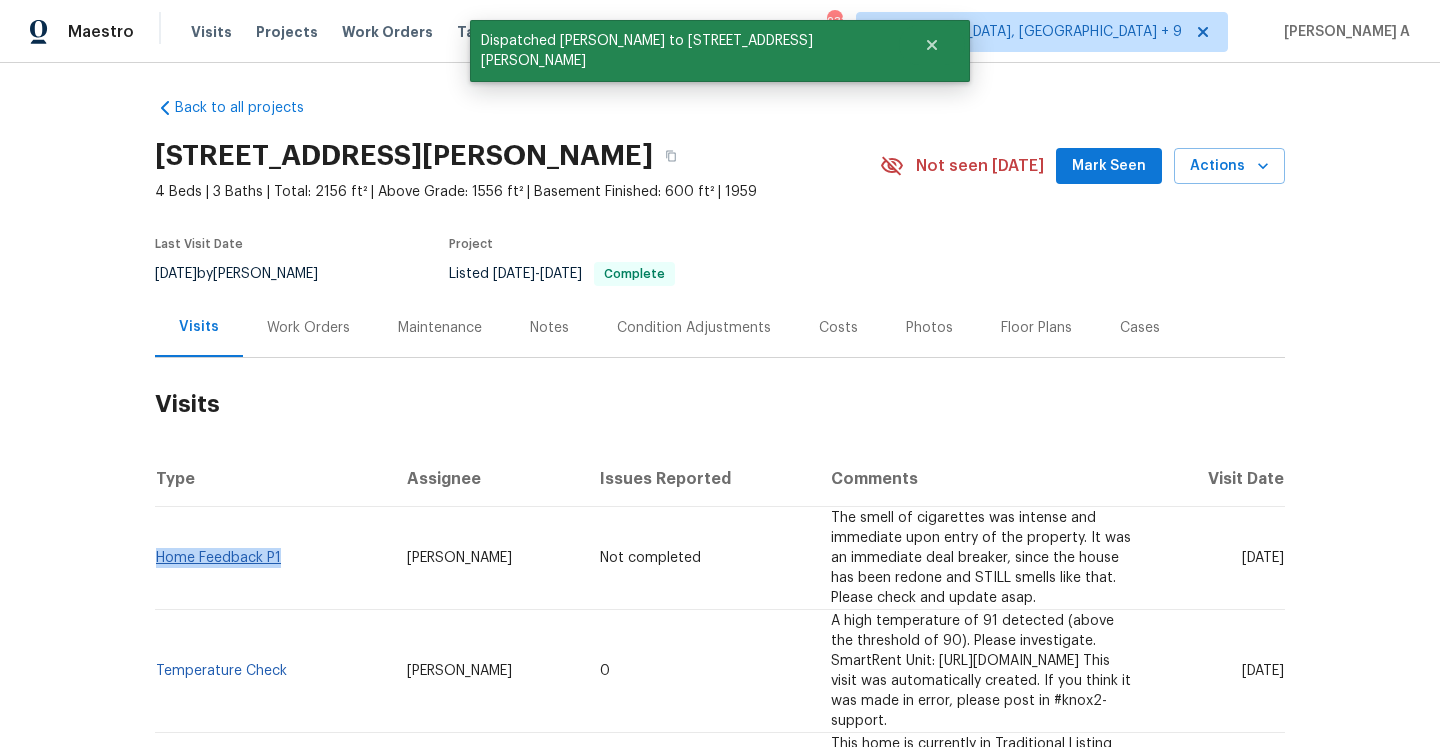 drag, startPoint x: 292, startPoint y: 541, endPoint x: 161, endPoint y: 544, distance: 131.03435 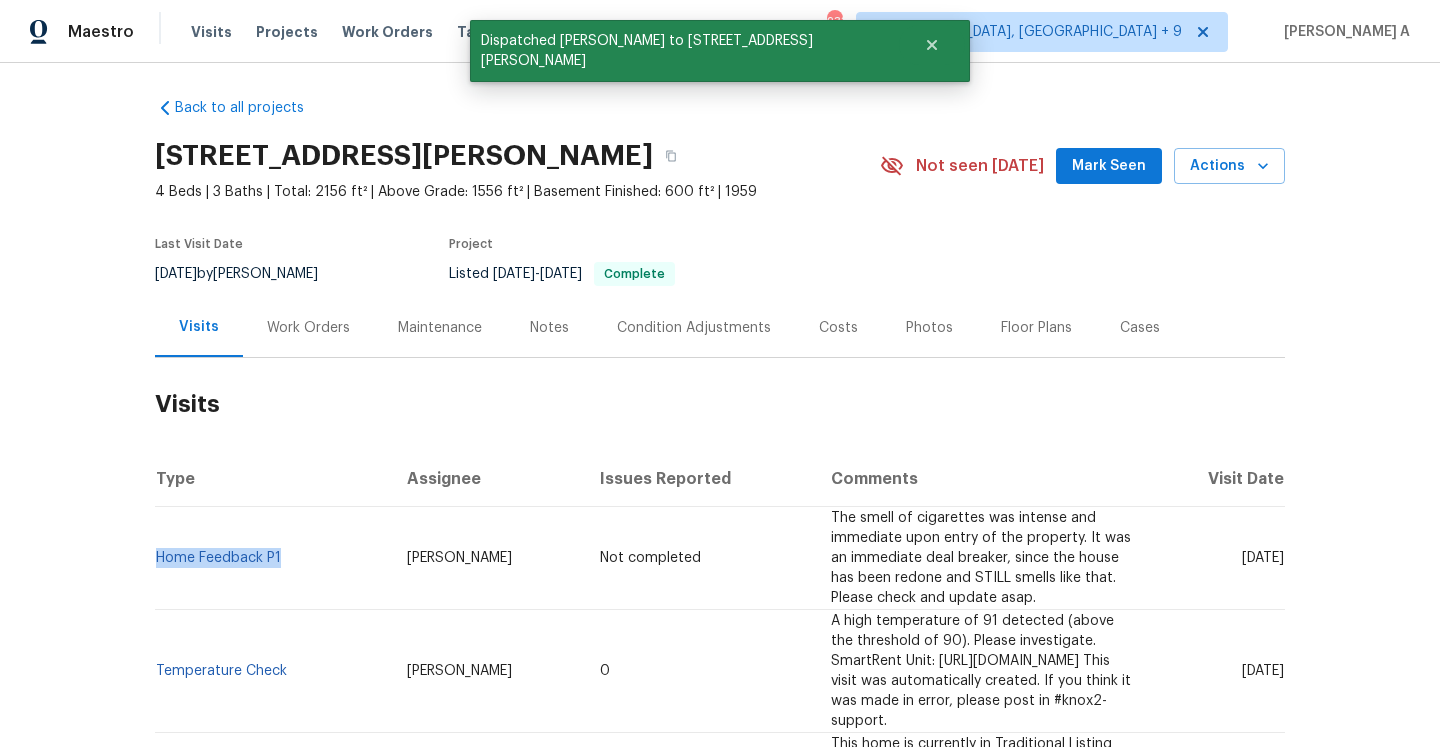 copy on "Home Feedback P1" 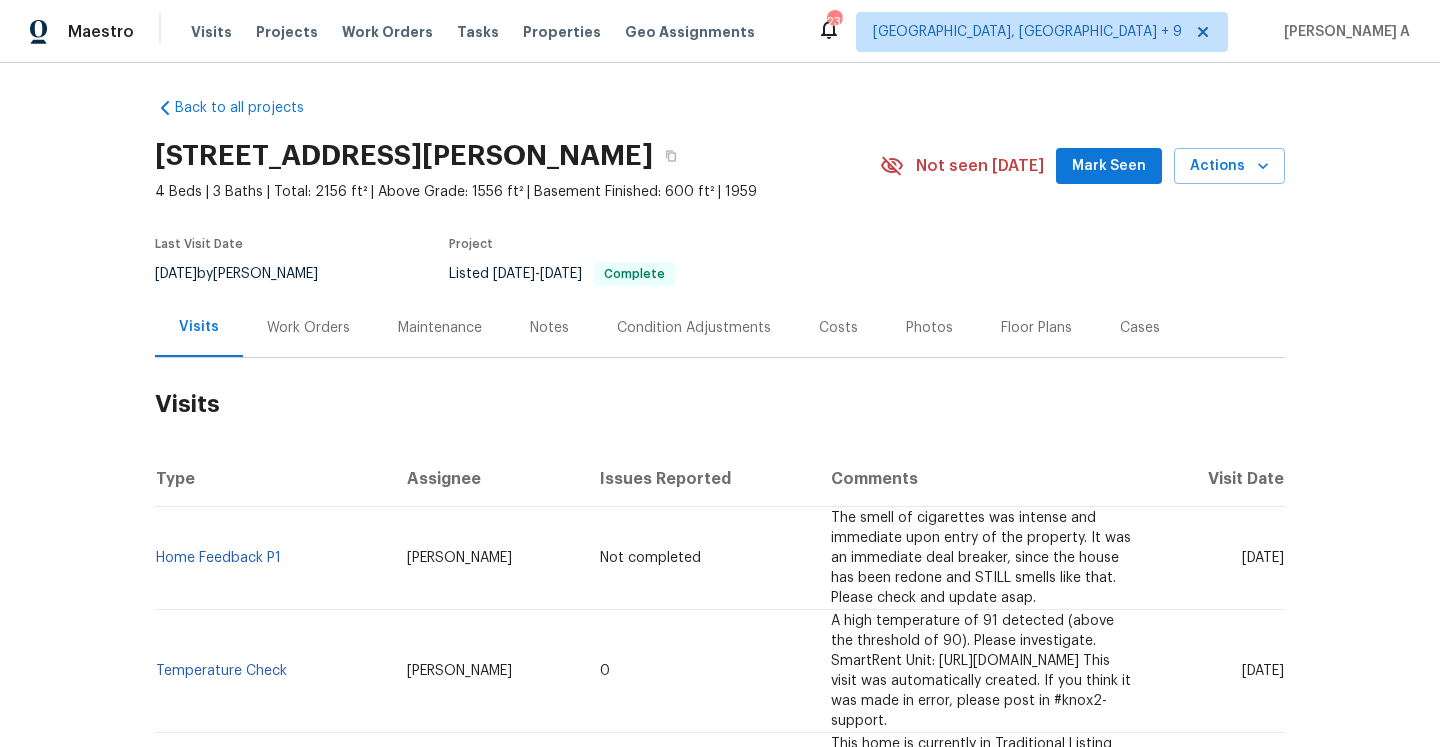 click on "Work Orders" at bounding box center [308, 327] 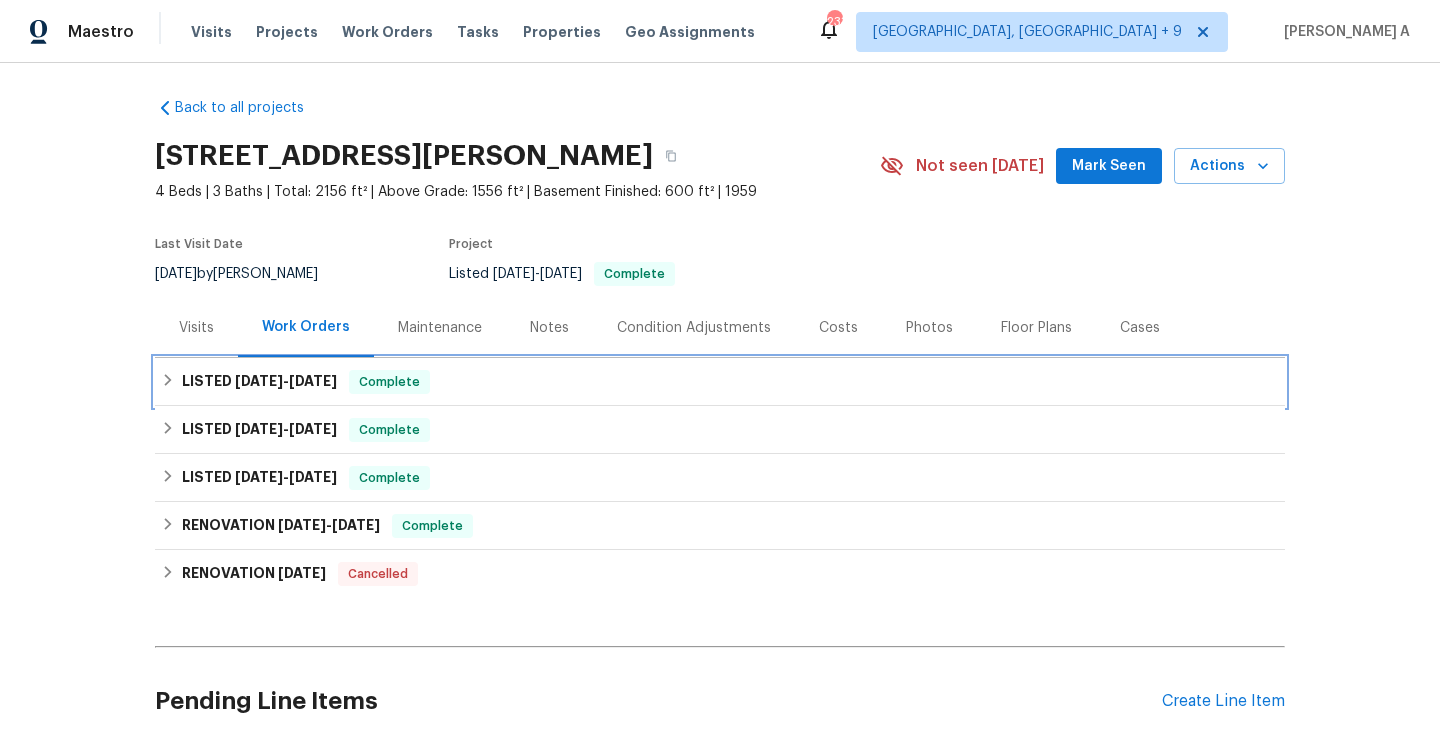 click on "6/26/25" at bounding box center [313, 381] 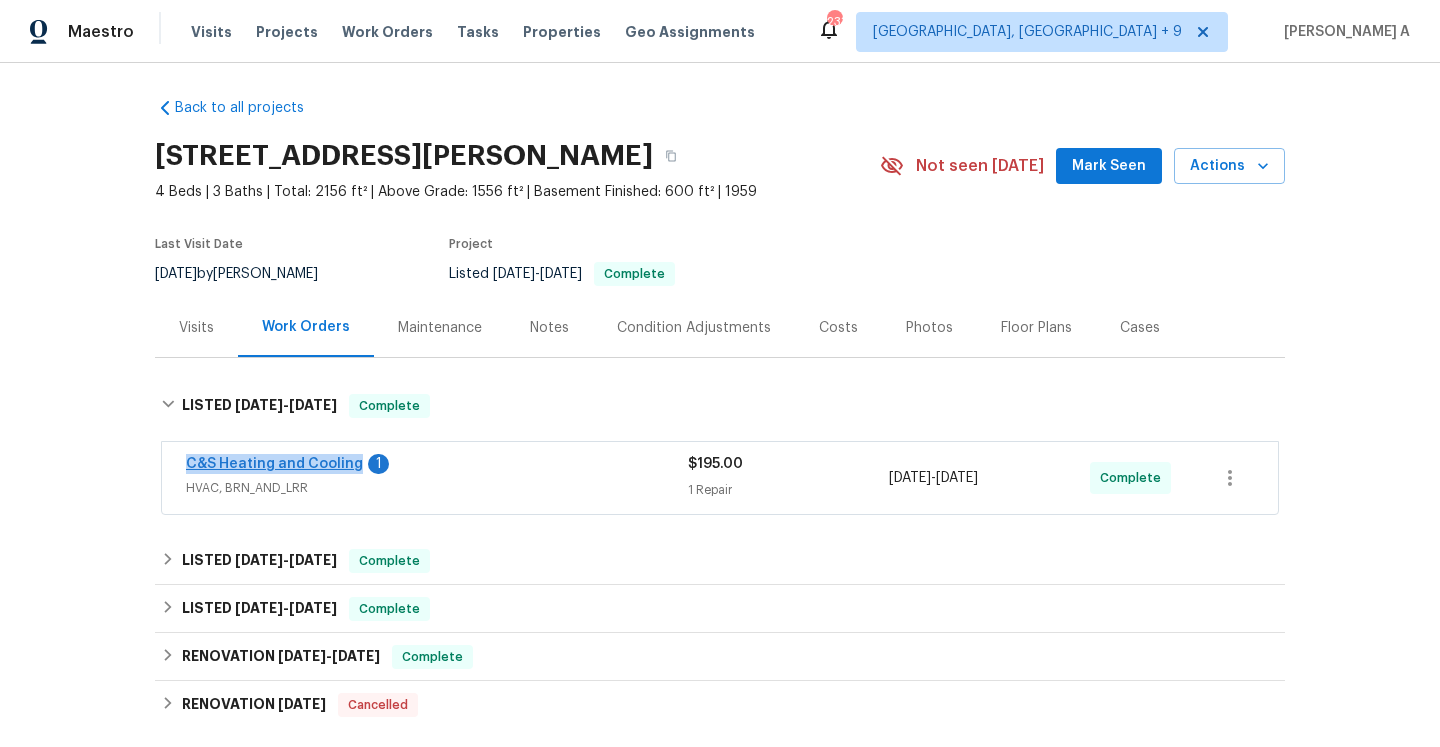 drag, startPoint x: 164, startPoint y: 465, endPoint x: 352, endPoint y: 469, distance: 188.04254 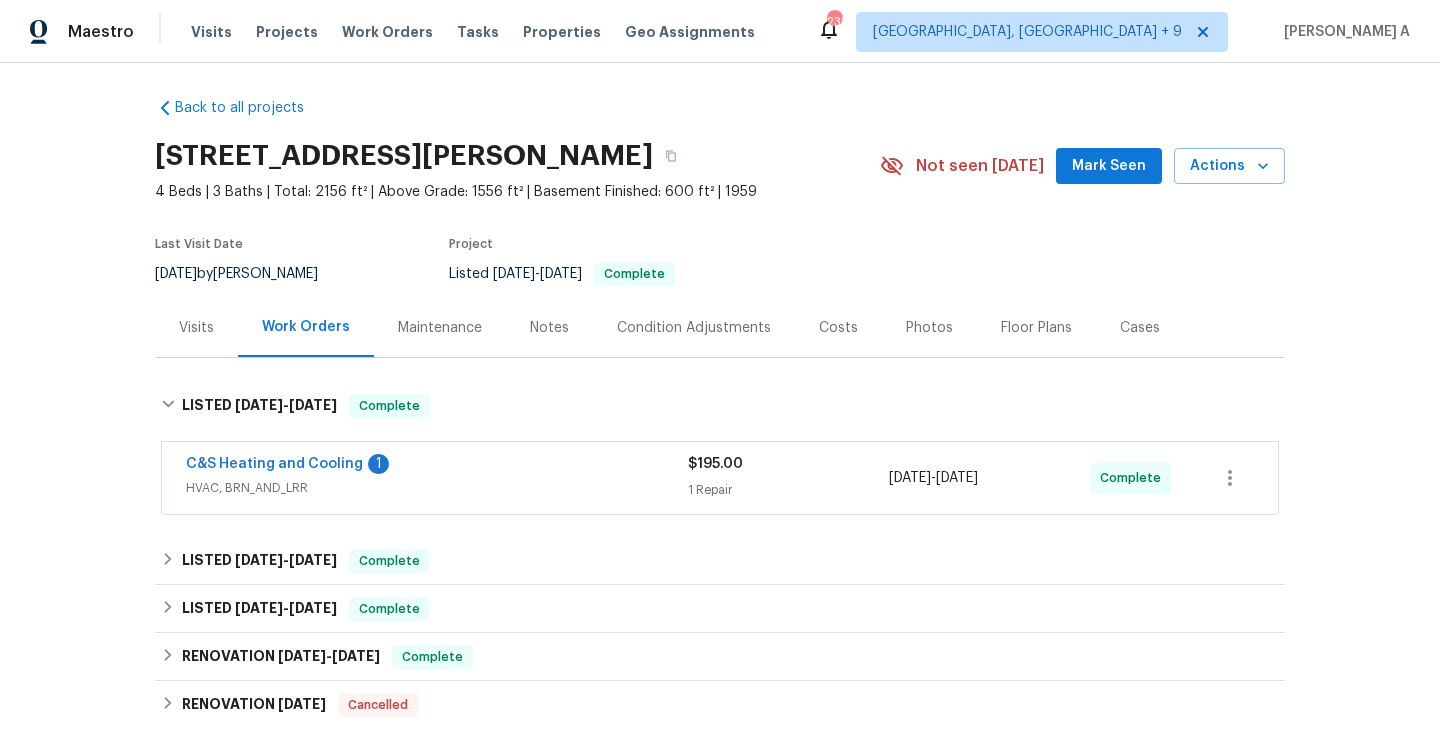 click on "HVAC, BRN_AND_LRR" at bounding box center (437, 488) 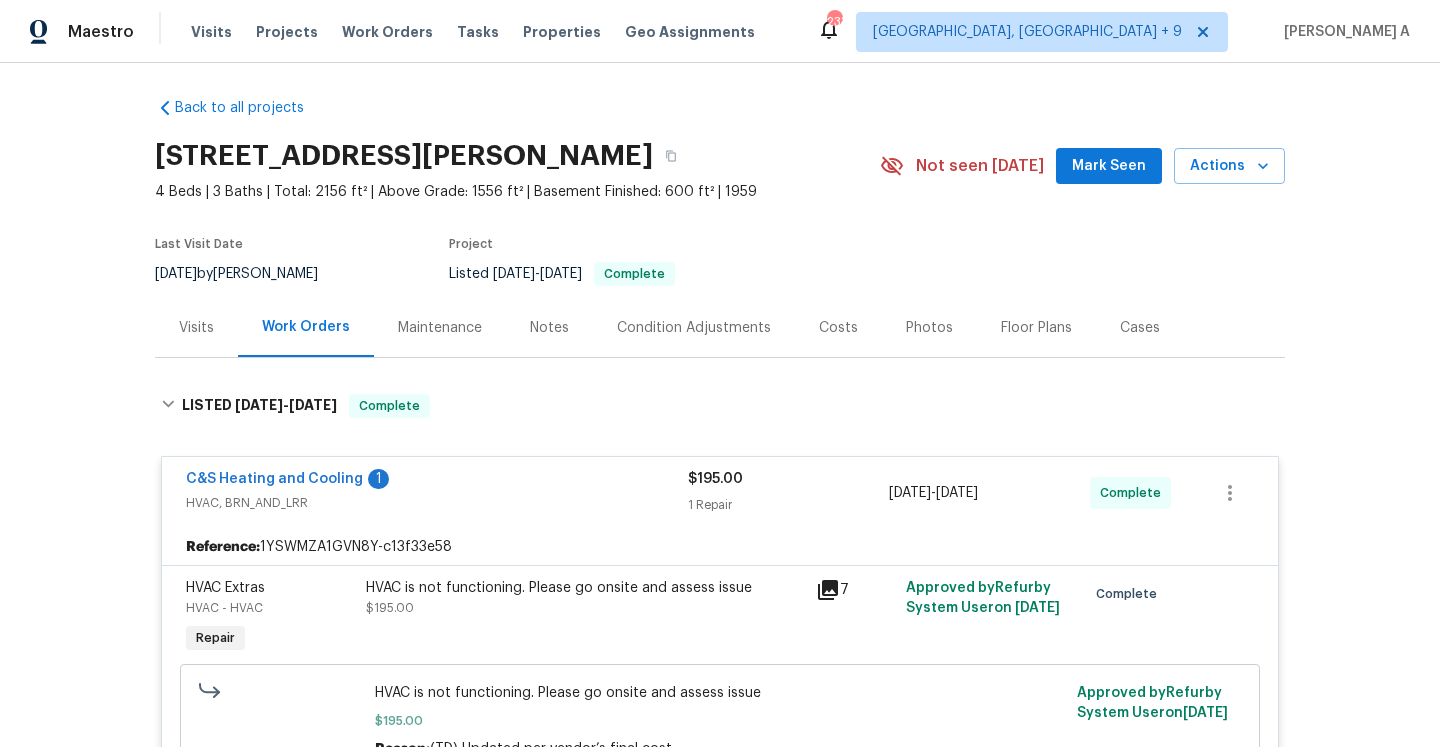 click on "Visits" at bounding box center (196, 328) 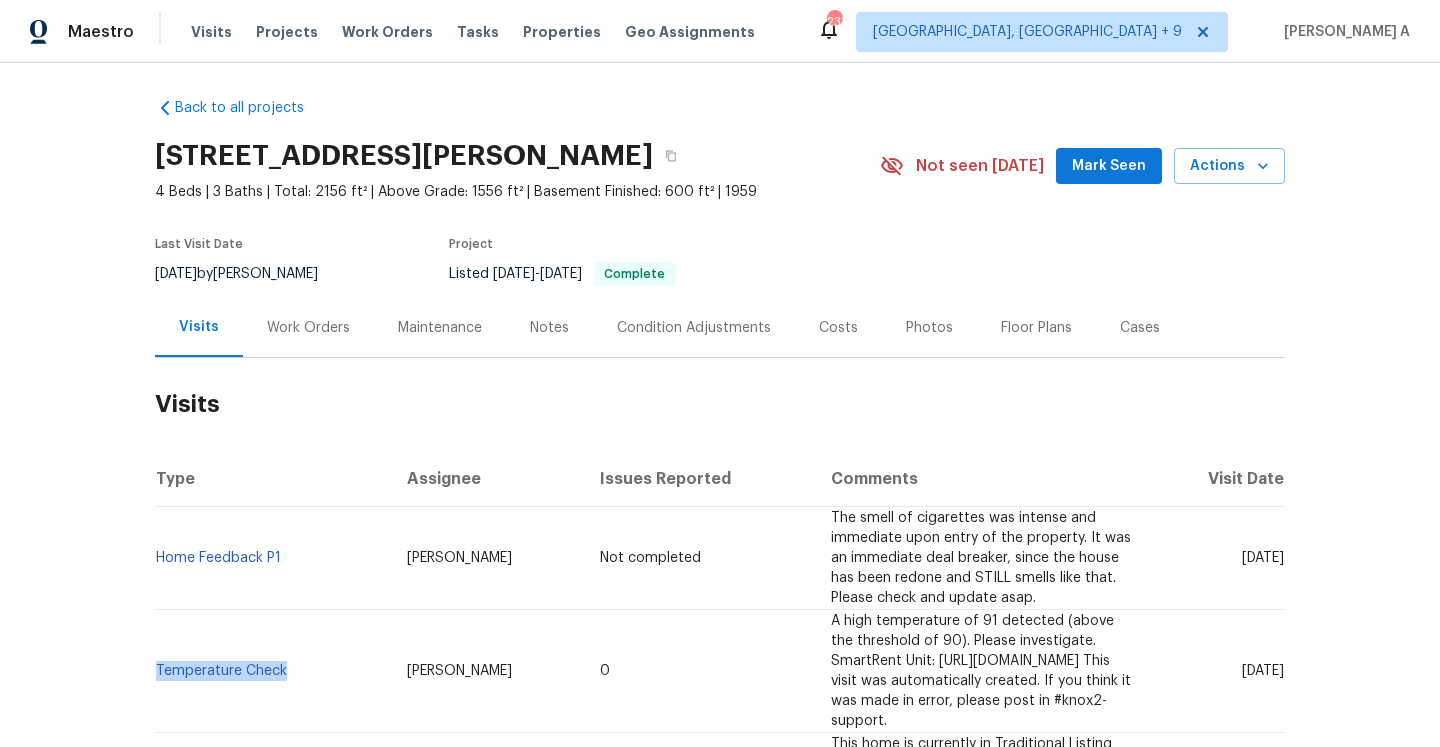 drag, startPoint x: 295, startPoint y: 648, endPoint x: 158, endPoint y: 649, distance: 137.00365 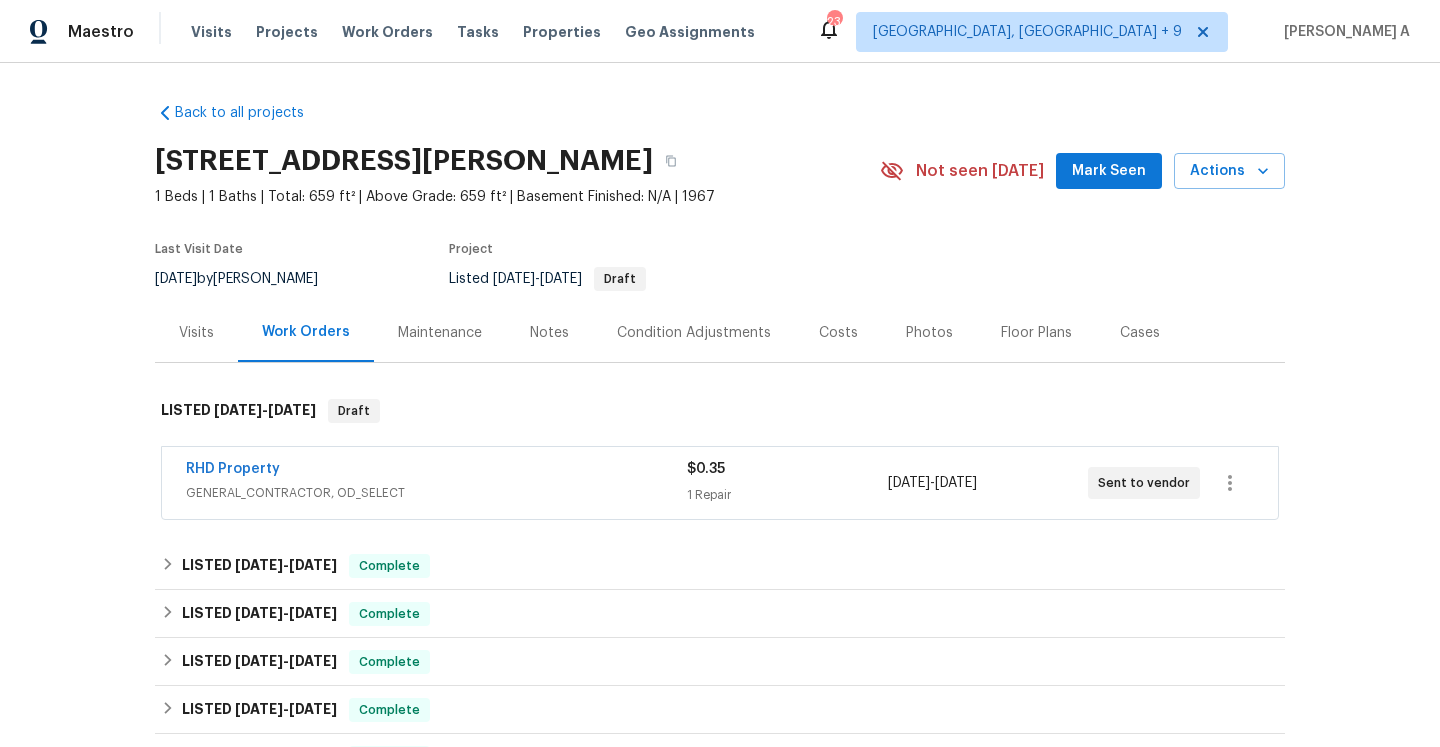 scroll, scrollTop: 0, scrollLeft: 0, axis: both 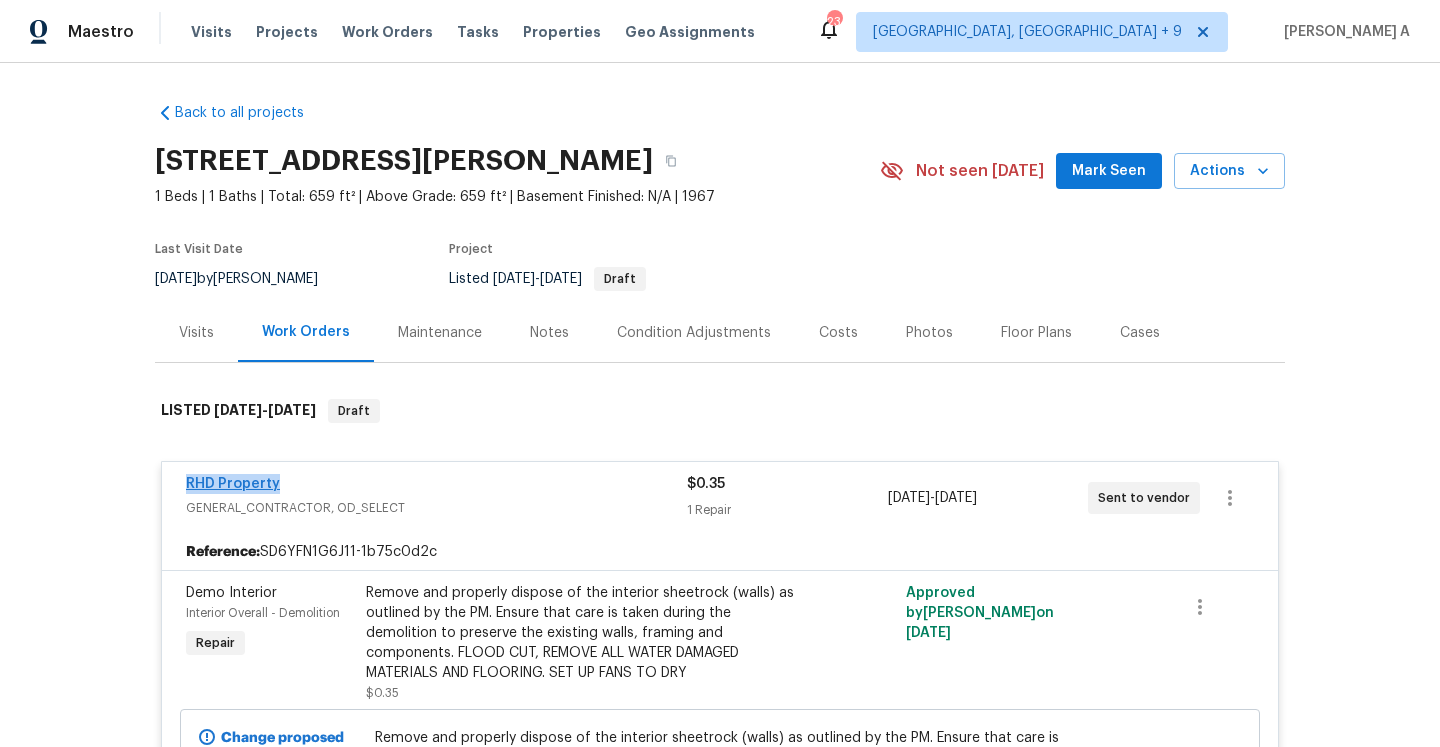 drag, startPoint x: 286, startPoint y: 486, endPoint x: 188, endPoint y: 483, distance: 98.045906 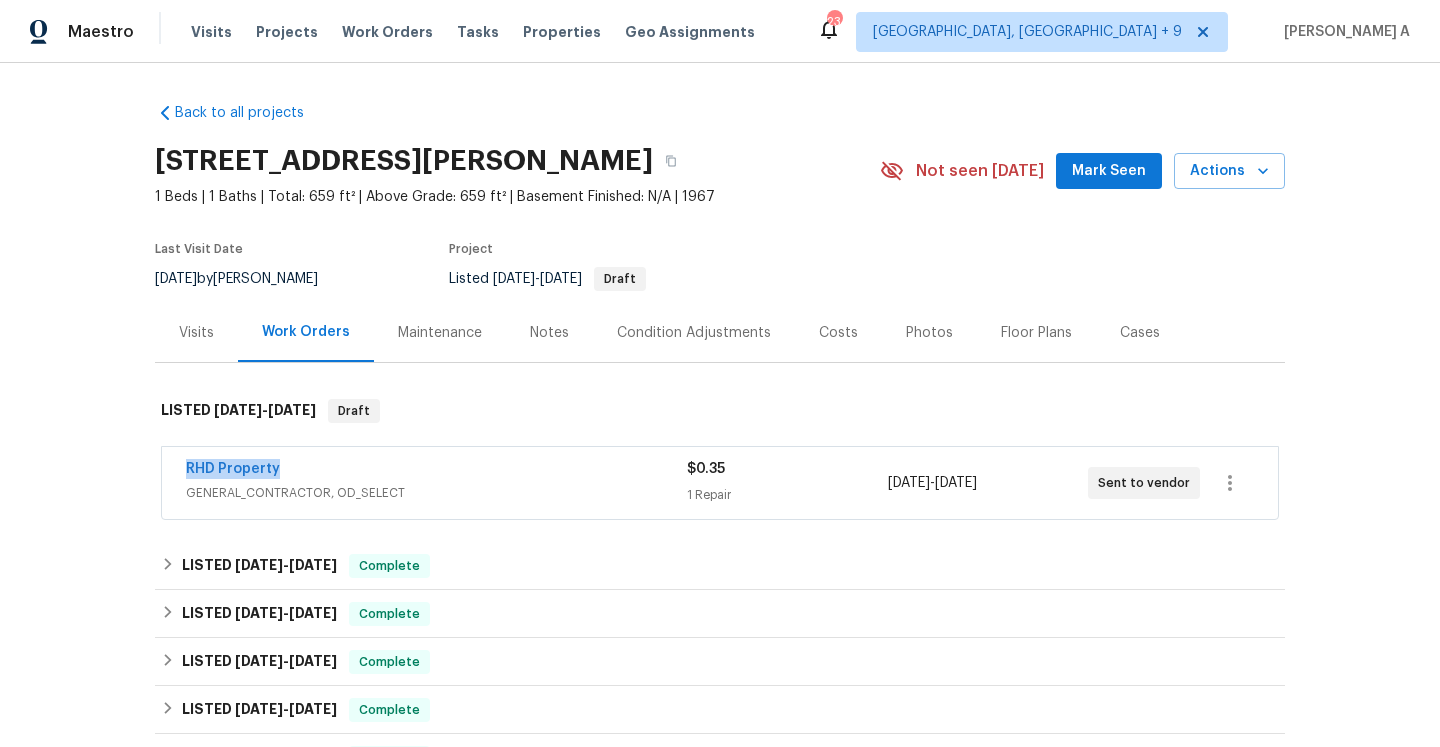 copy on "RHD Property" 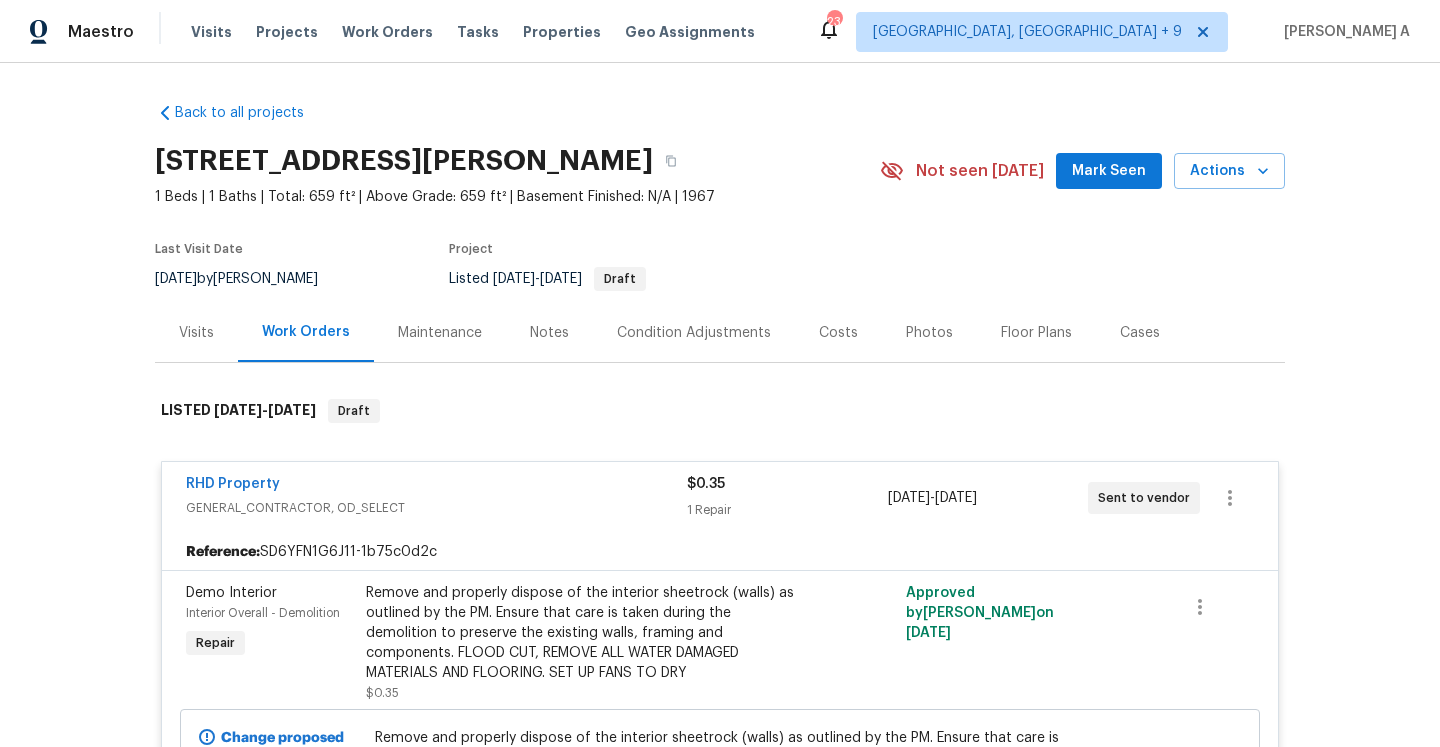 click on "Visits" at bounding box center [196, 332] 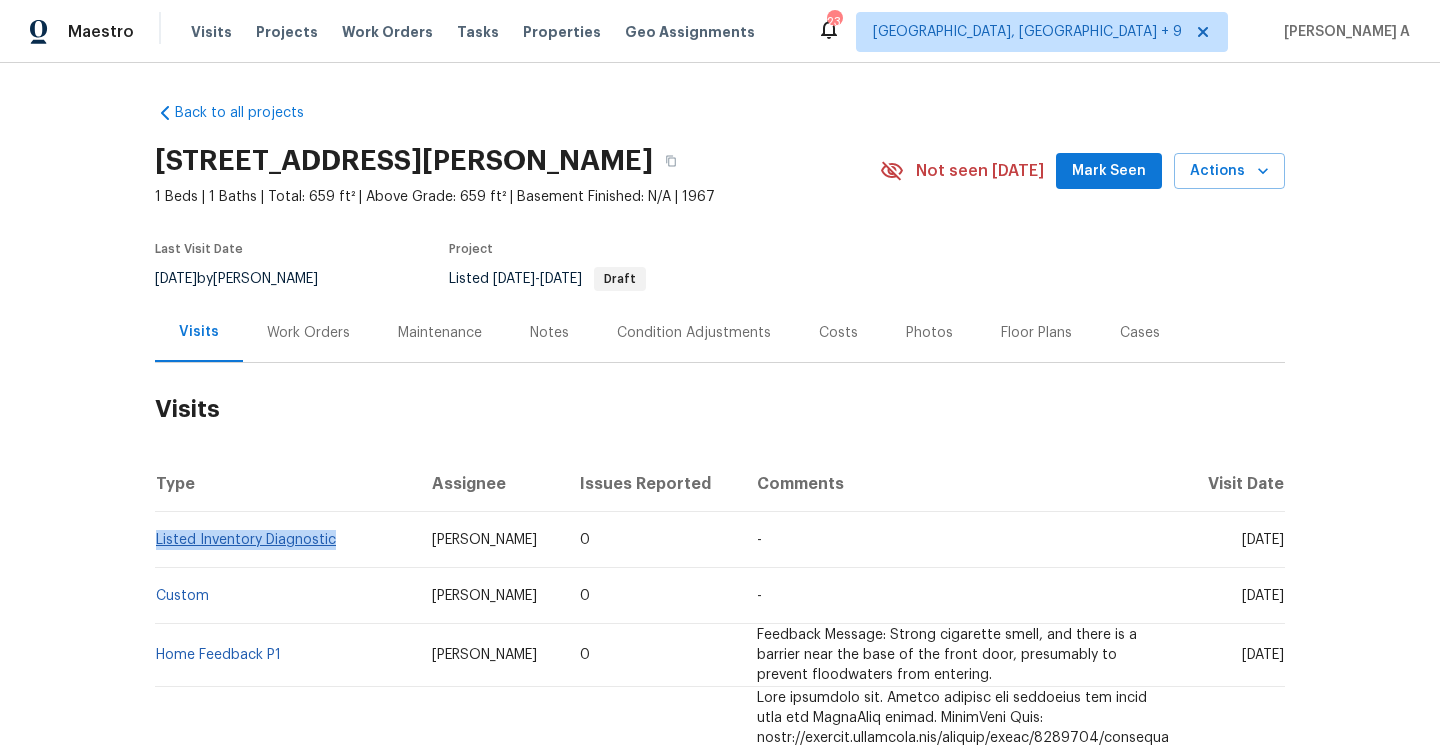 drag, startPoint x: 346, startPoint y: 546, endPoint x: 157, endPoint y: 542, distance: 189.04233 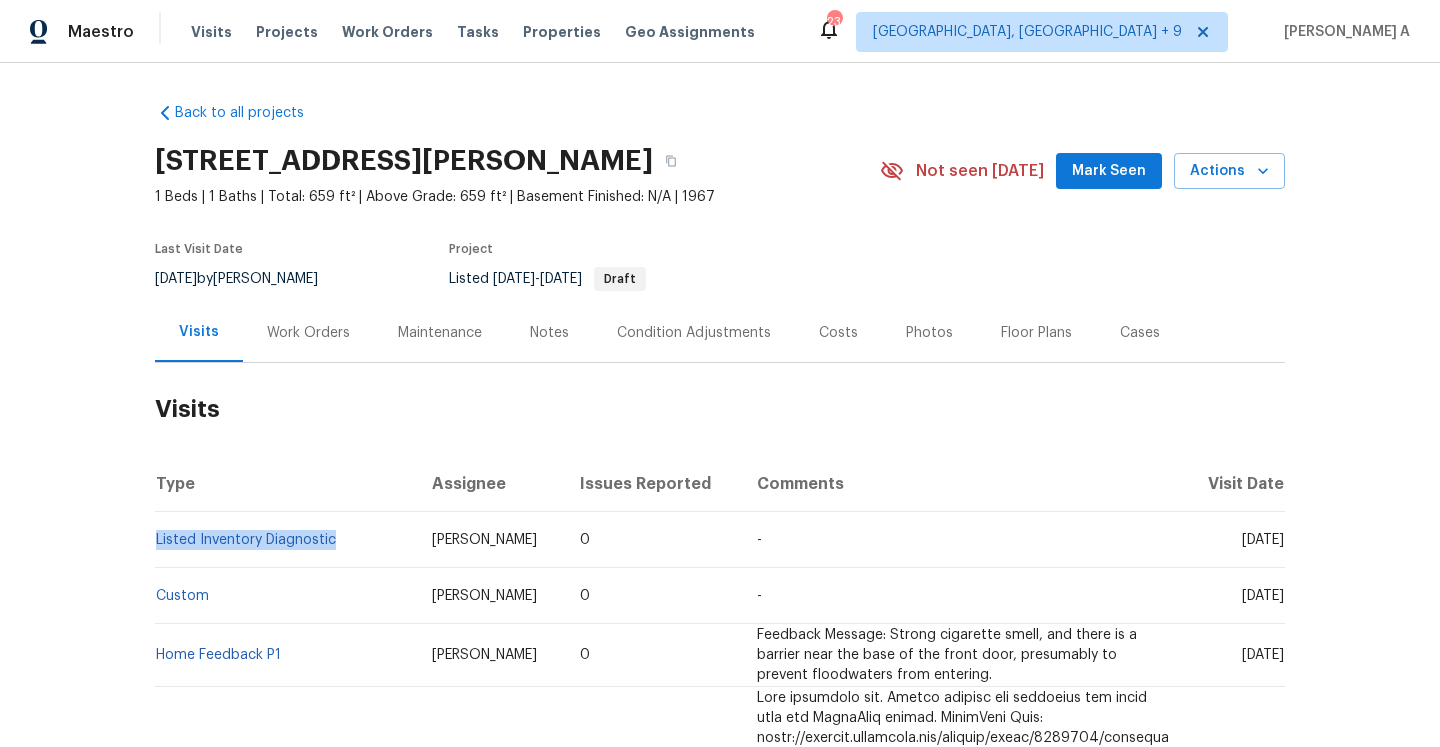 copy on "Listed Inventory Diagnostic" 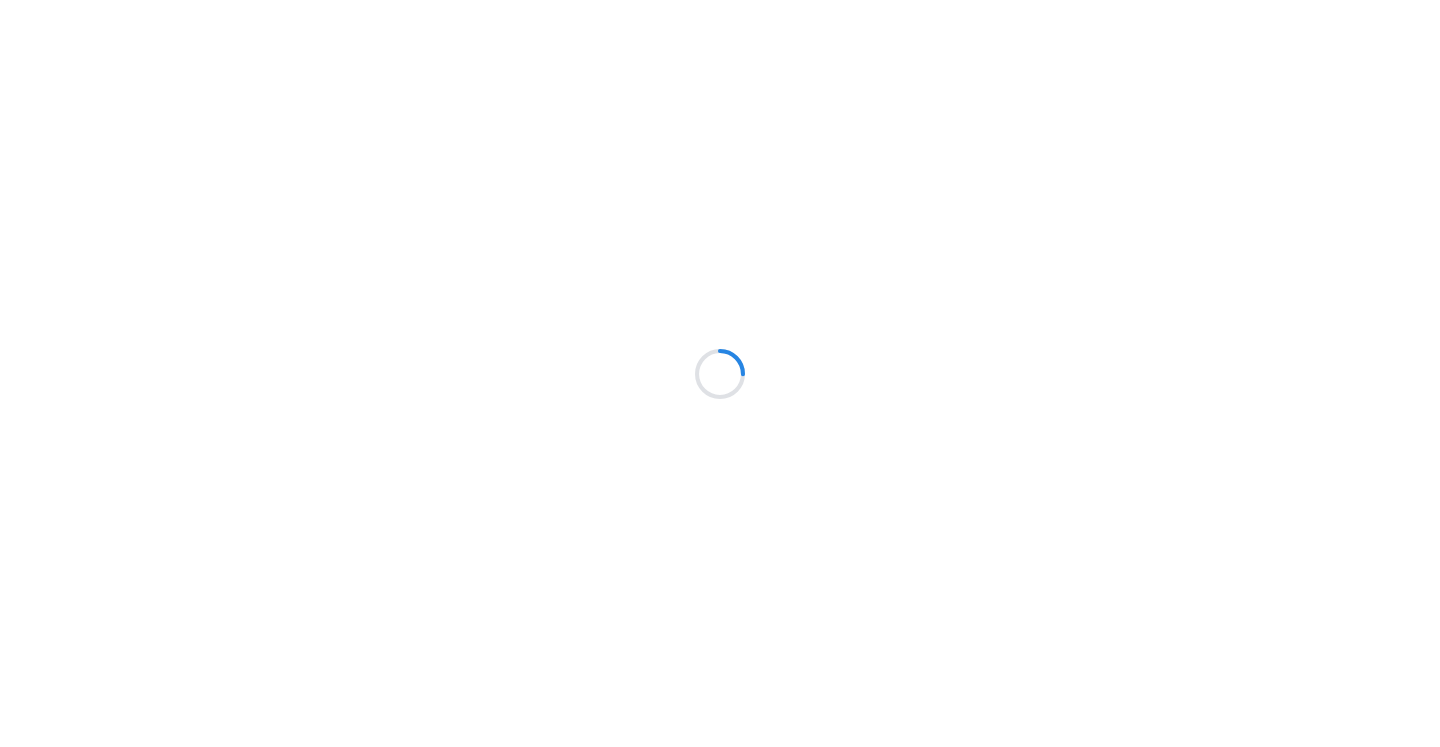 scroll, scrollTop: 0, scrollLeft: 0, axis: both 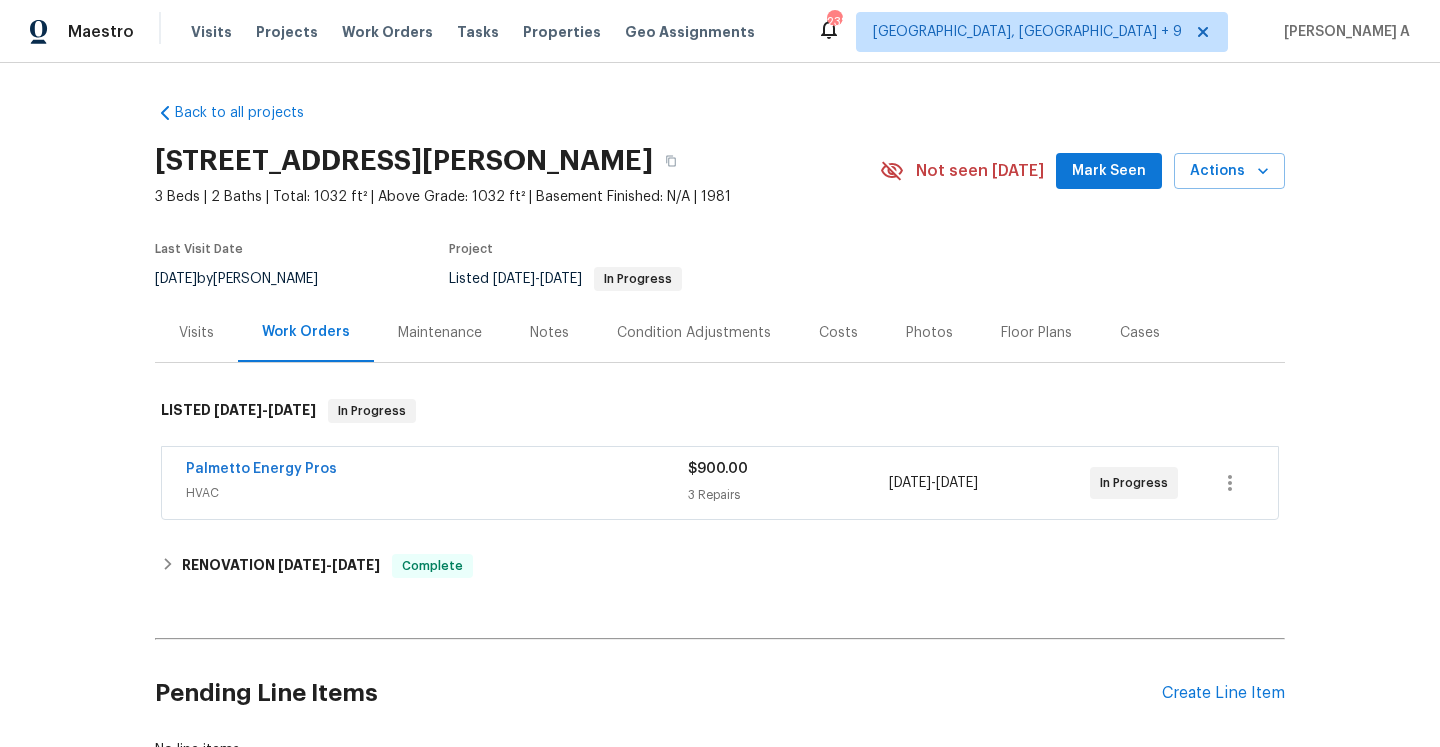 click on "Palmetto Energy Pros" at bounding box center [437, 471] 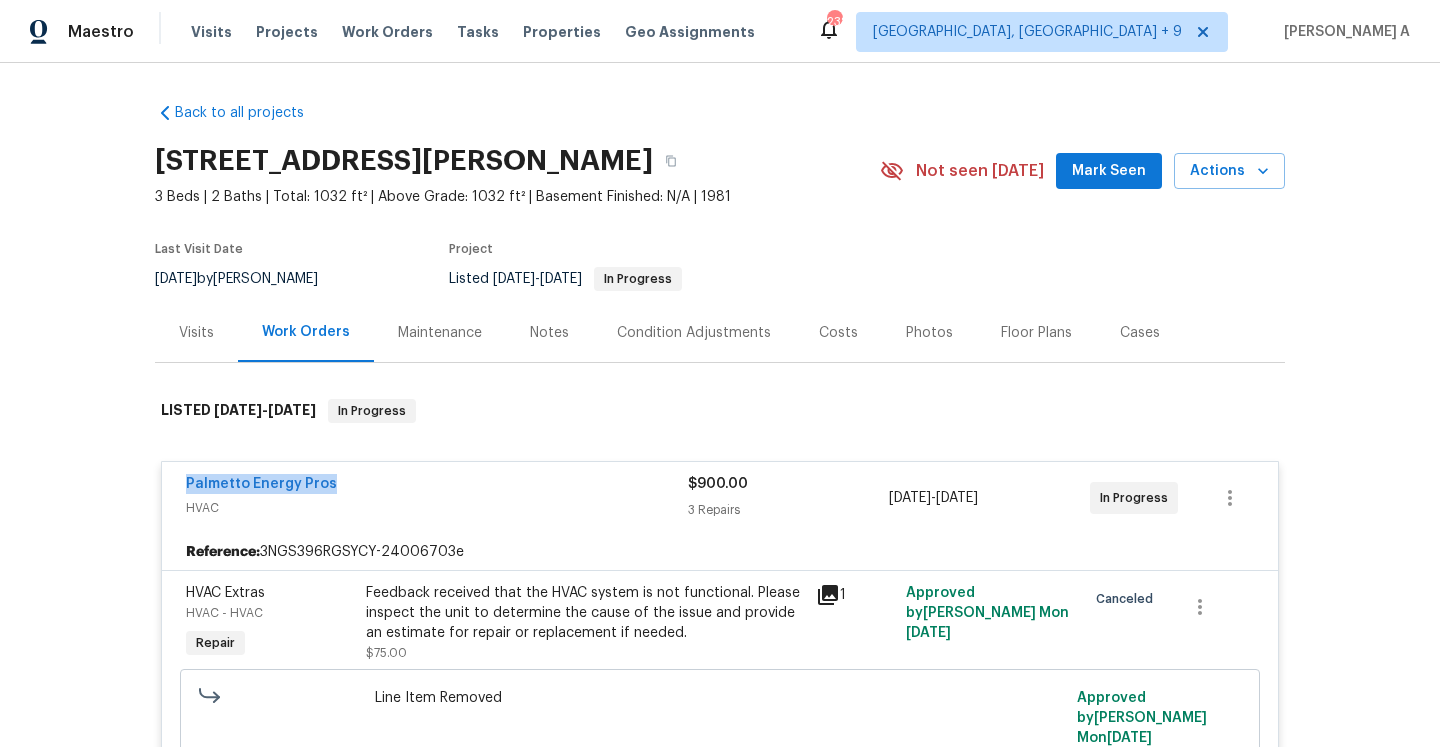 drag, startPoint x: 337, startPoint y: 486, endPoint x: 183, endPoint y: 482, distance: 154.05194 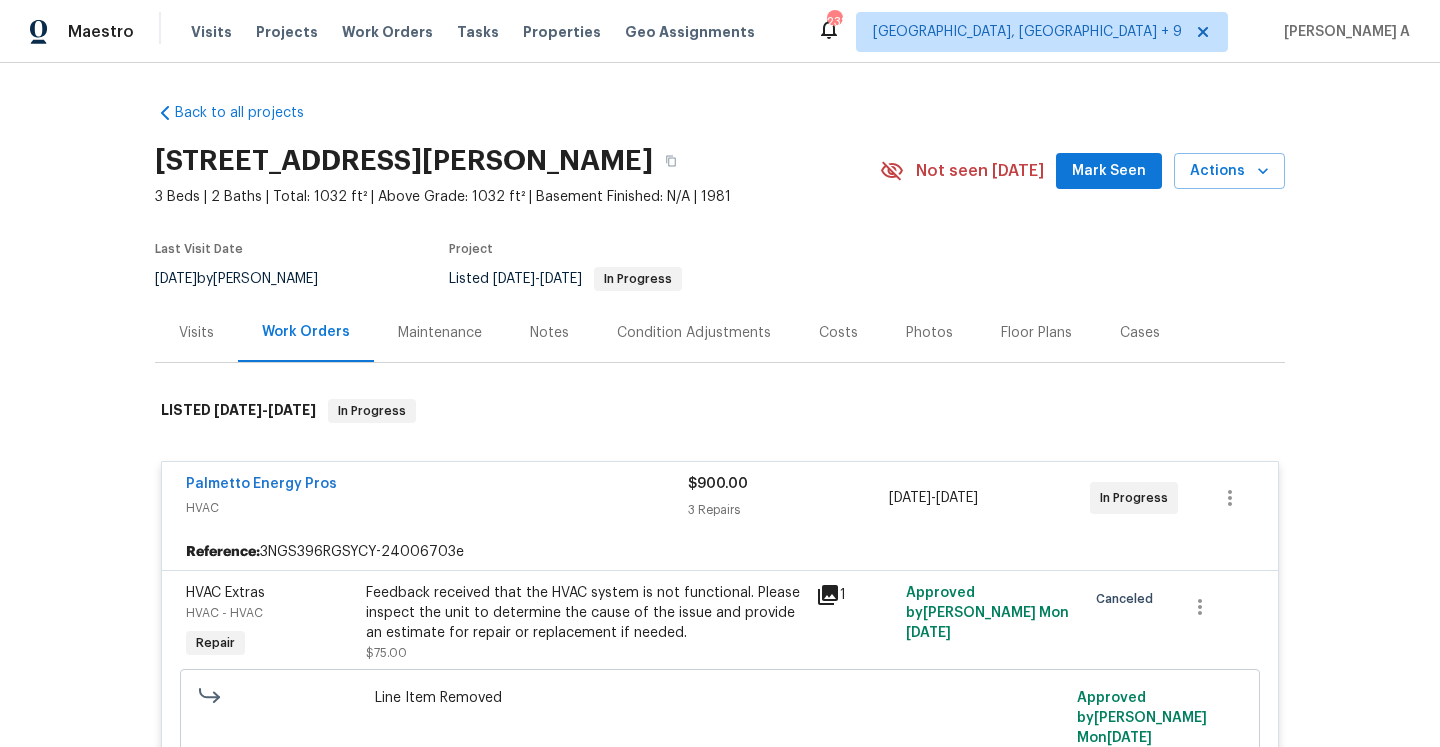 click on "Visits" at bounding box center (196, 332) 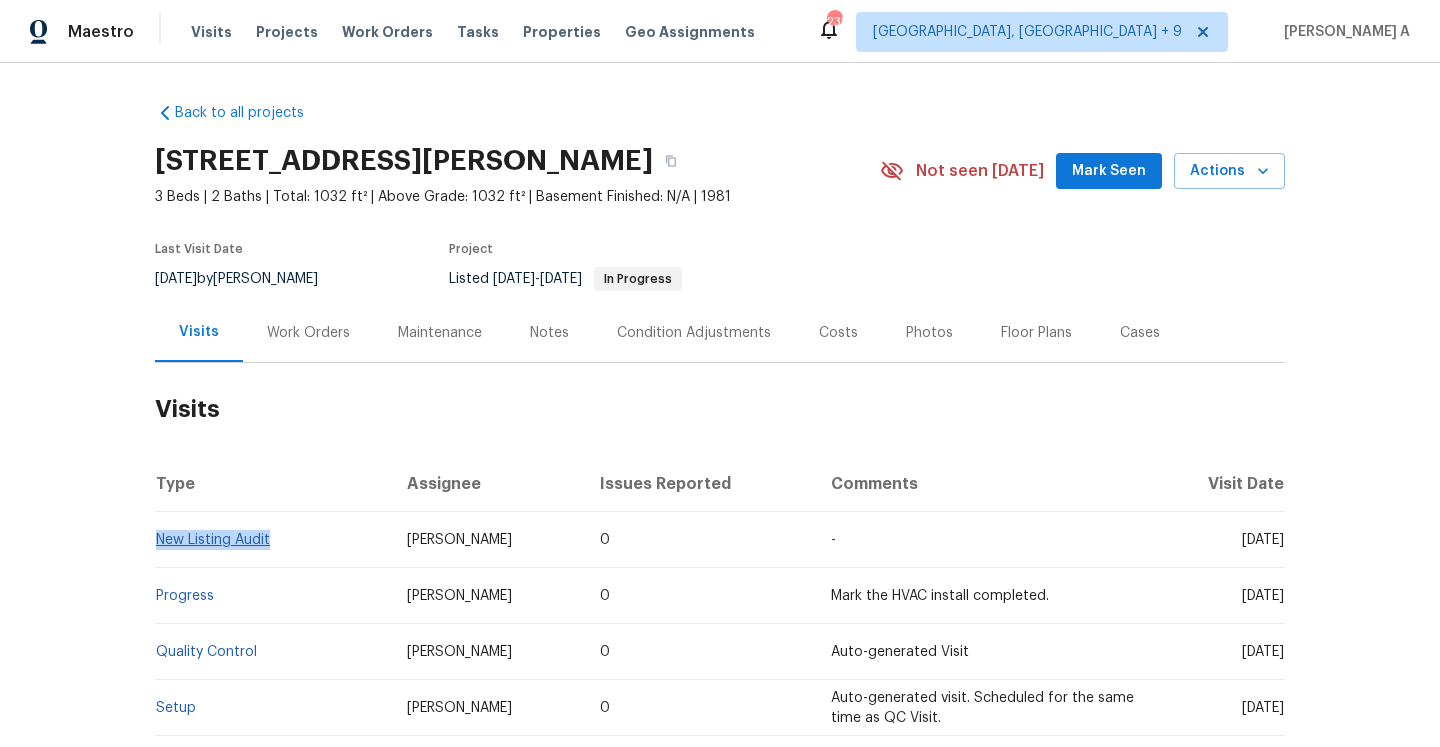 drag, startPoint x: 278, startPoint y: 534, endPoint x: 156, endPoint y: 537, distance: 122.03688 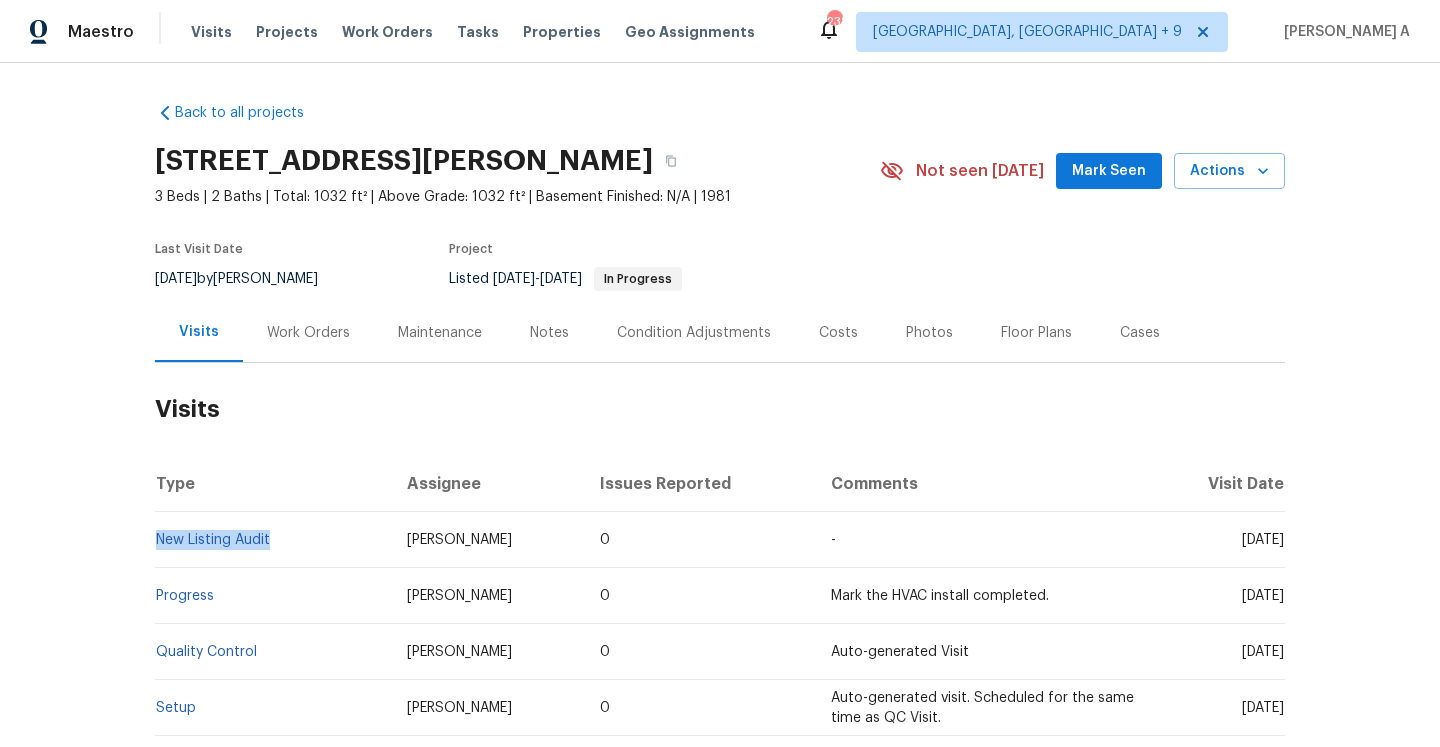 copy on "New Listing Audit" 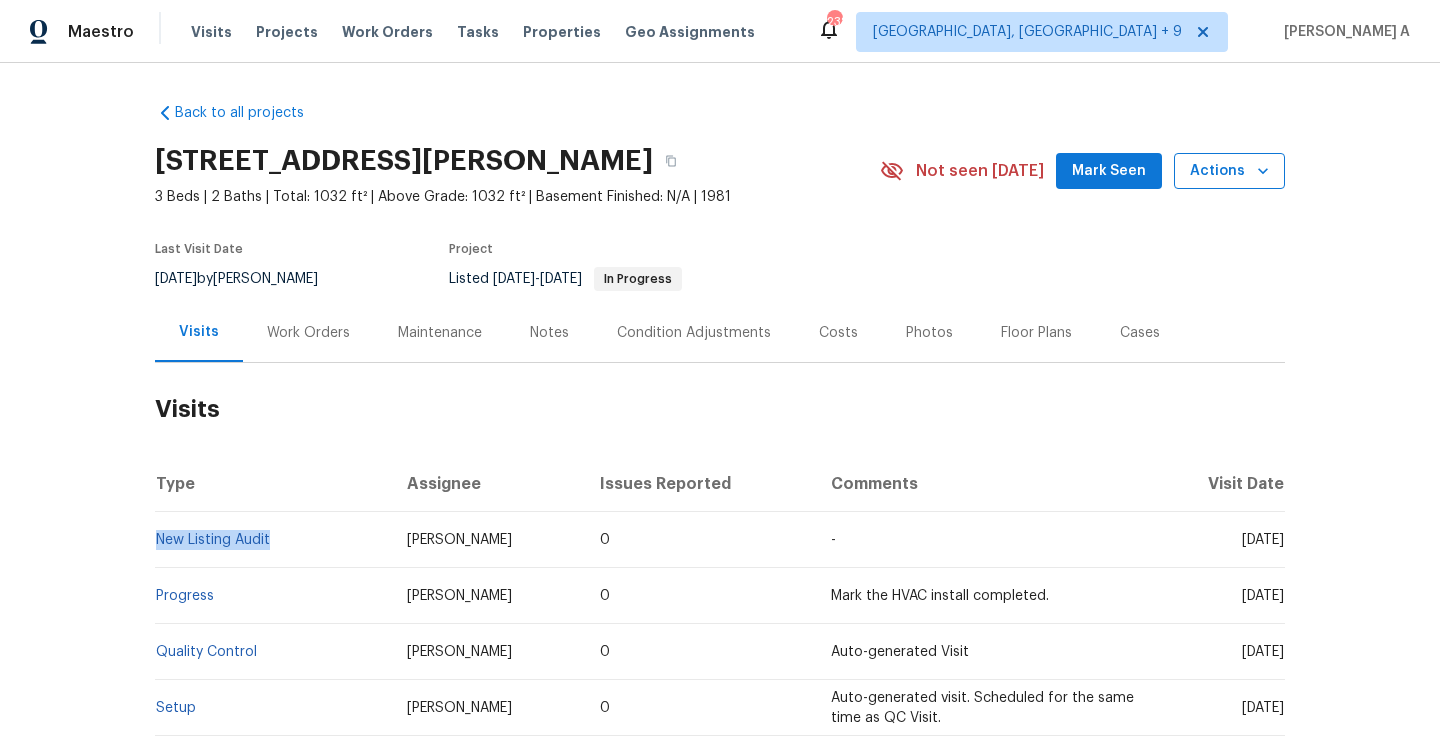 click on "Actions" at bounding box center (1229, 171) 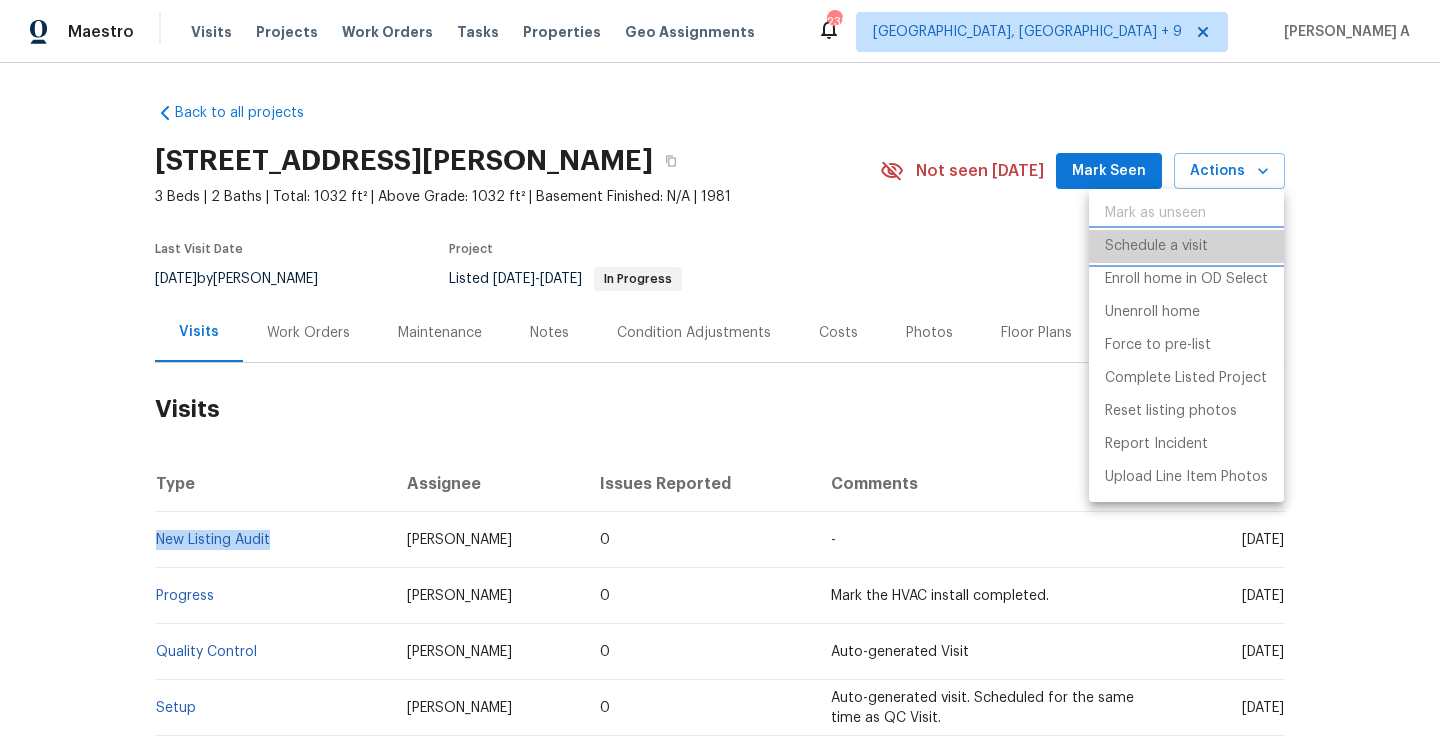click on "Schedule a visit" at bounding box center (1156, 246) 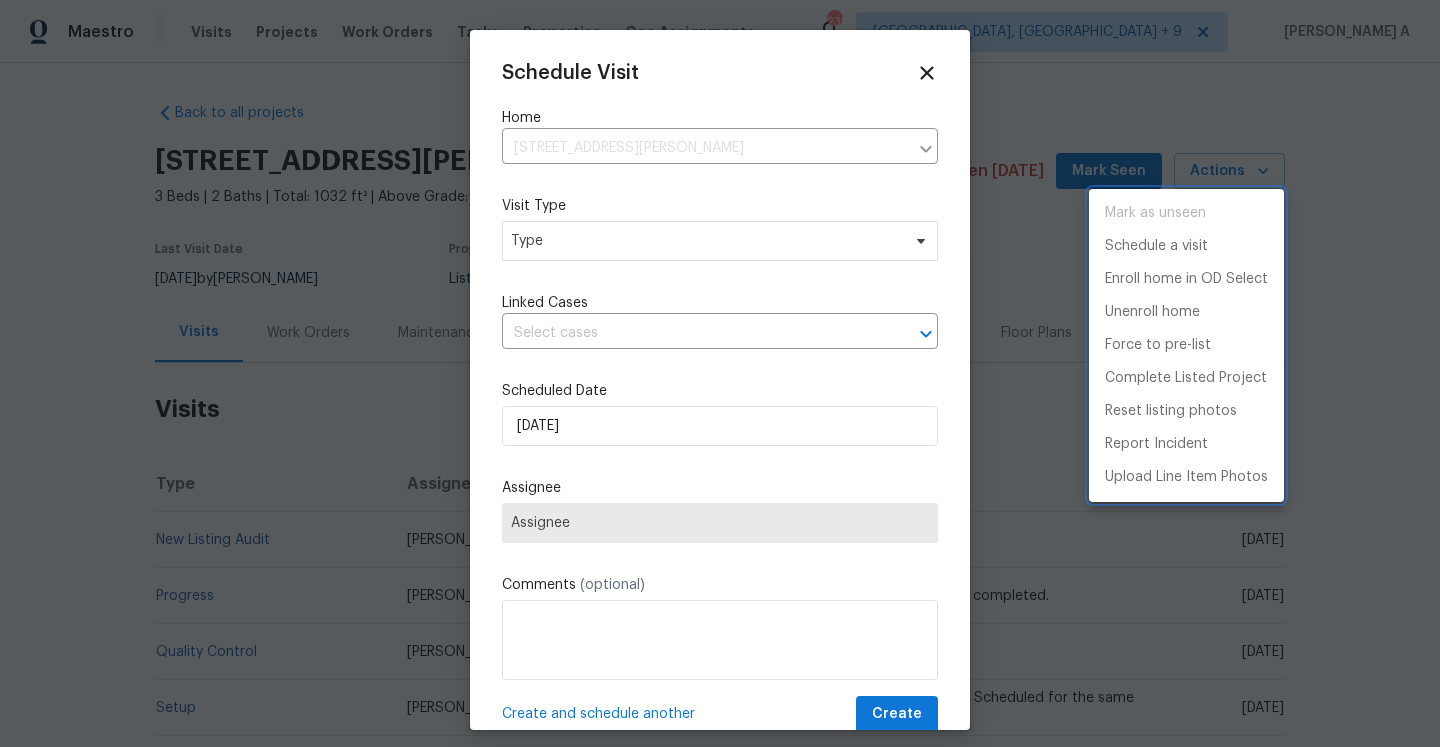 click at bounding box center [720, 373] 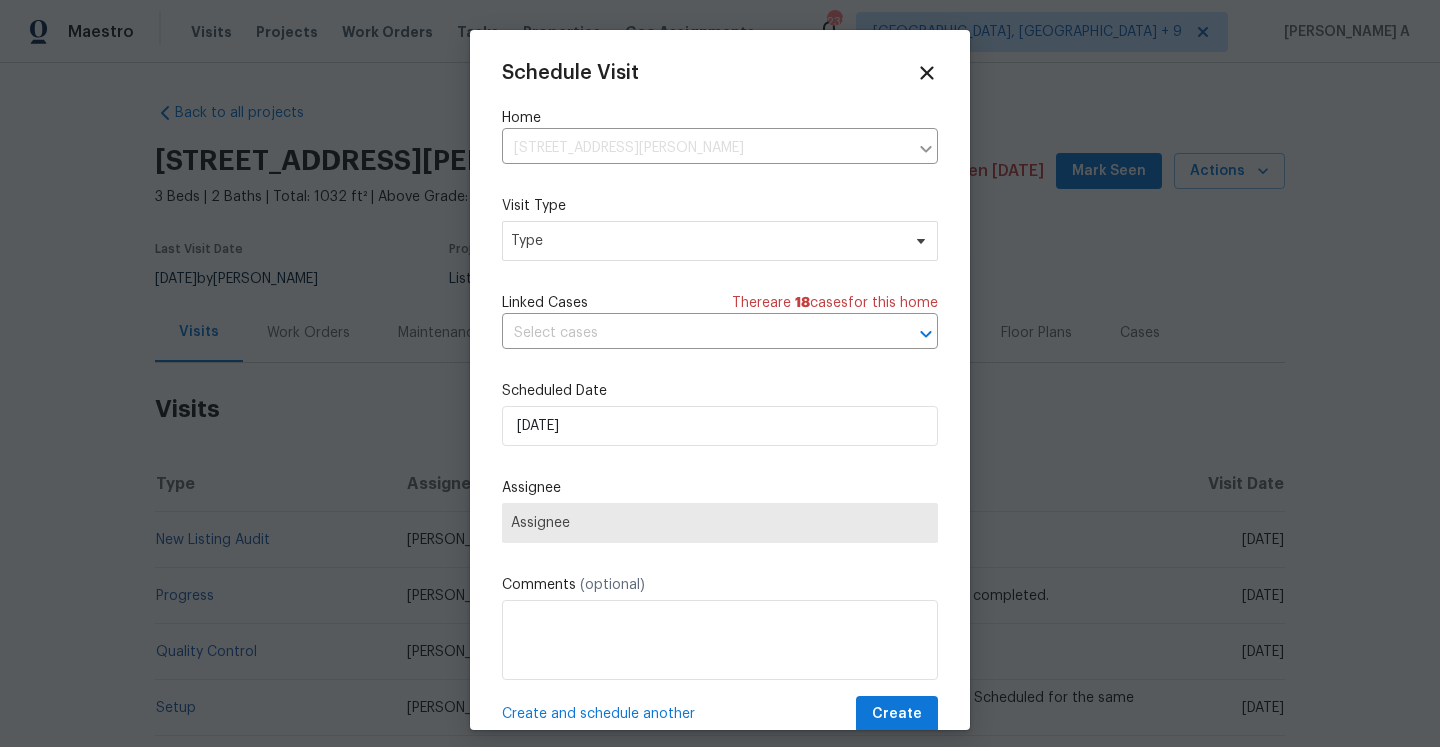 click on "Schedule Visit Home   [STREET_ADDRESS][PERSON_NAME] ​ Visit Type   Type Linked Cases There  are   18  case s  for this home   ​ Scheduled Date   [DATE] Assignee   Assignee Comments   (optional) Create and schedule another Create" at bounding box center (720, 397) 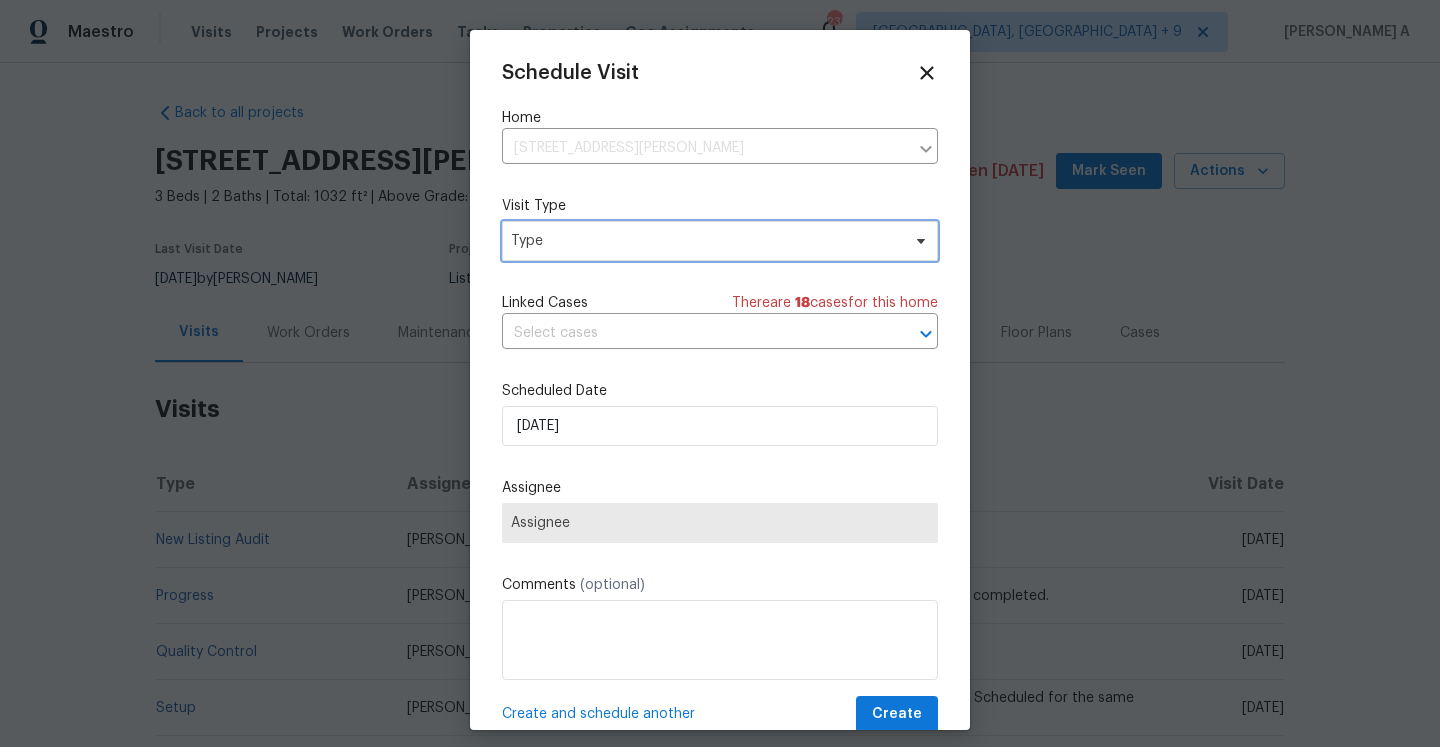 click on "Type" at bounding box center [705, 241] 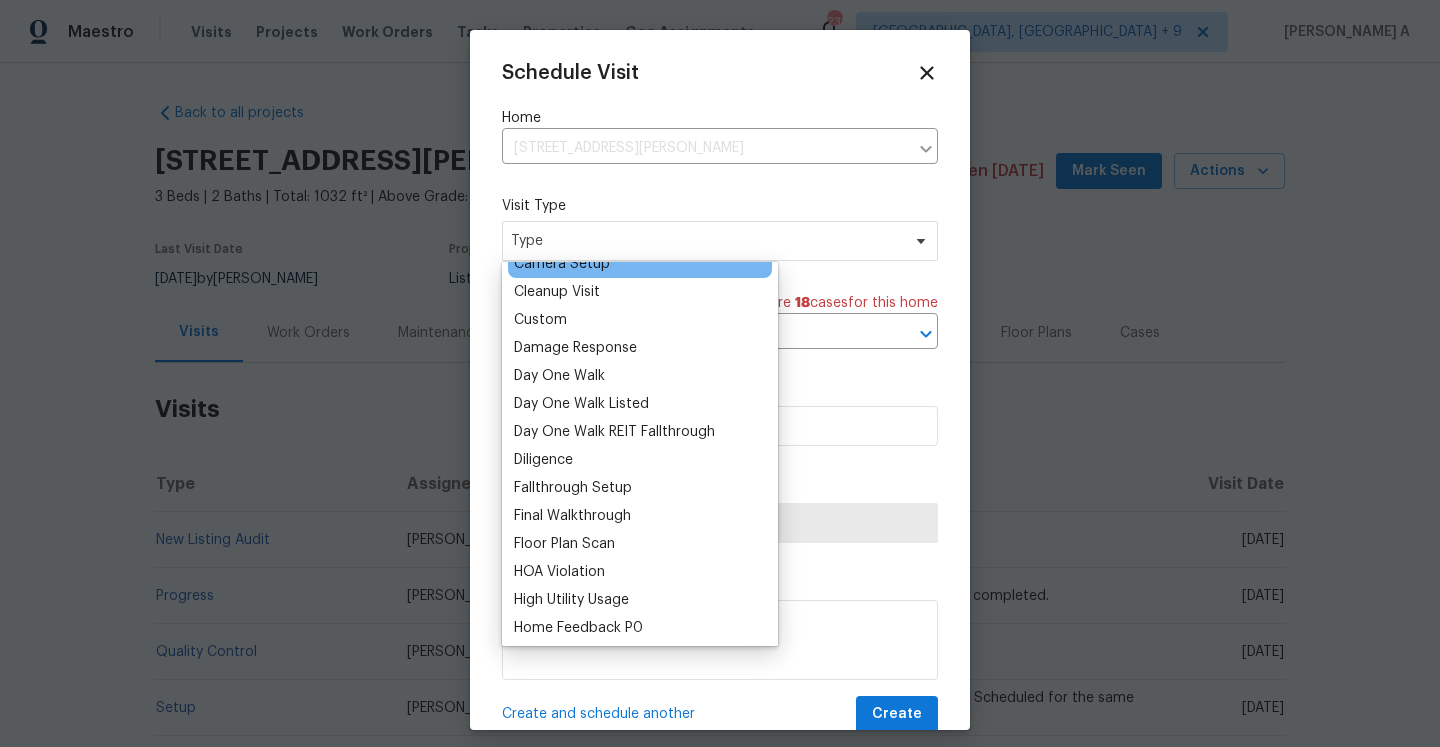 scroll, scrollTop: 529, scrollLeft: 0, axis: vertical 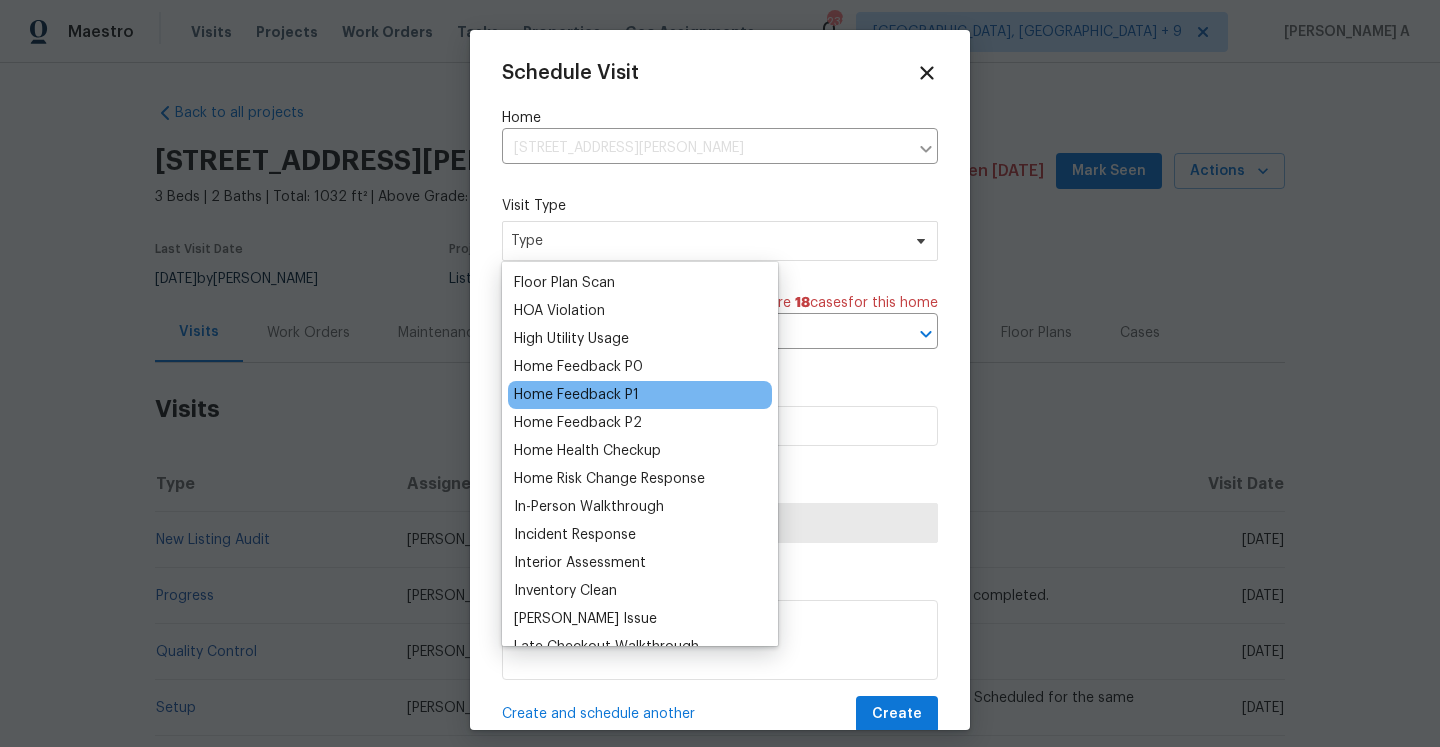 click on "Home Feedback P1" at bounding box center (576, 395) 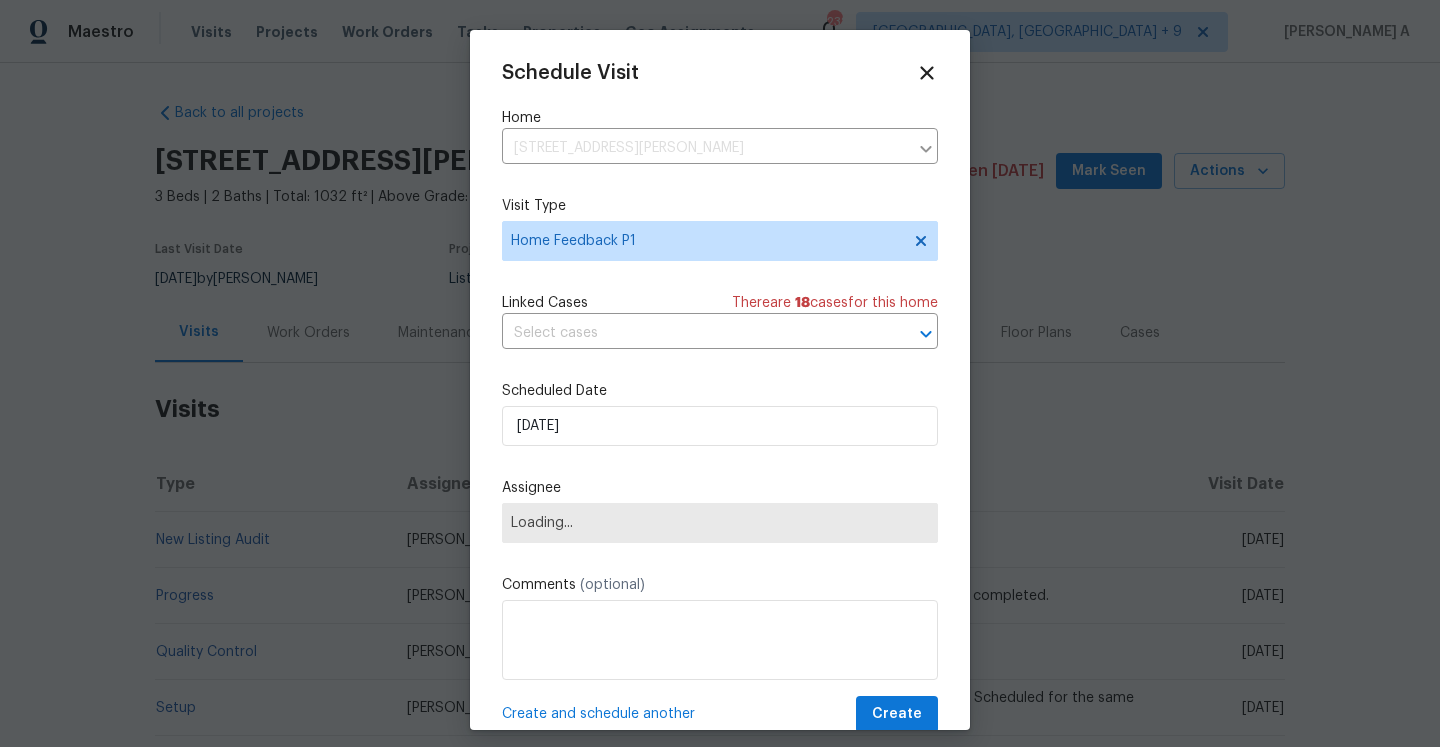 click on "Schedule Visit Home   1336 Johnson Ave, Columbia, SC 29203 ​ Visit Type   Home Feedback P1 Linked Cases There  are   18  case s  for this home   ​ Scheduled Date   7/15/2025 Assignee   Loading... Comments   (optional) Create and schedule another Create" at bounding box center (720, 397) 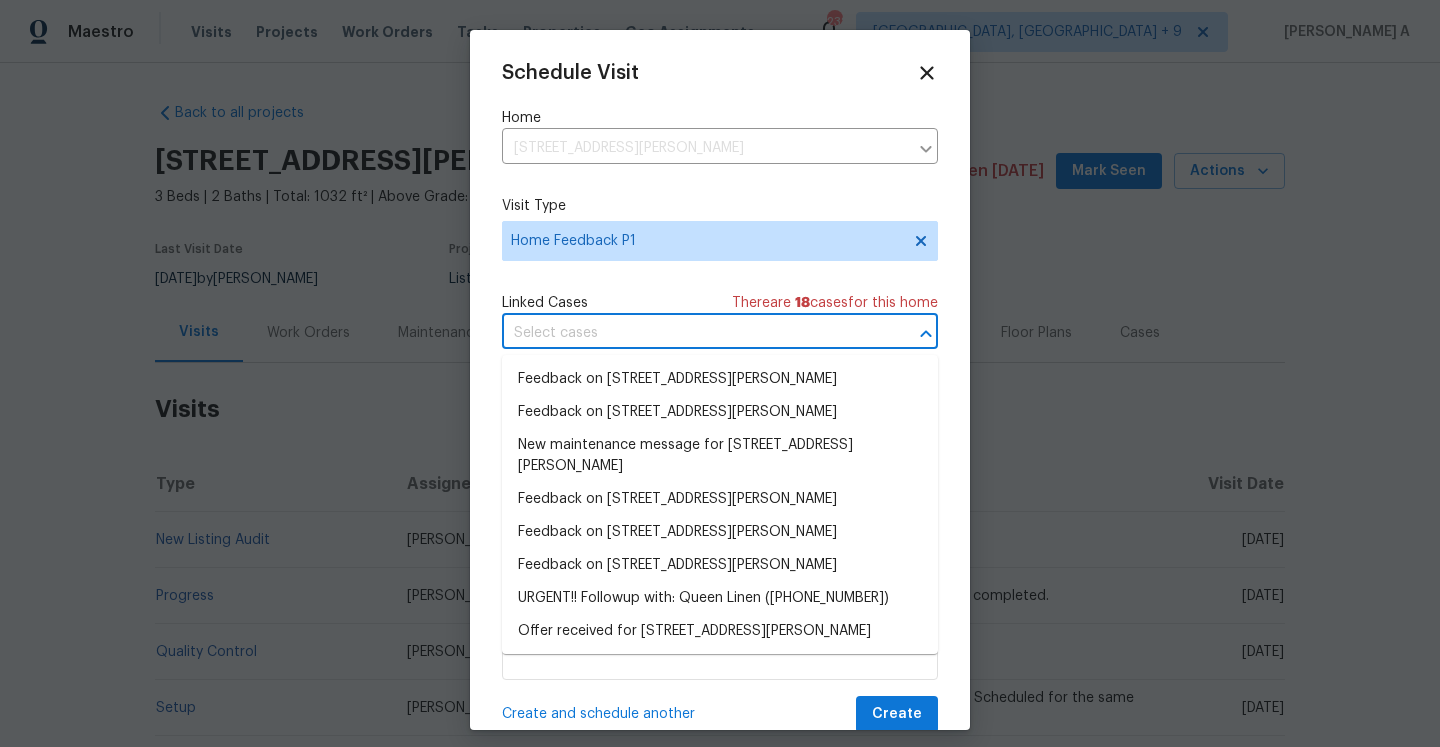 click at bounding box center [692, 333] 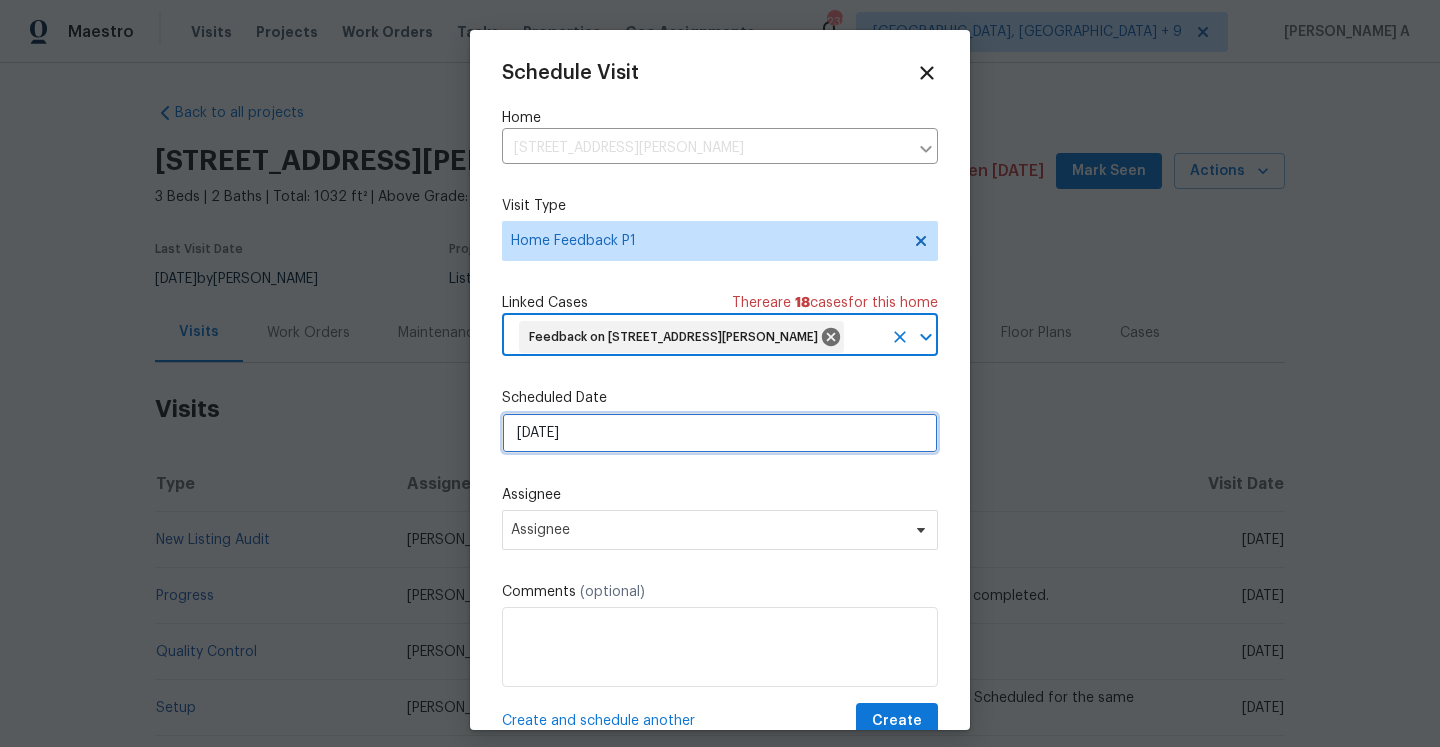 click on "7/15/2025" at bounding box center [720, 433] 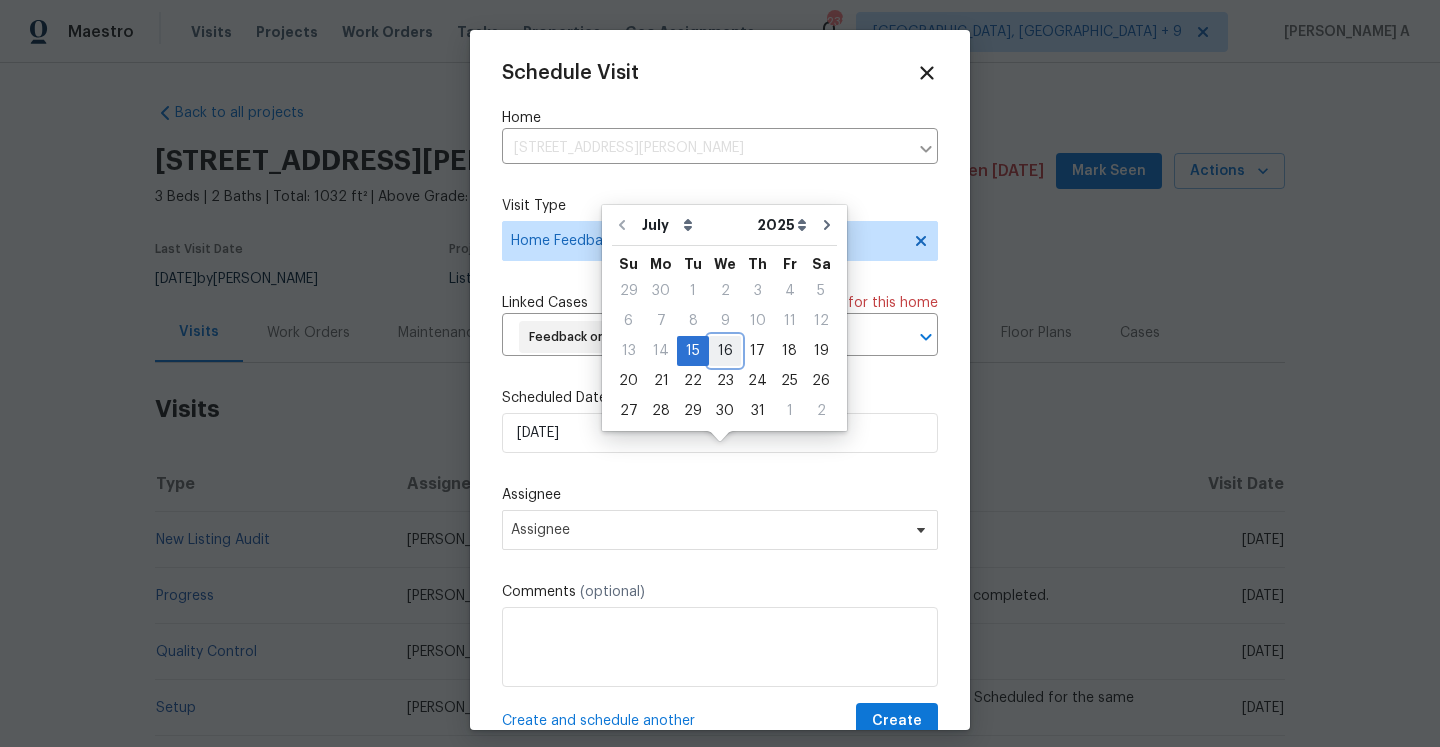 click on "16" at bounding box center [725, 351] 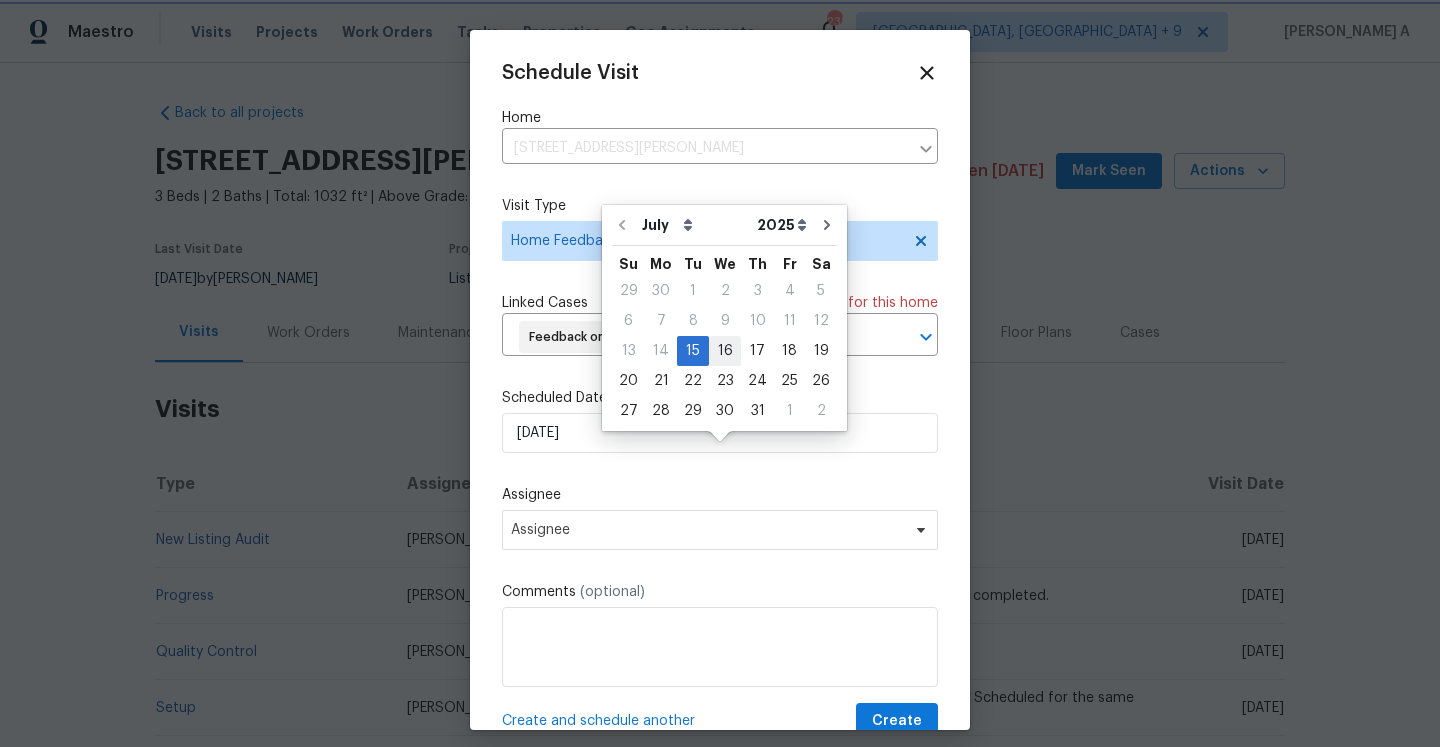 type on "7/16/2025" 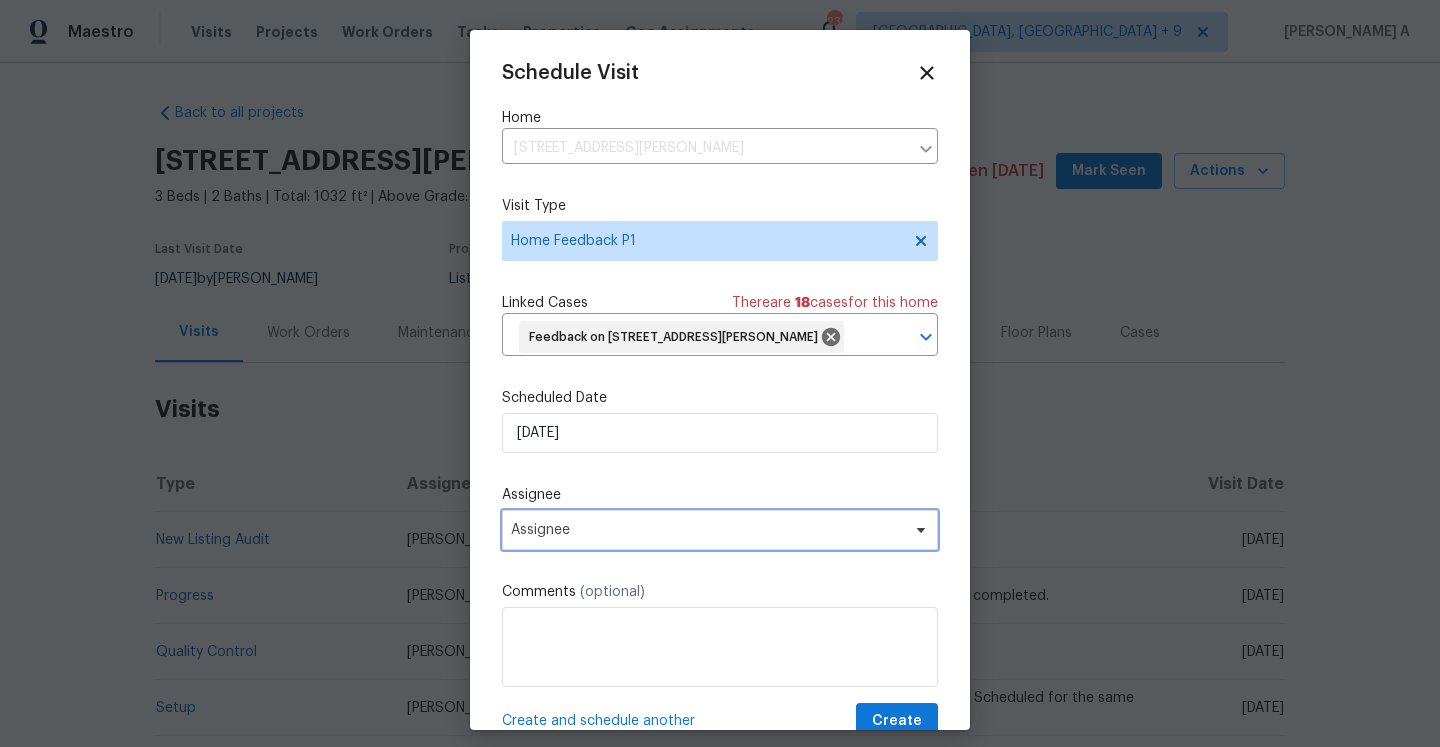 click on "Assignee" at bounding box center (707, 530) 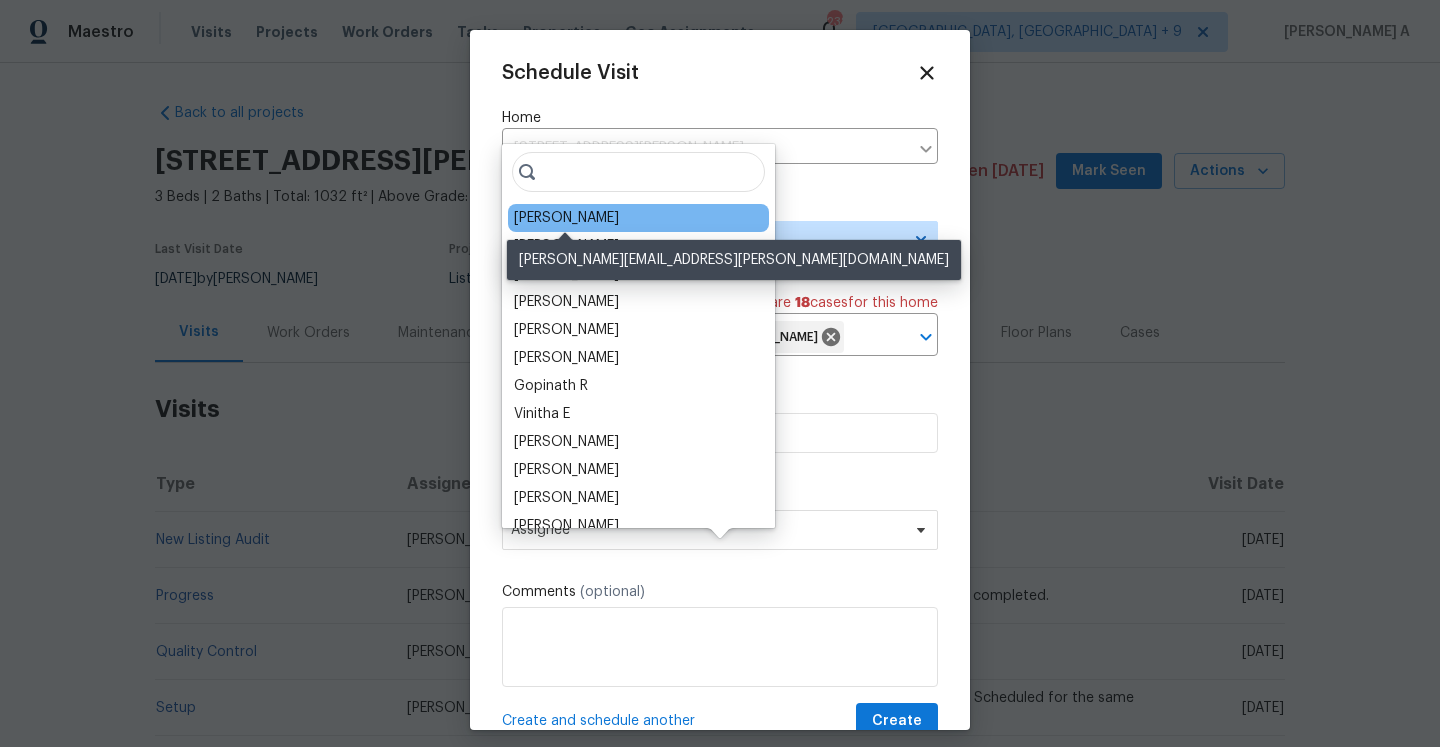 click on "Ryan Middleton" at bounding box center (566, 218) 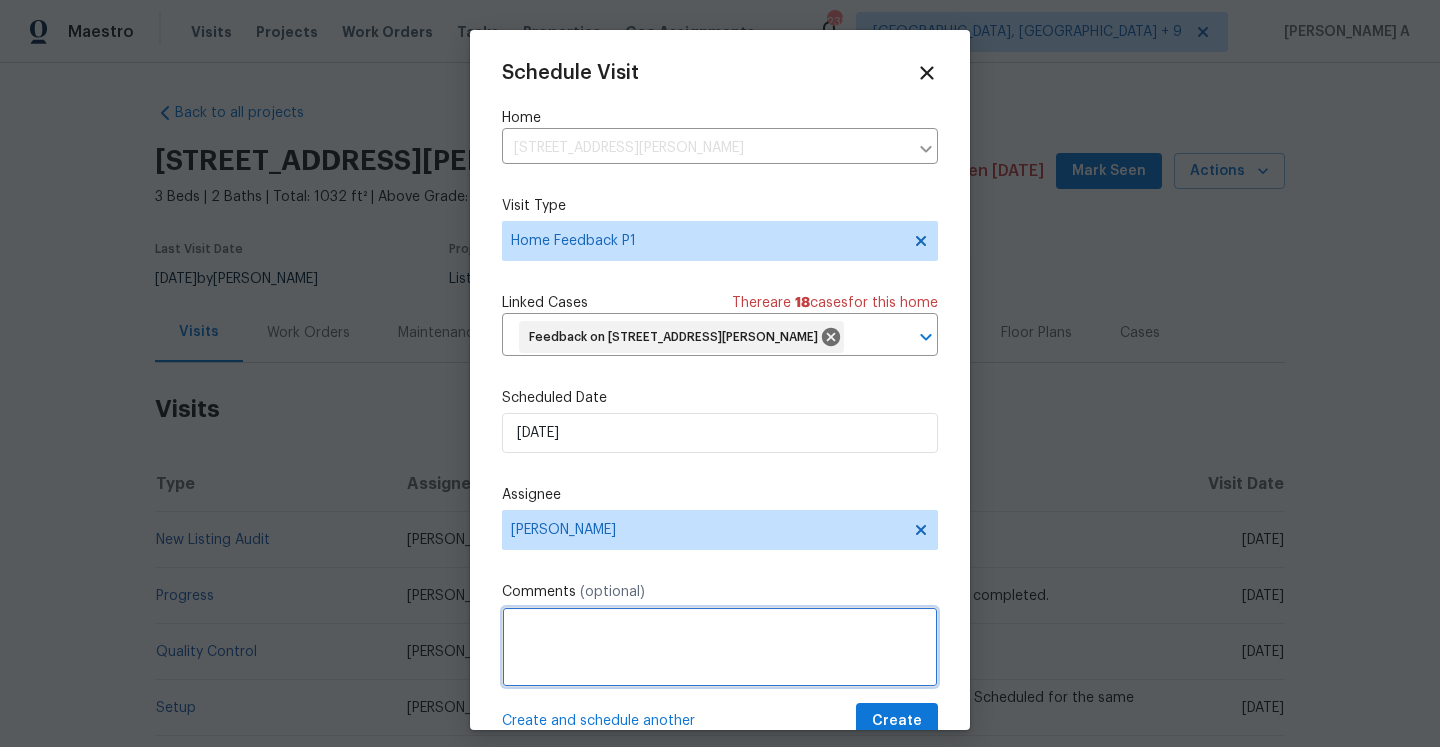 click at bounding box center [720, 647] 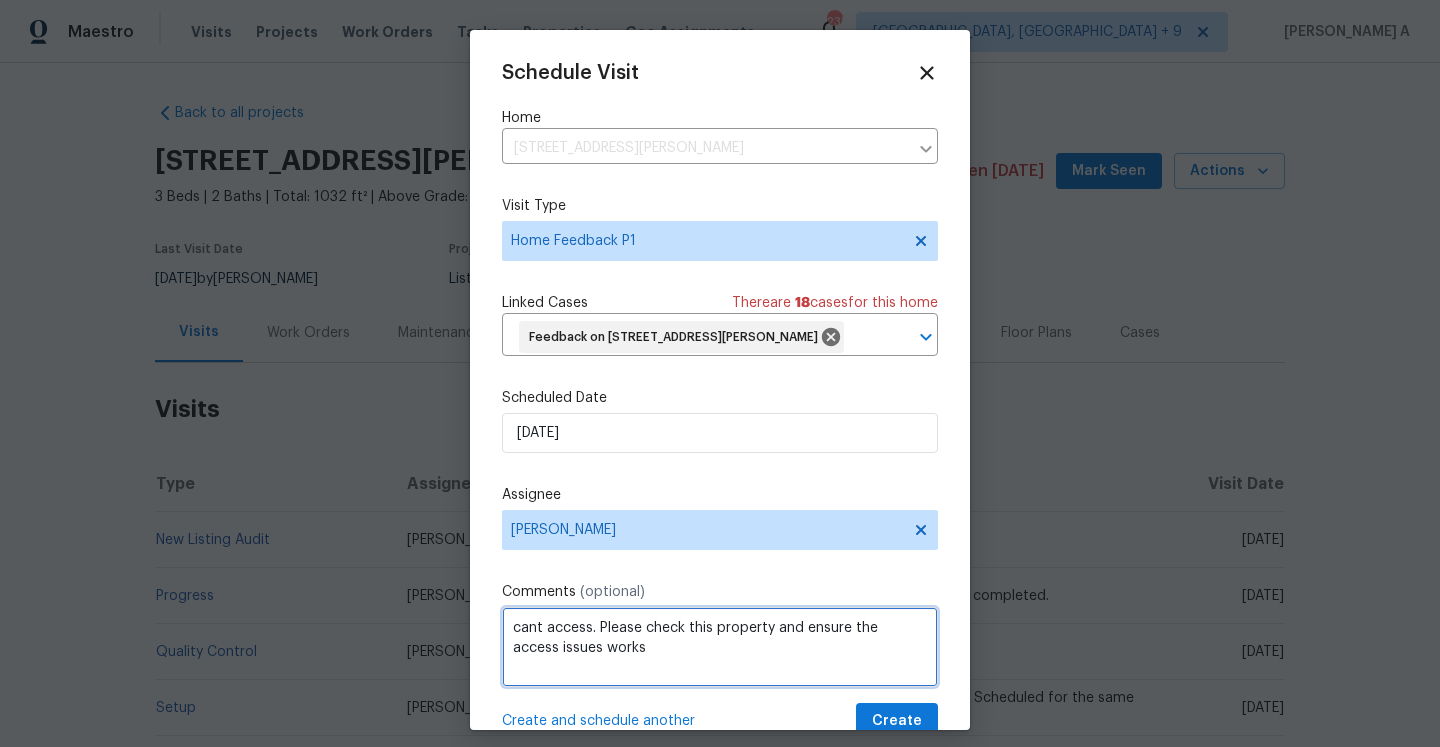 click on "cant access. Please check this property and ensure the access issues works" at bounding box center (720, 647) 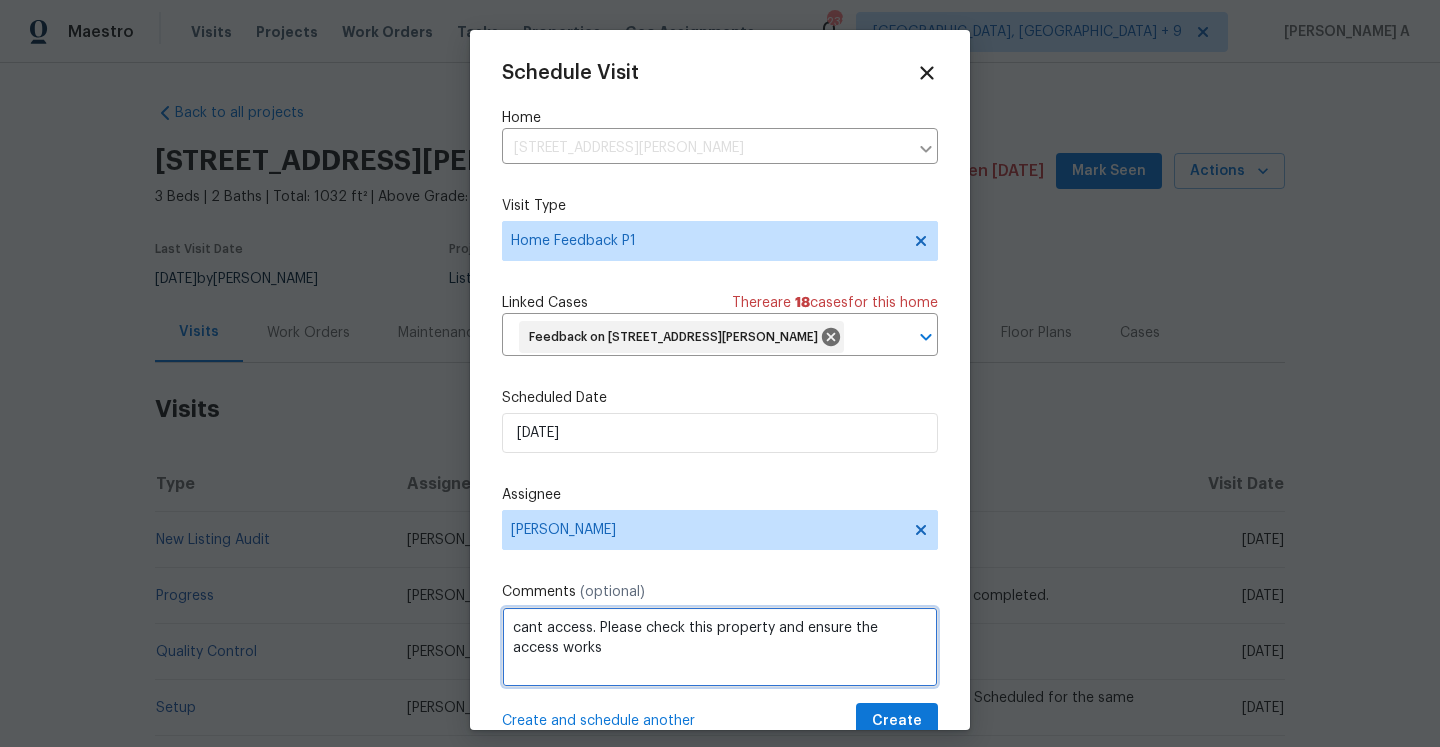 click on "cant access. Please check this property and ensure the access works" at bounding box center [720, 647] 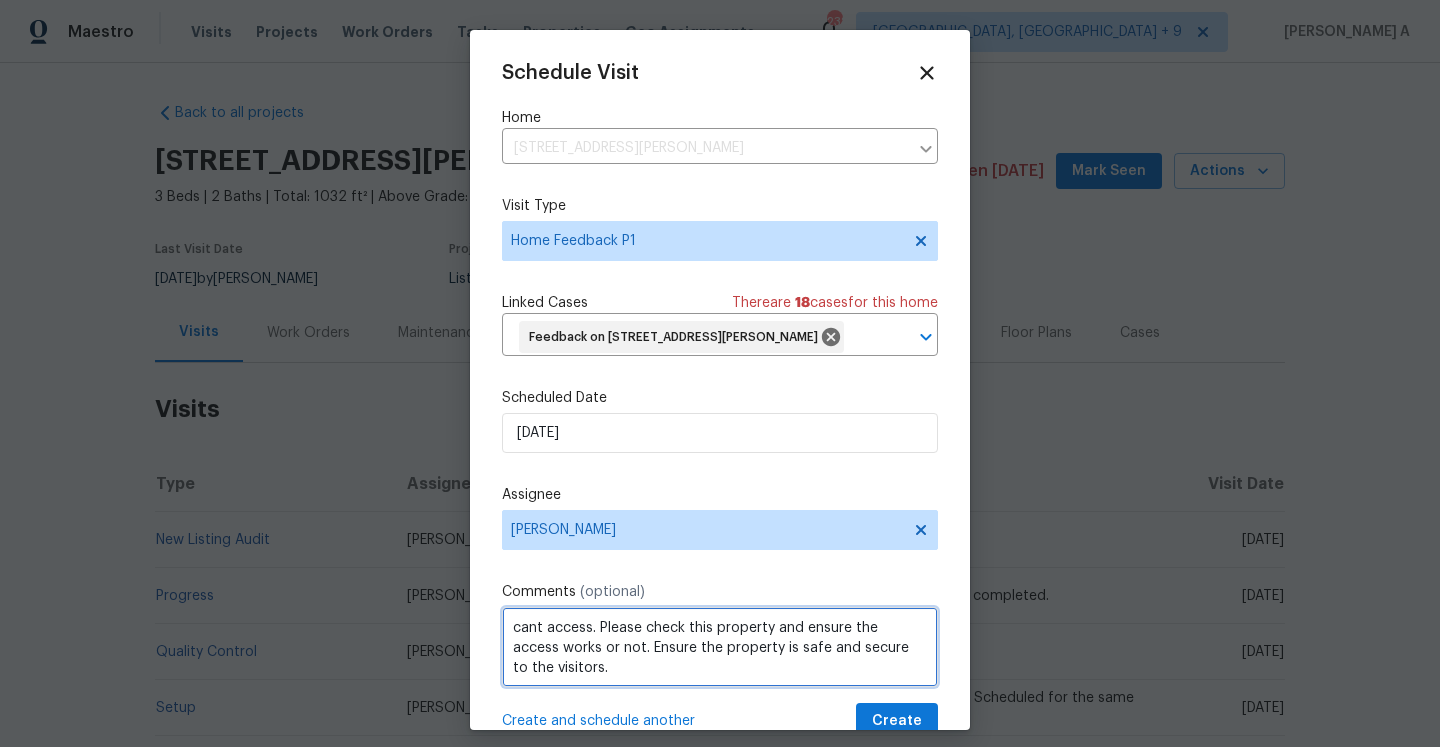 scroll, scrollTop: 2, scrollLeft: 0, axis: vertical 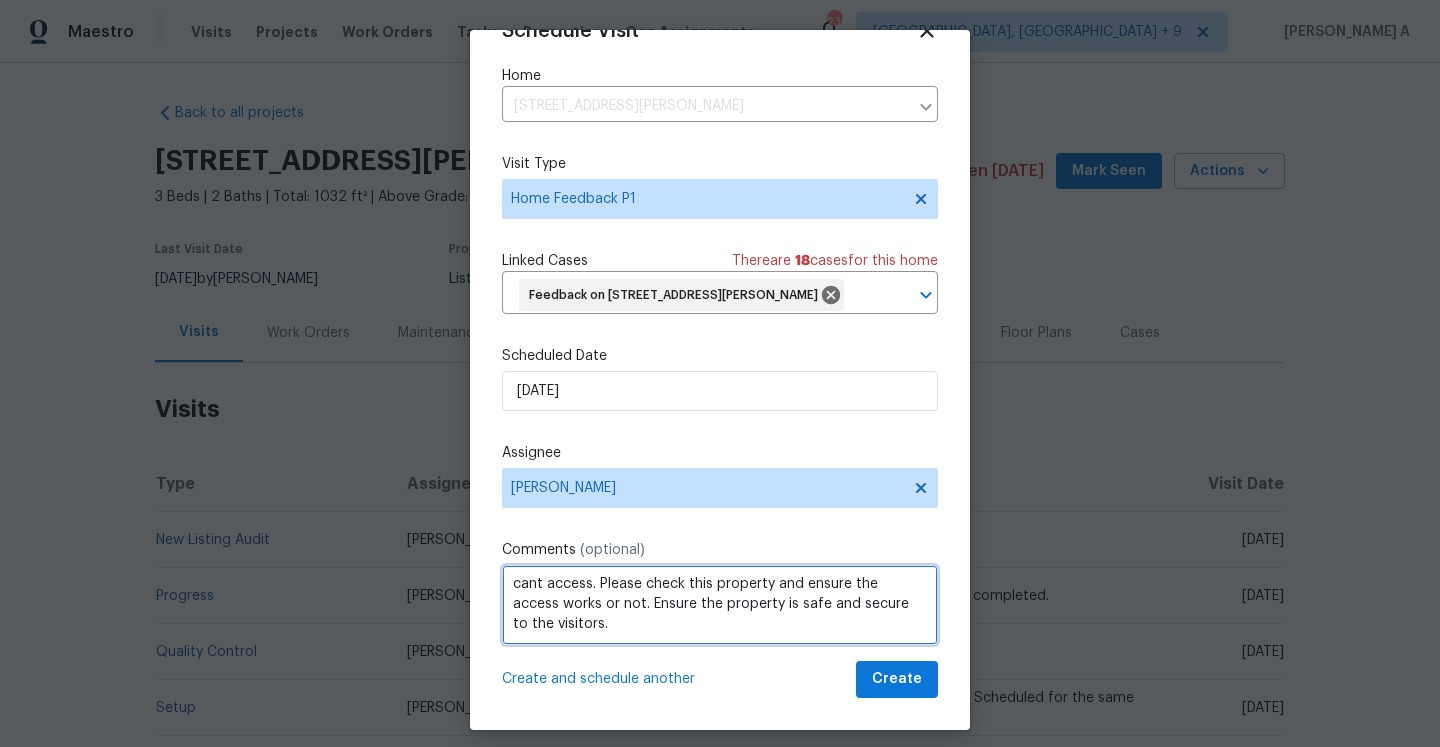type on "cant access. Please check this property and ensure the access works or not. Ensure the property is safe and secure to the visitors." 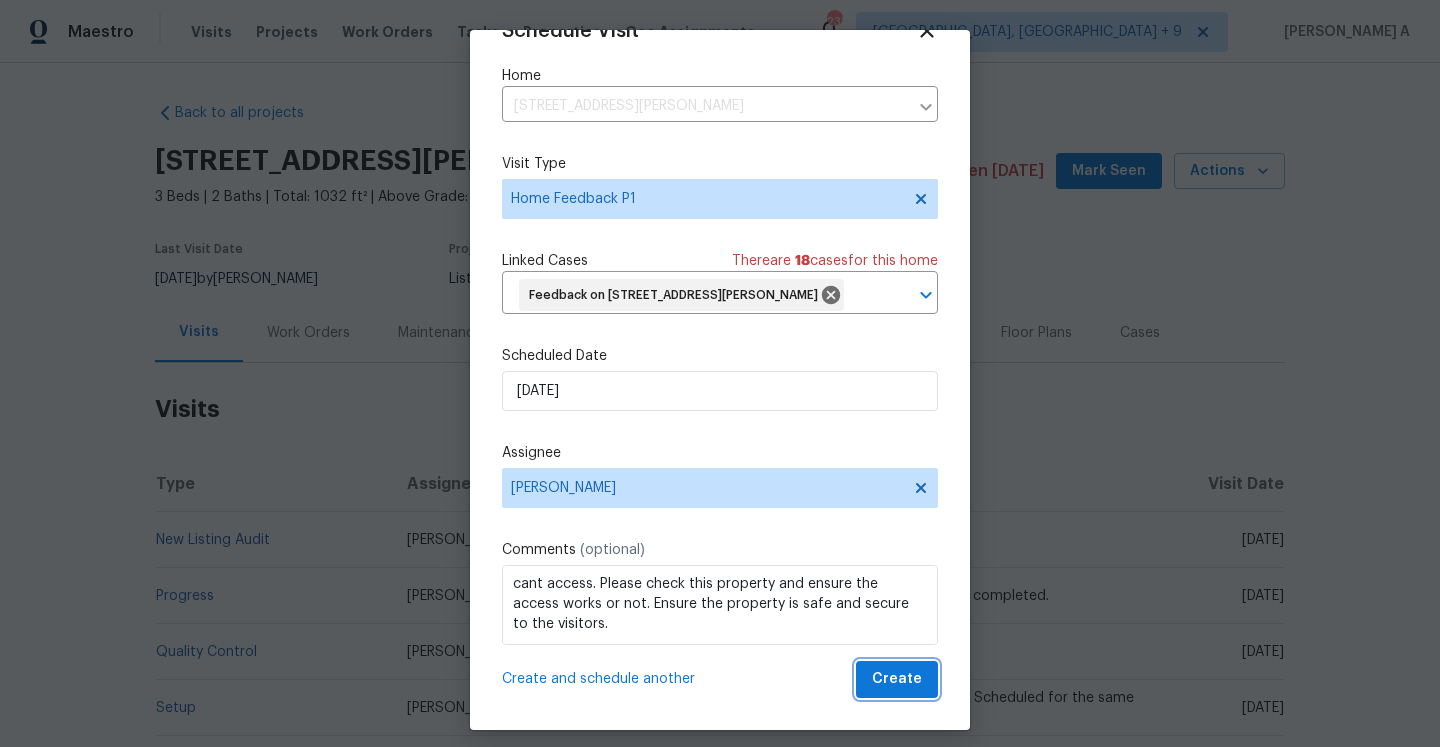 click on "Create" at bounding box center [897, 679] 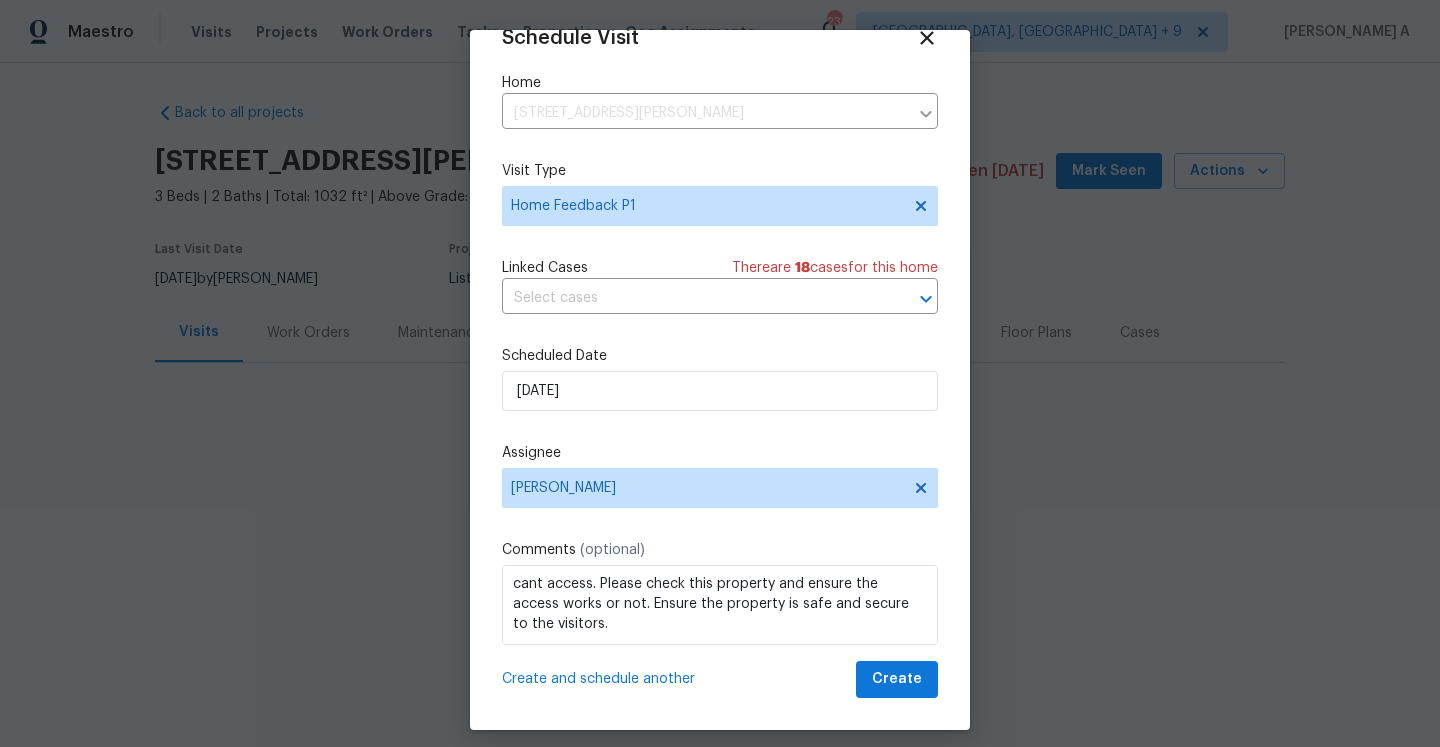 scroll, scrollTop: 36, scrollLeft: 0, axis: vertical 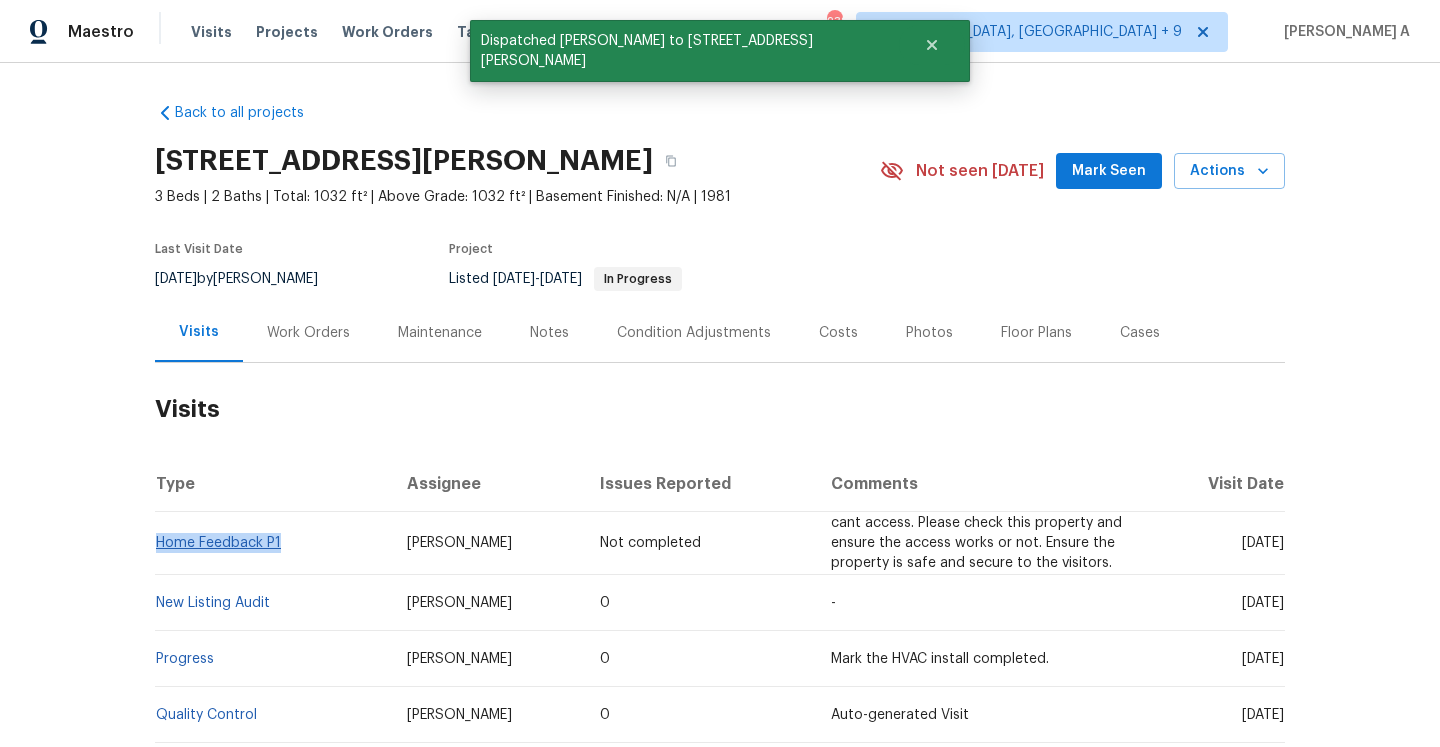 drag, startPoint x: 296, startPoint y: 547, endPoint x: 160, endPoint y: 547, distance: 136 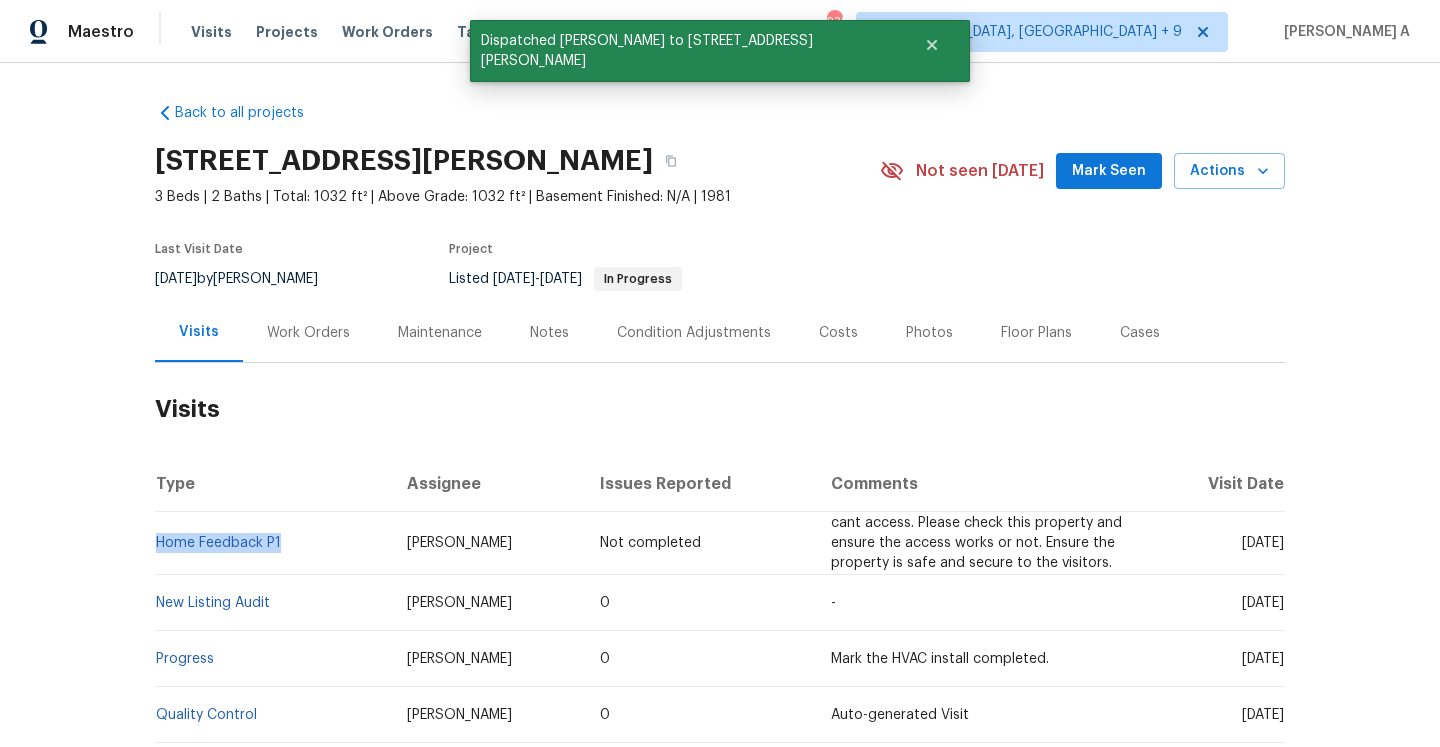 copy on "Home Feedback P1" 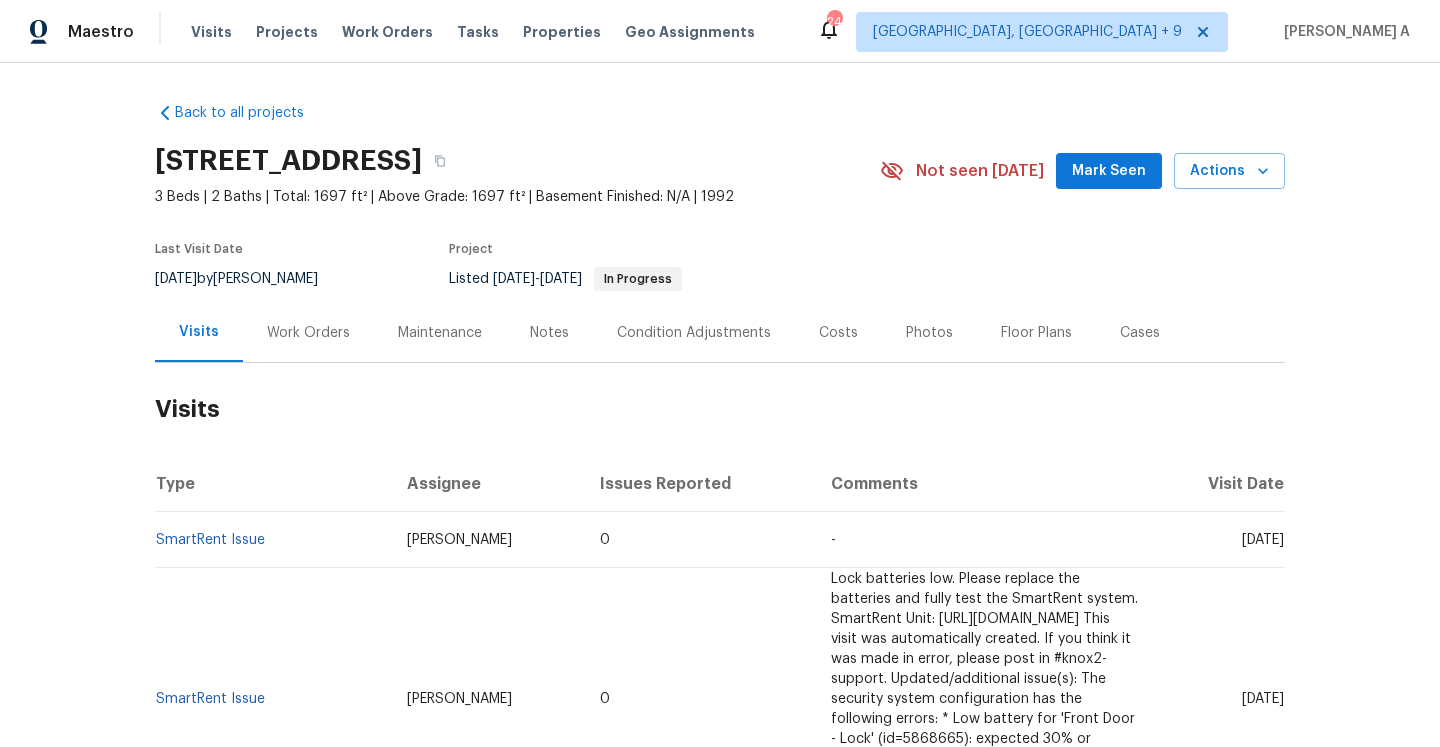 scroll, scrollTop: 0, scrollLeft: 0, axis: both 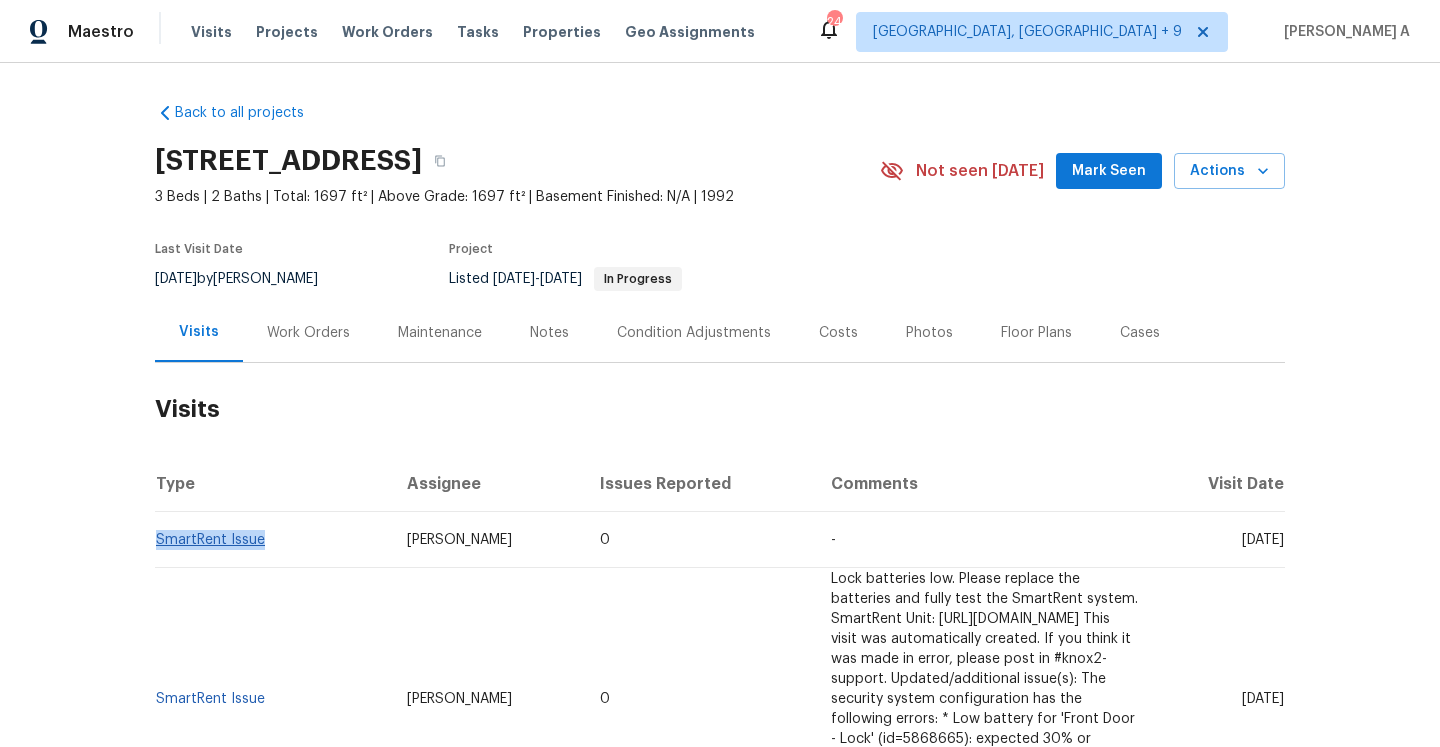 drag, startPoint x: 274, startPoint y: 545, endPoint x: 156, endPoint y: 545, distance: 118 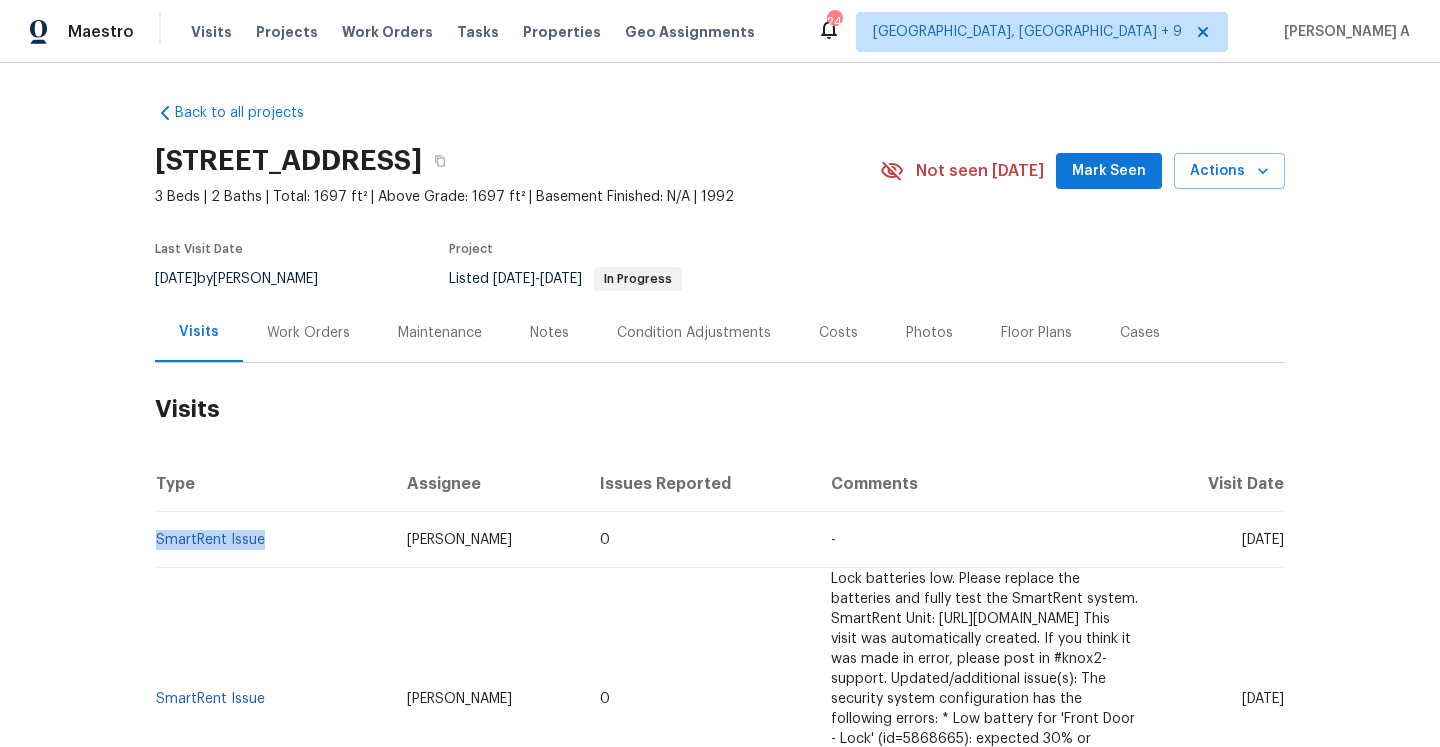 copy on "SmartRent Issue" 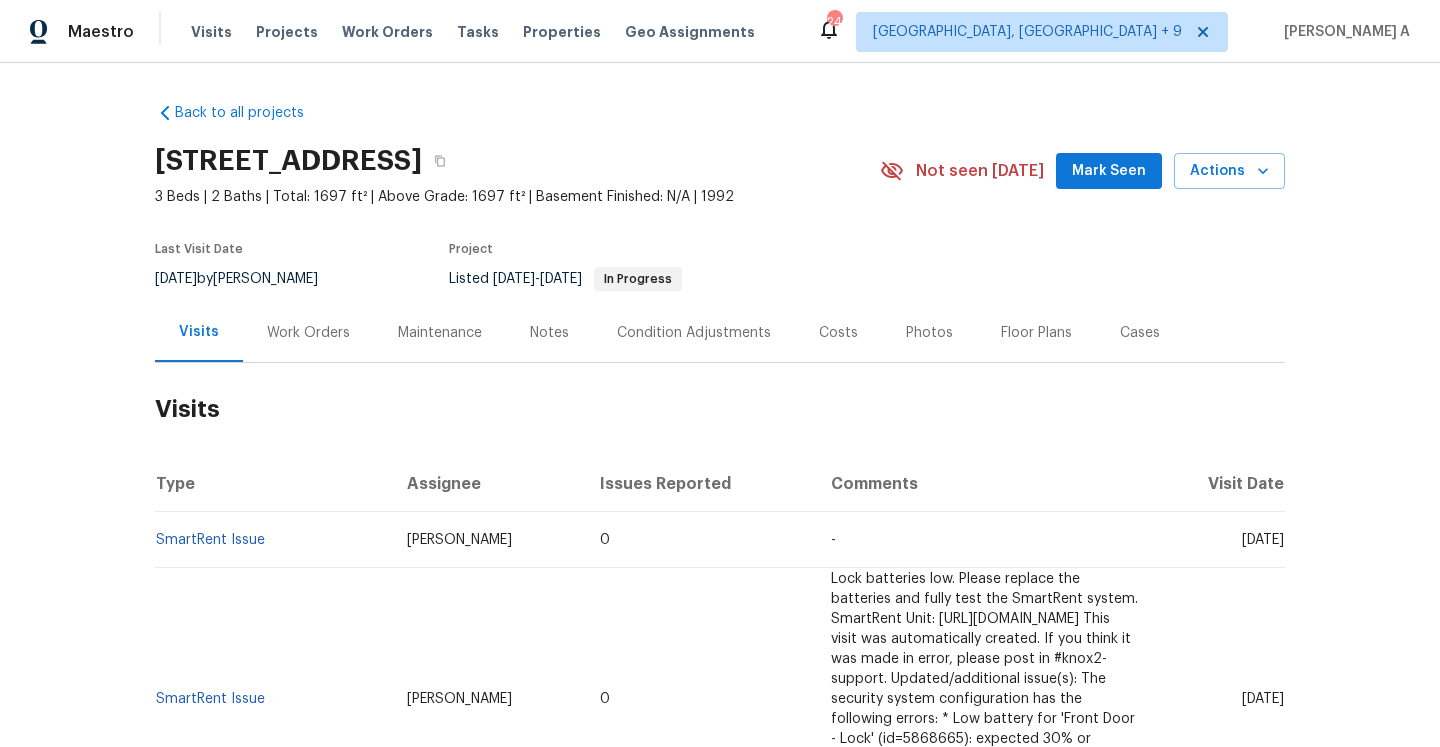 click on "Work Orders" at bounding box center [308, 333] 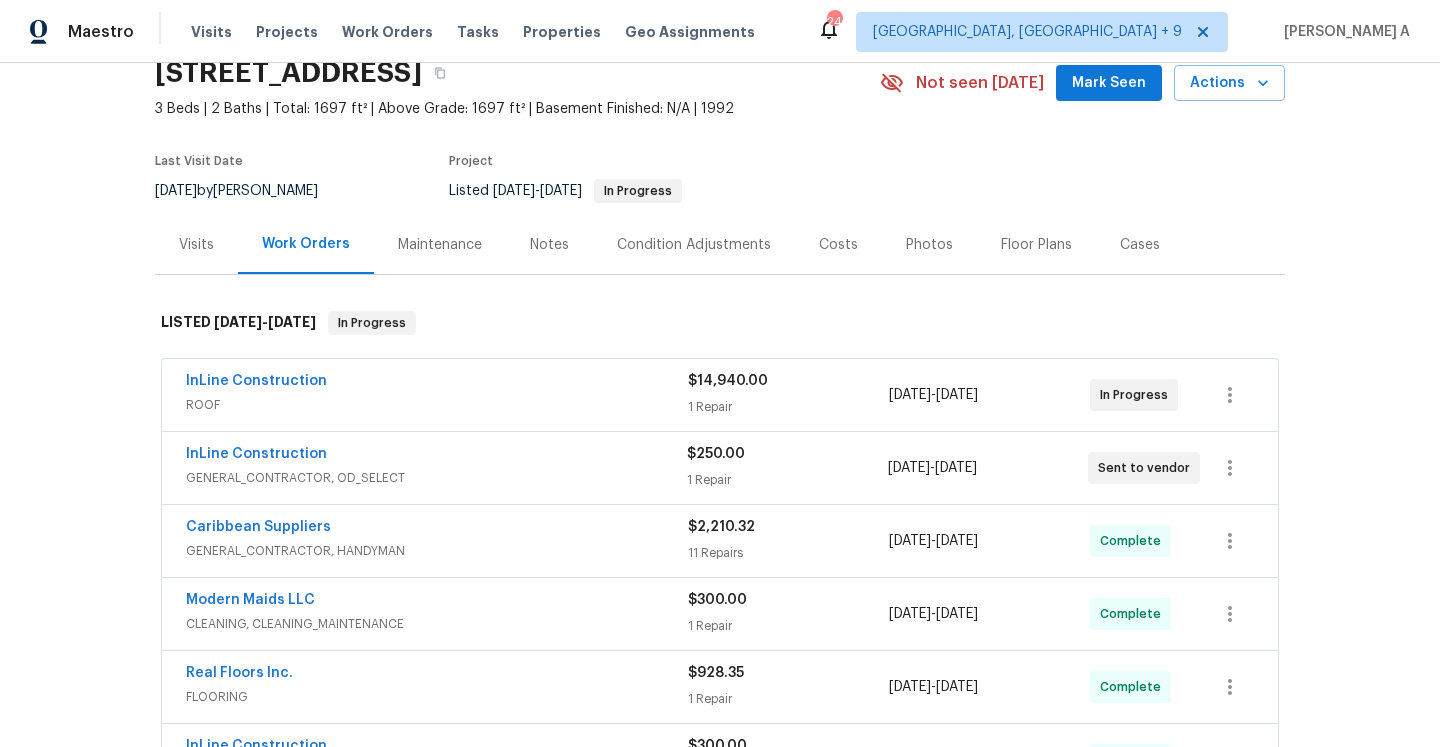 scroll, scrollTop: 103, scrollLeft: 0, axis: vertical 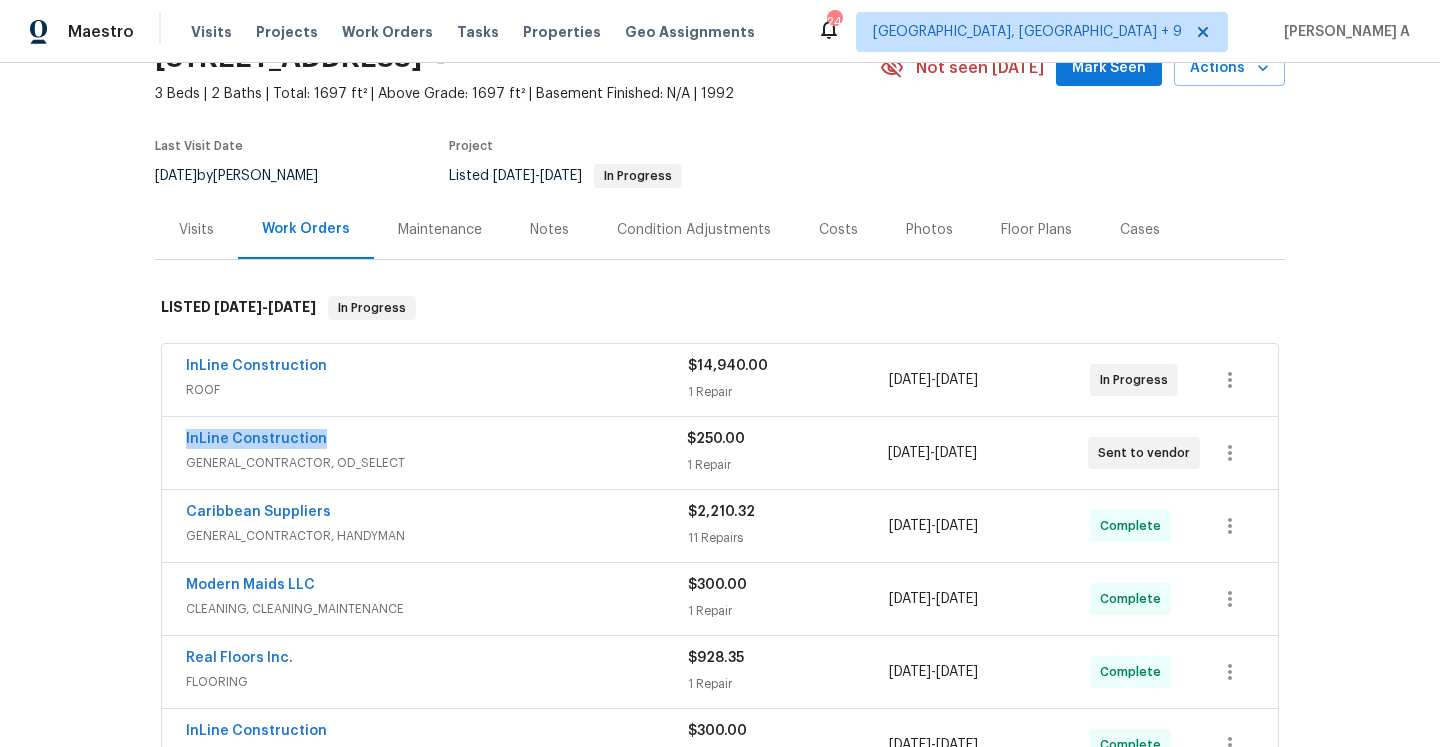 drag, startPoint x: 332, startPoint y: 441, endPoint x: 183, endPoint y: 438, distance: 149.0302 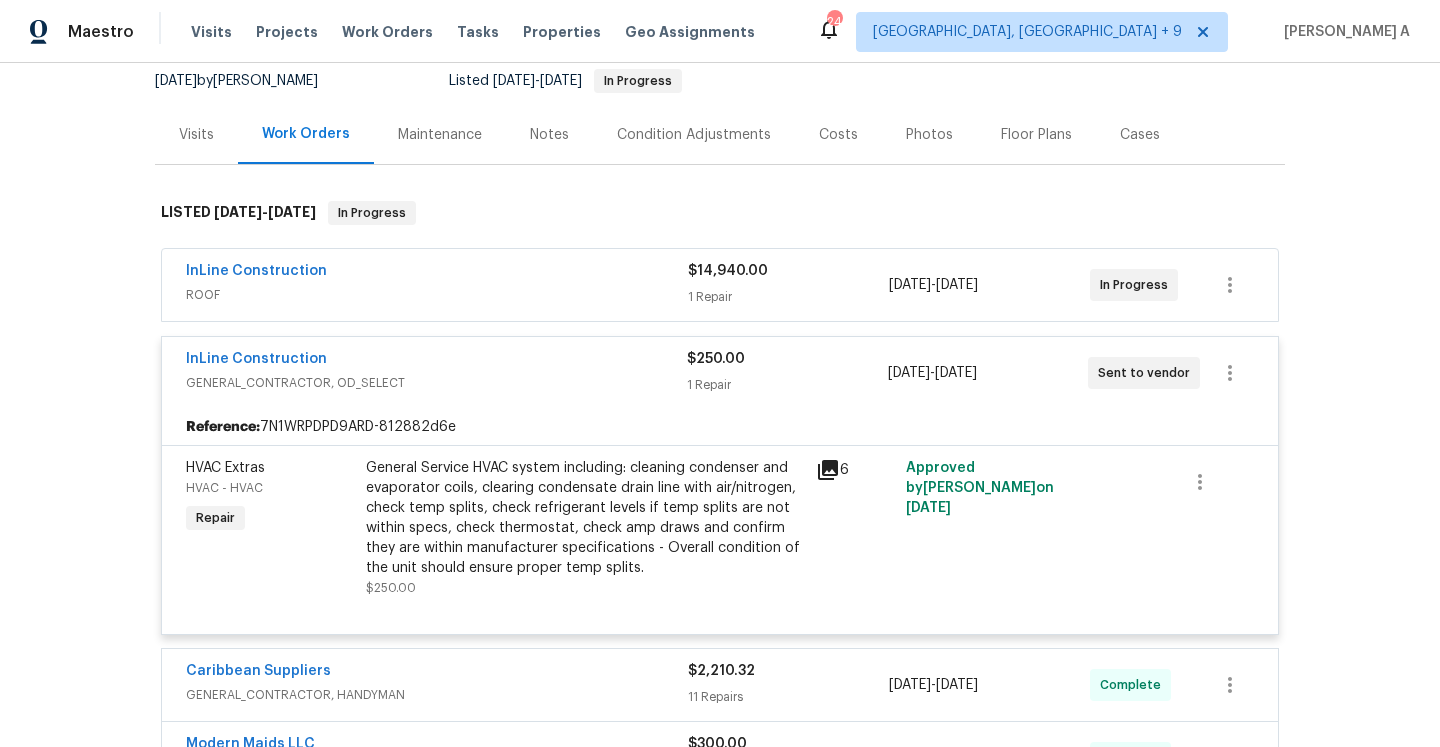 scroll, scrollTop: 219, scrollLeft: 0, axis: vertical 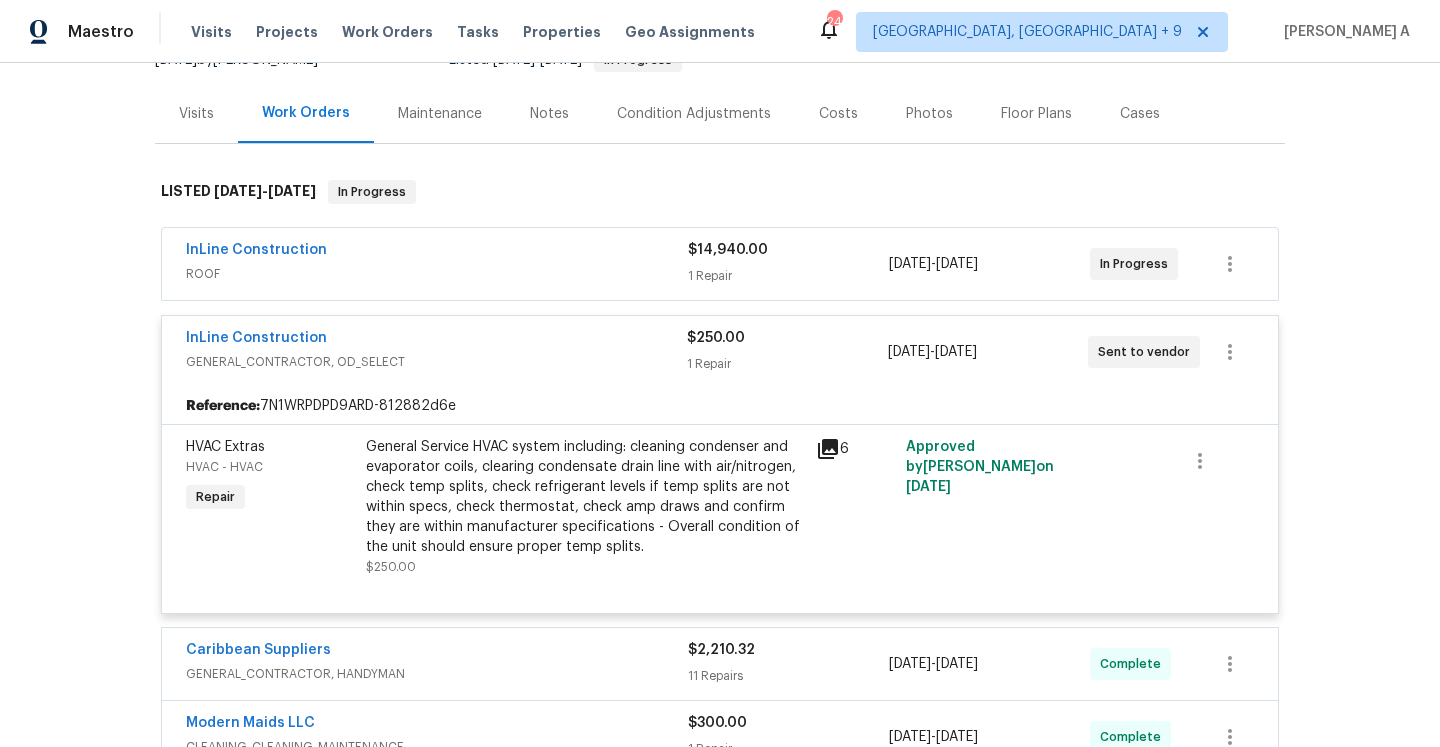 click on "7/15/2025" at bounding box center [176, 60] 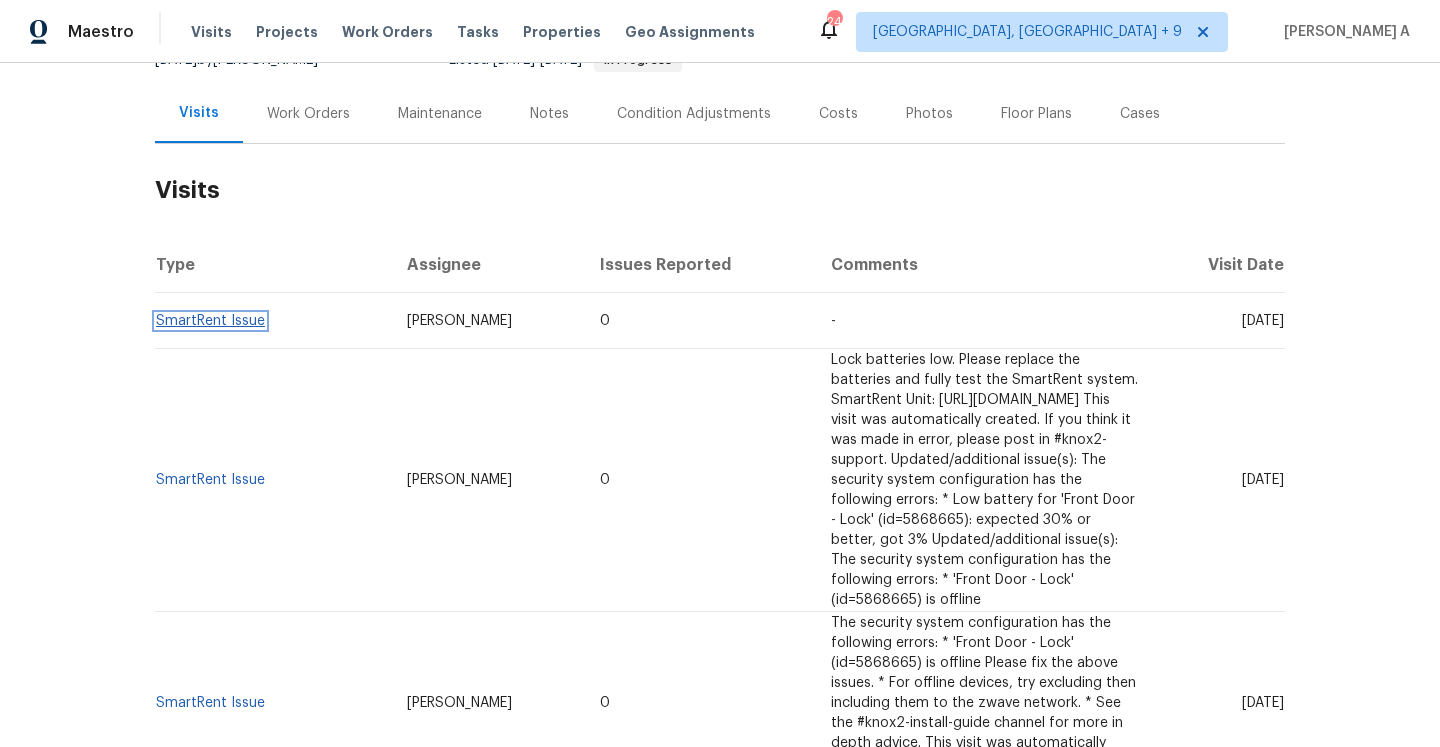 click on "SmartRent Issue" at bounding box center (210, 321) 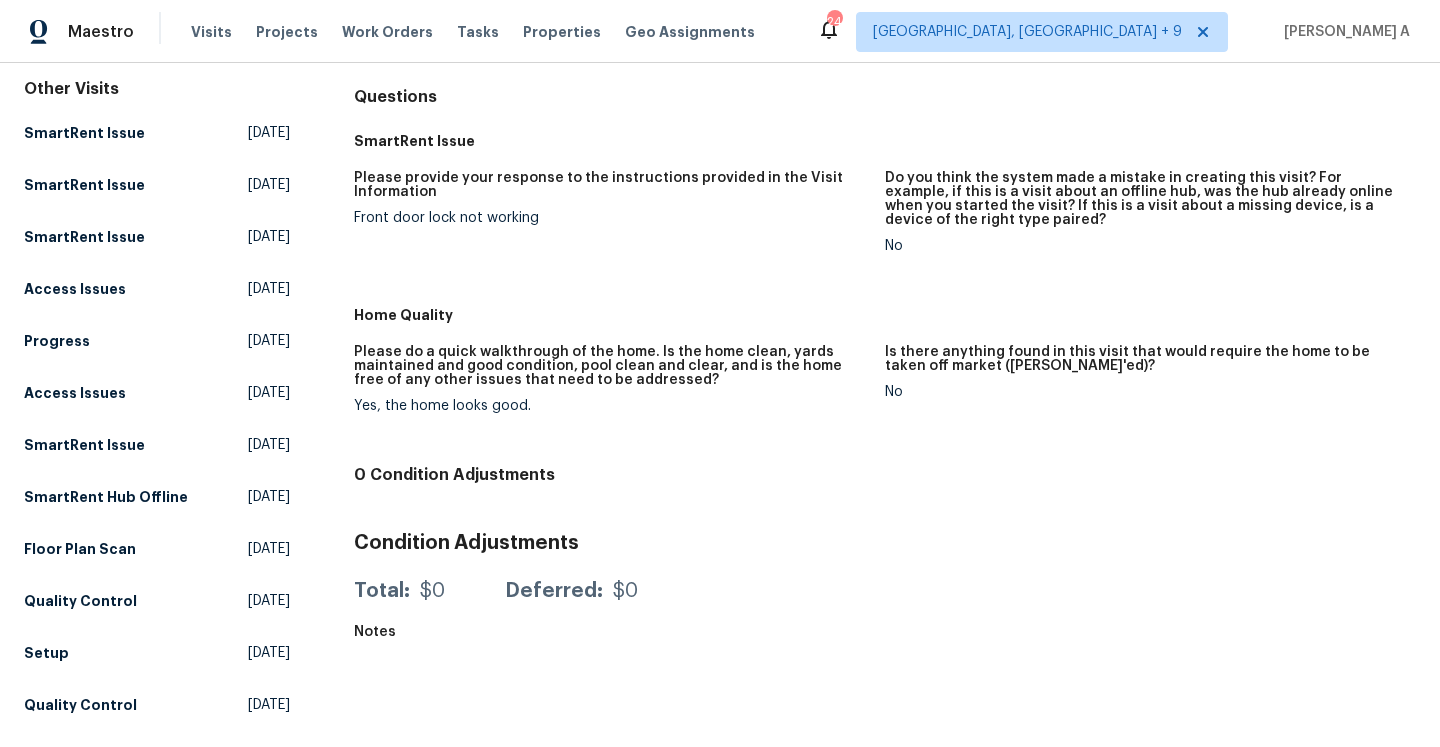 scroll, scrollTop: 0, scrollLeft: 0, axis: both 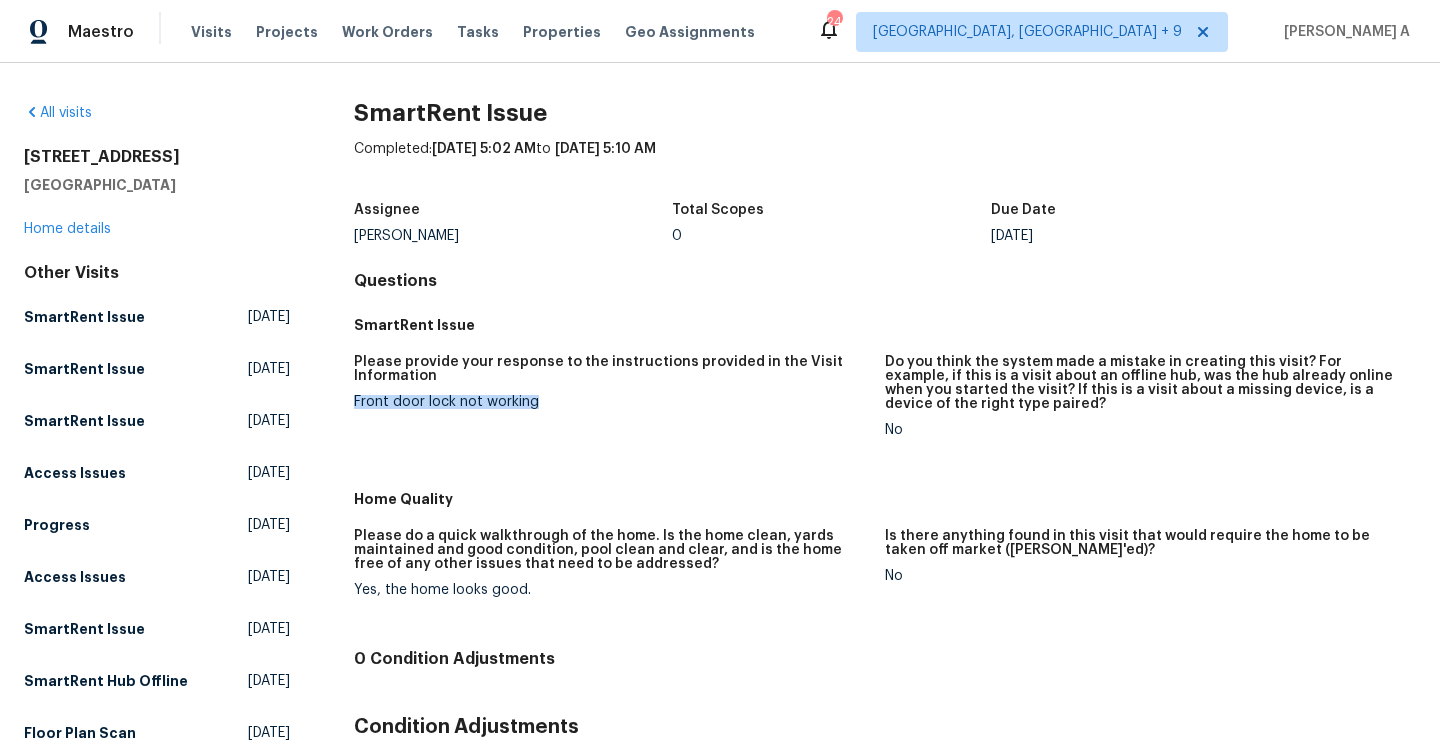 drag, startPoint x: 354, startPoint y: 400, endPoint x: 534, endPoint y: 397, distance: 180.025 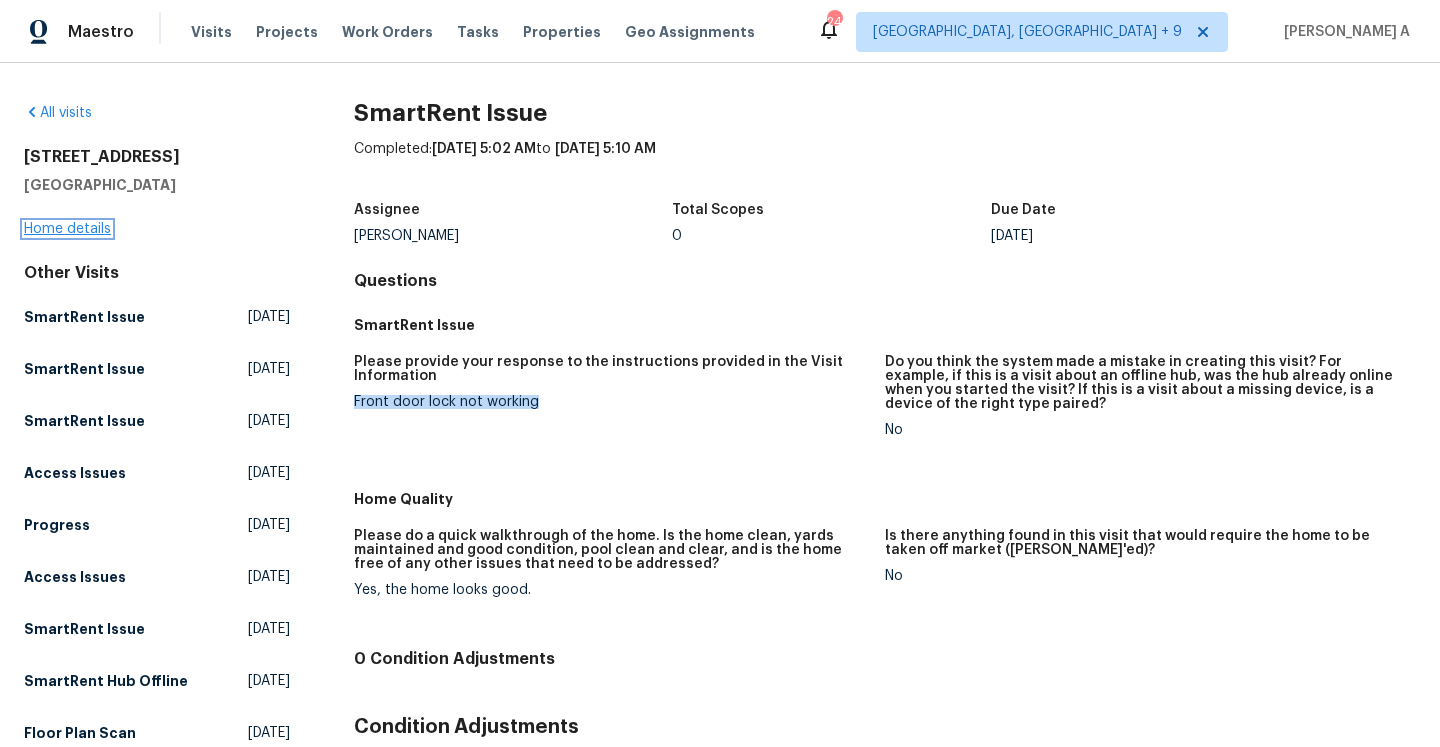 click on "Home details" at bounding box center [67, 229] 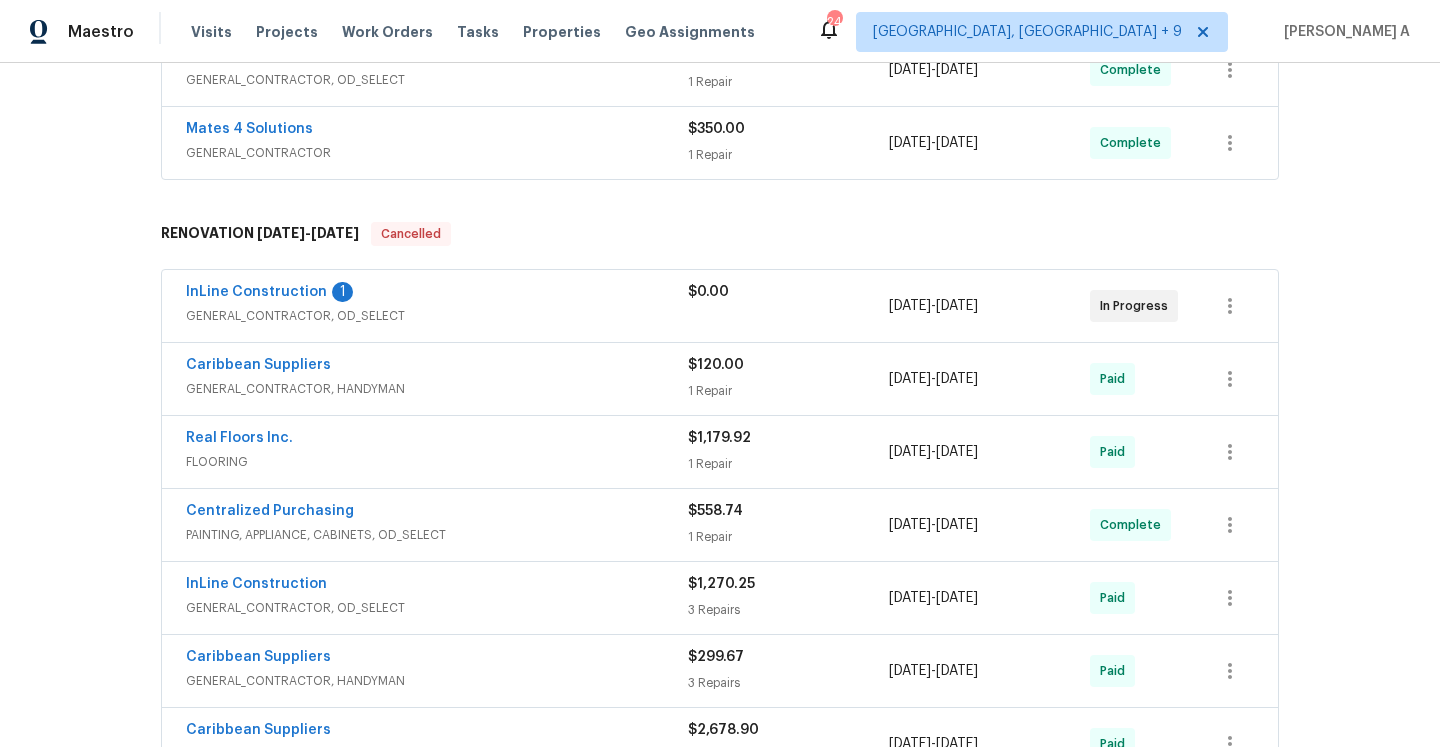 scroll, scrollTop: 793, scrollLeft: 0, axis: vertical 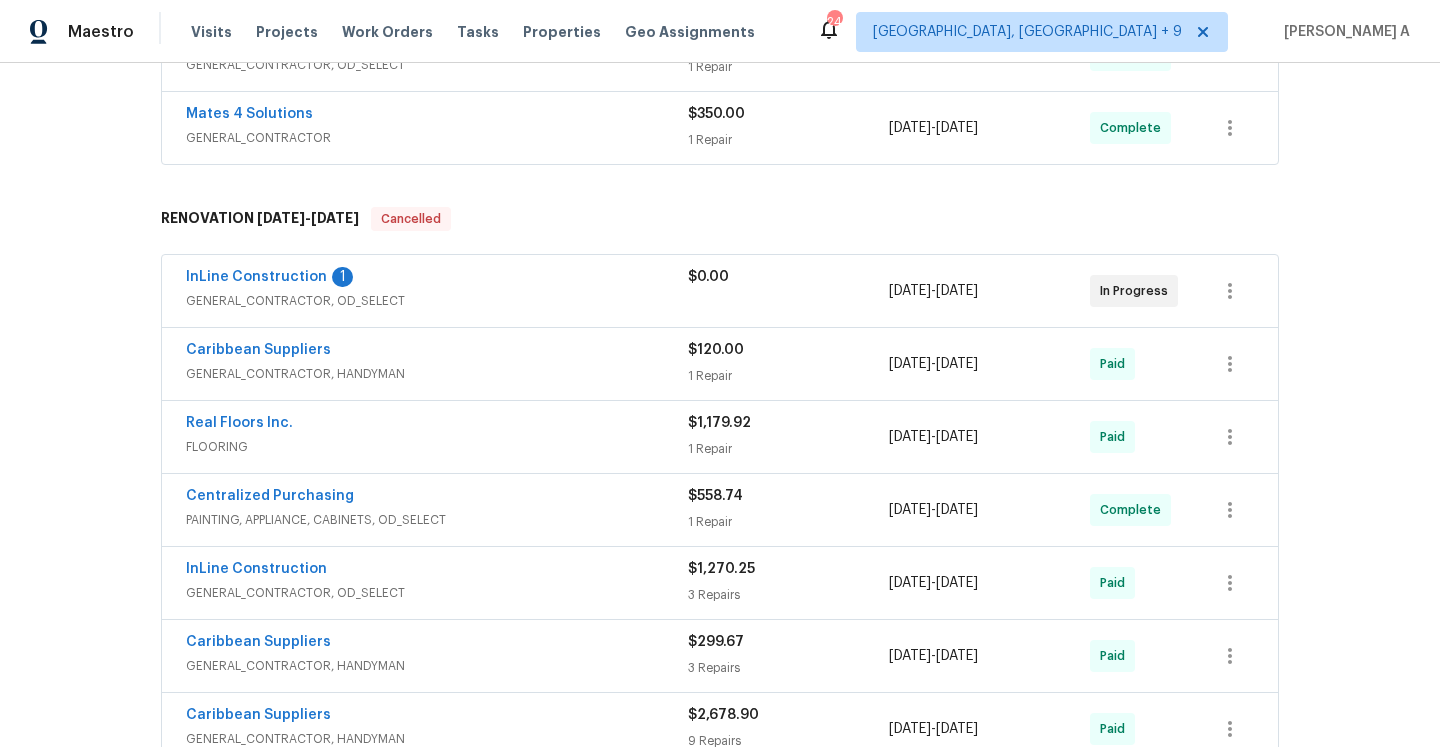 click on "InLine Construction 1" at bounding box center (437, 279) 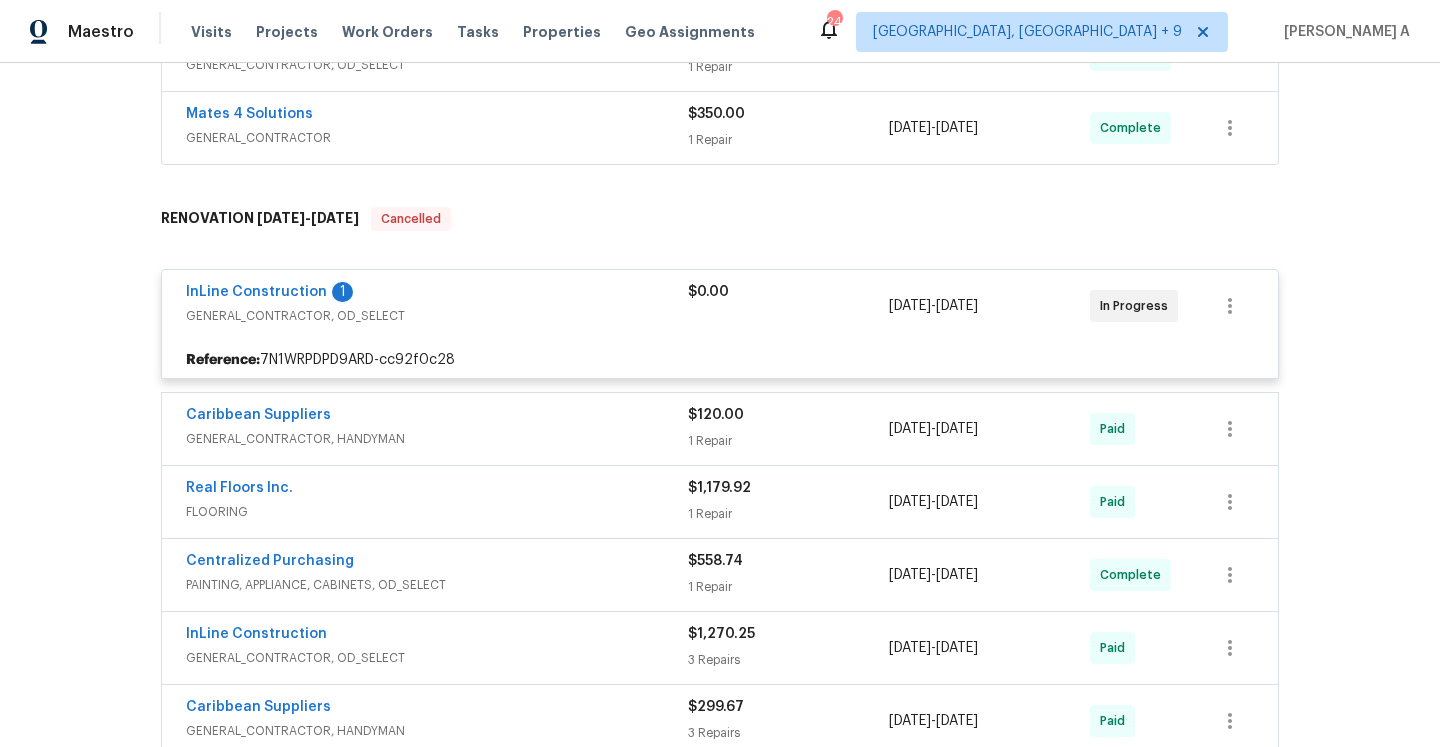 click on "InLine Construction 1" at bounding box center (437, 294) 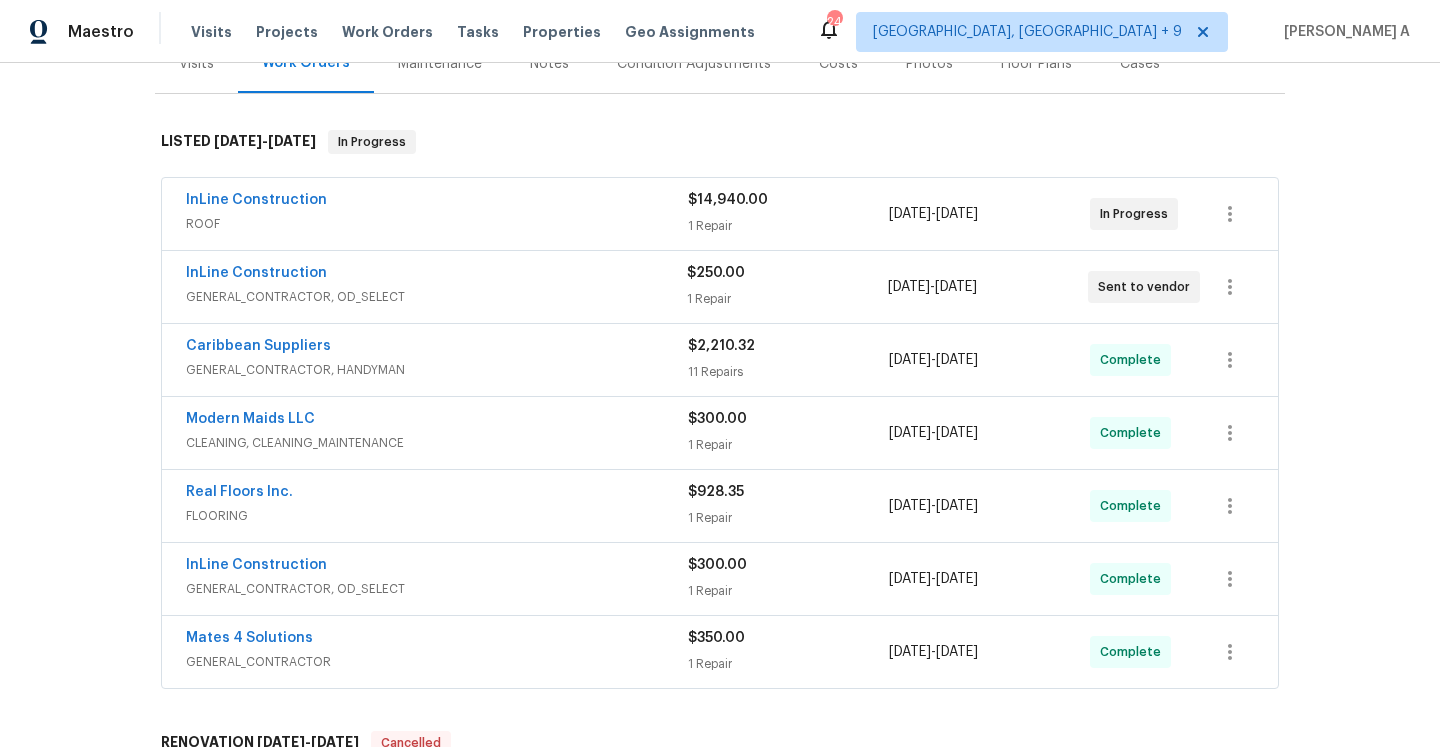 scroll, scrollTop: 402, scrollLeft: 0, axis: vertical 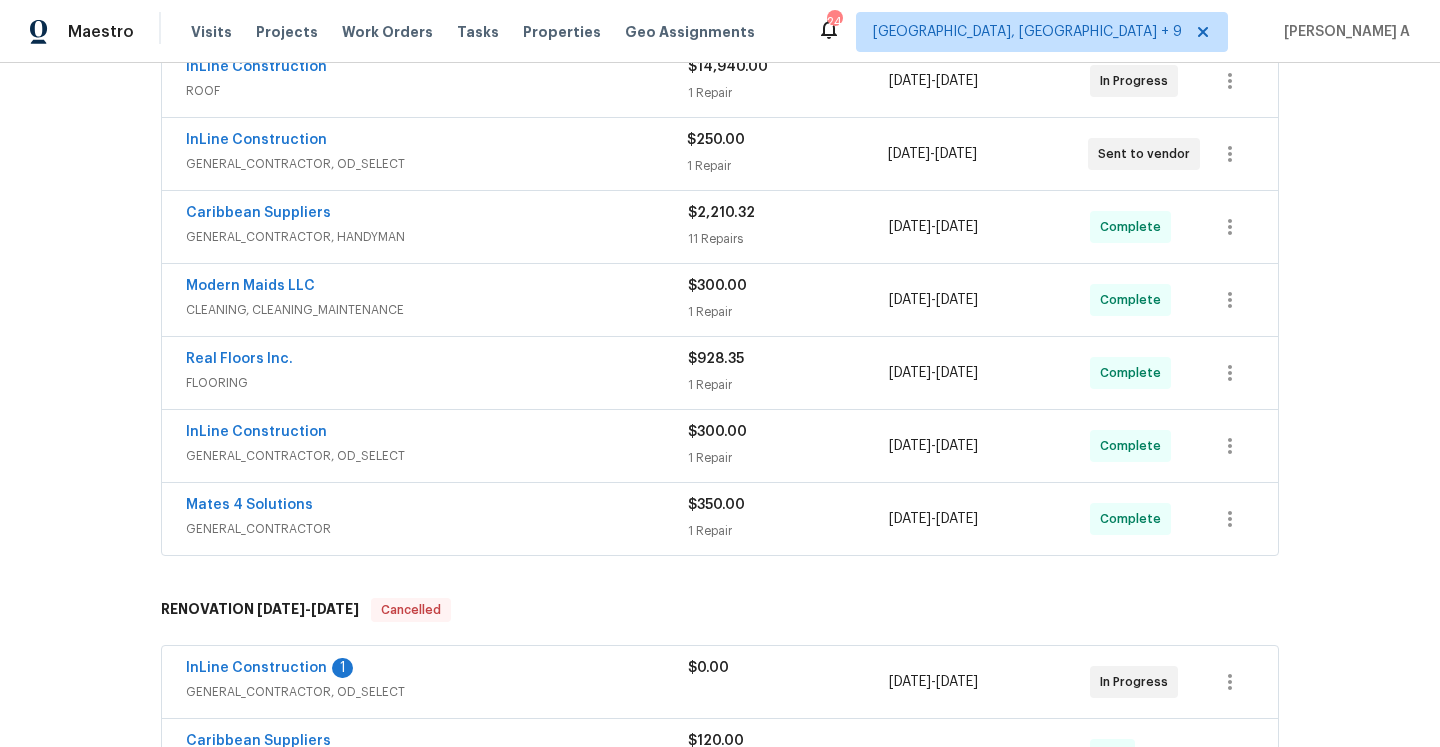 click on "GENERAL_CONTRACTOR" at bounding box center [437, 529] 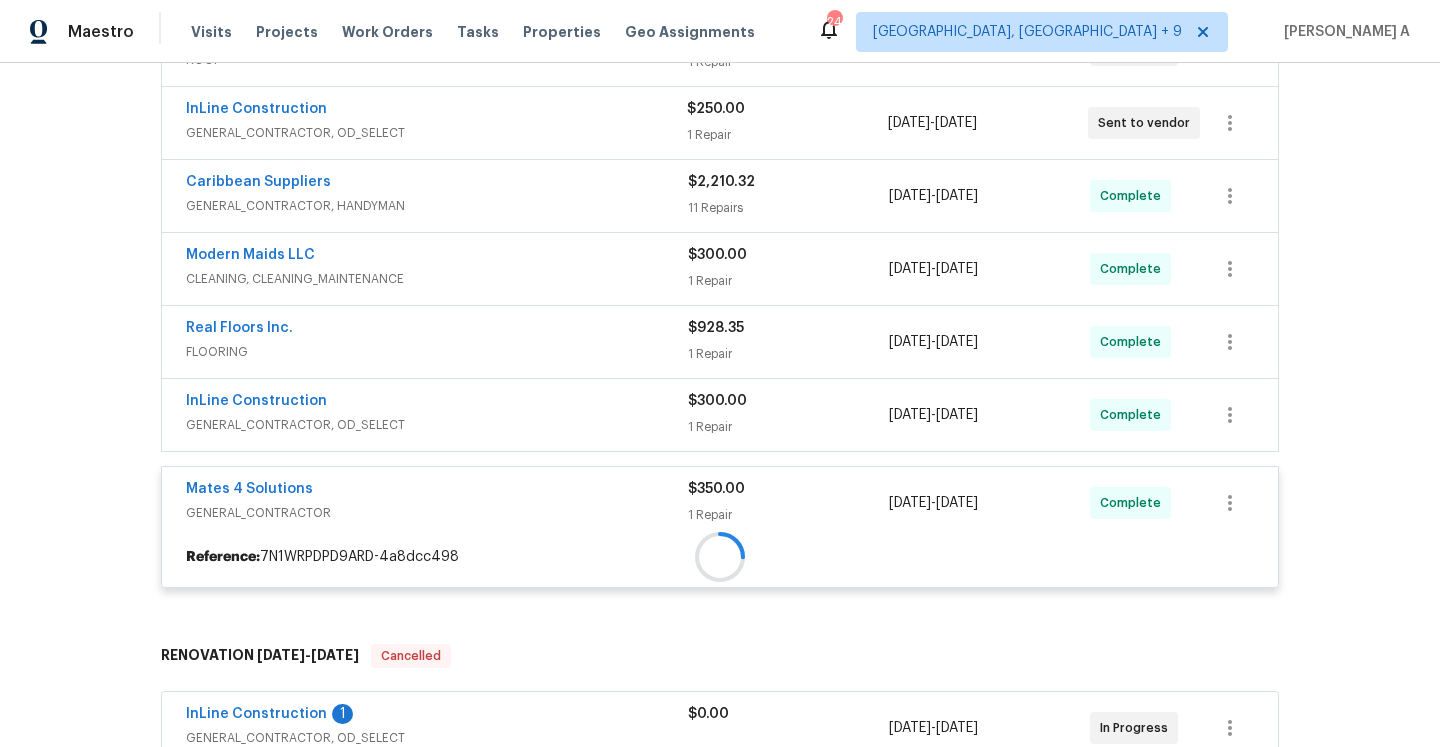 scroll, scrollTop: 463, scrollLeft: 0, axis: vertical 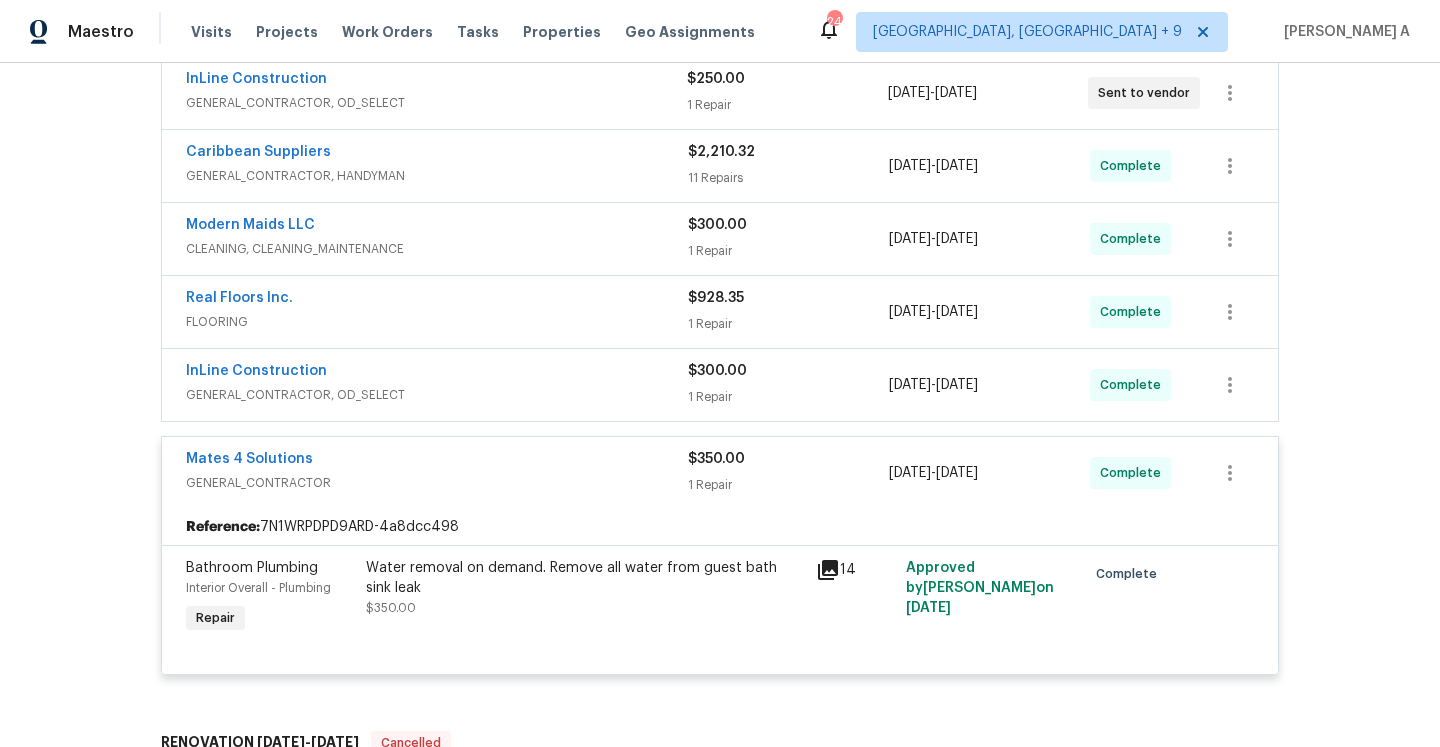 click on "Mates 4 Solutions" at bounding box center (437, 461) 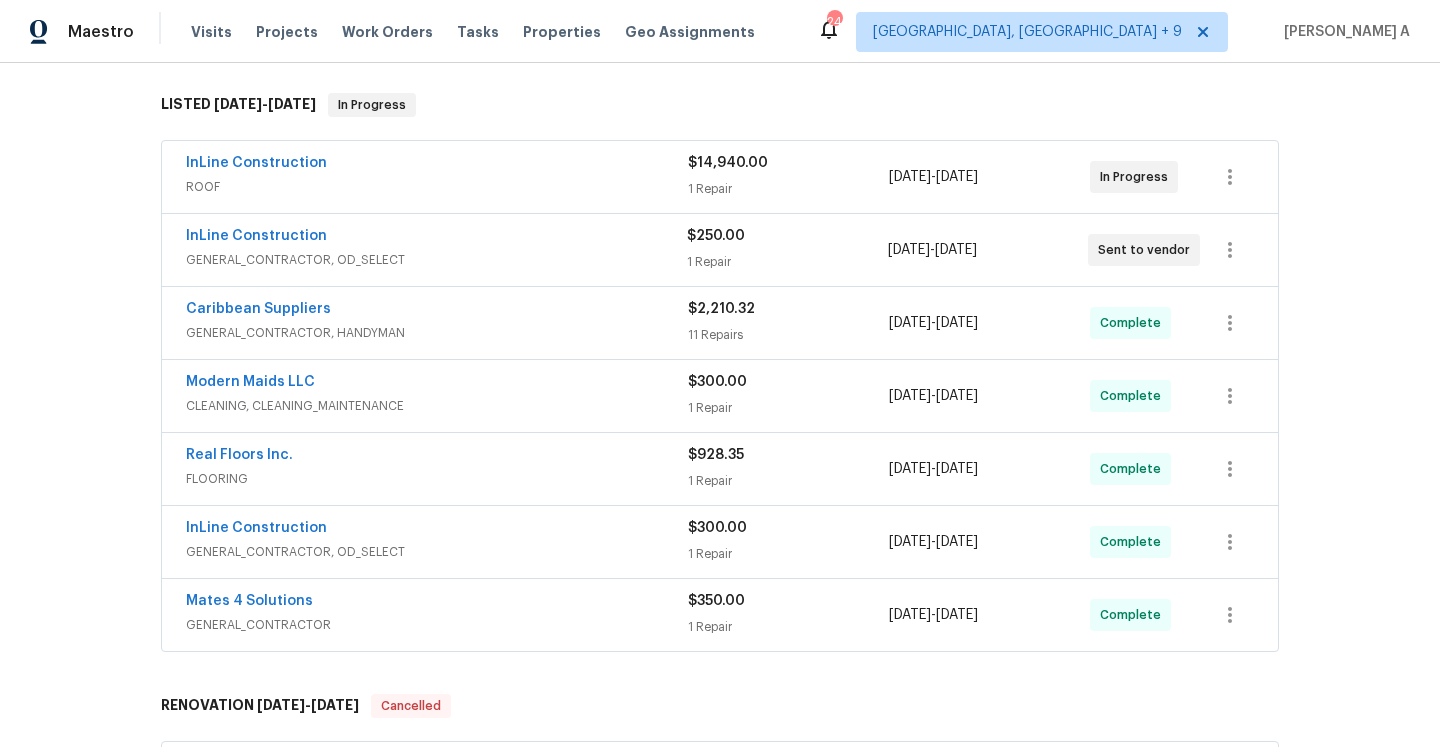 scroll, scrollTop: 277, scrollLeft: 0, axis: vertical 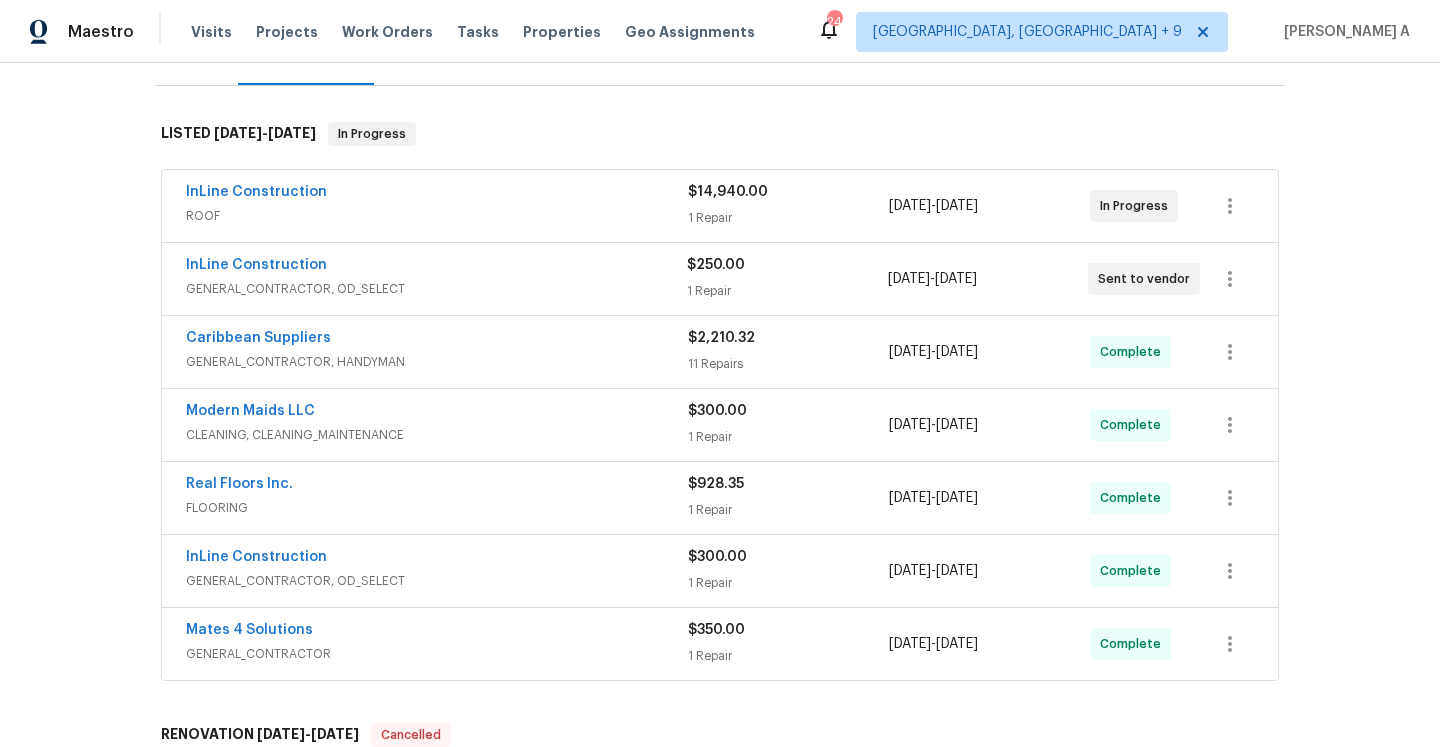 click on "CLEANING, CLEANING_MAINTENANCE" at bounding box center [437, 435] 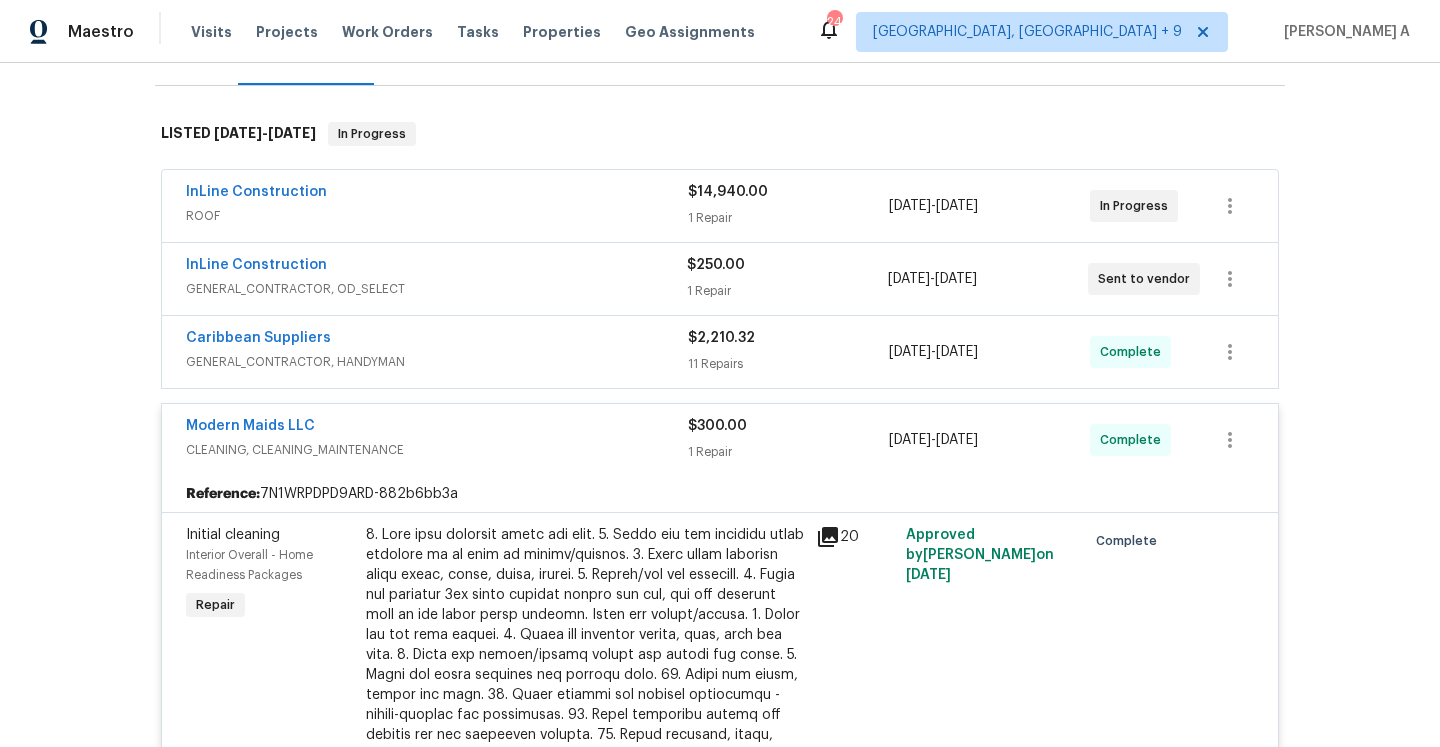click on "Modern Maids LLC" at bounding box center (437, 428) 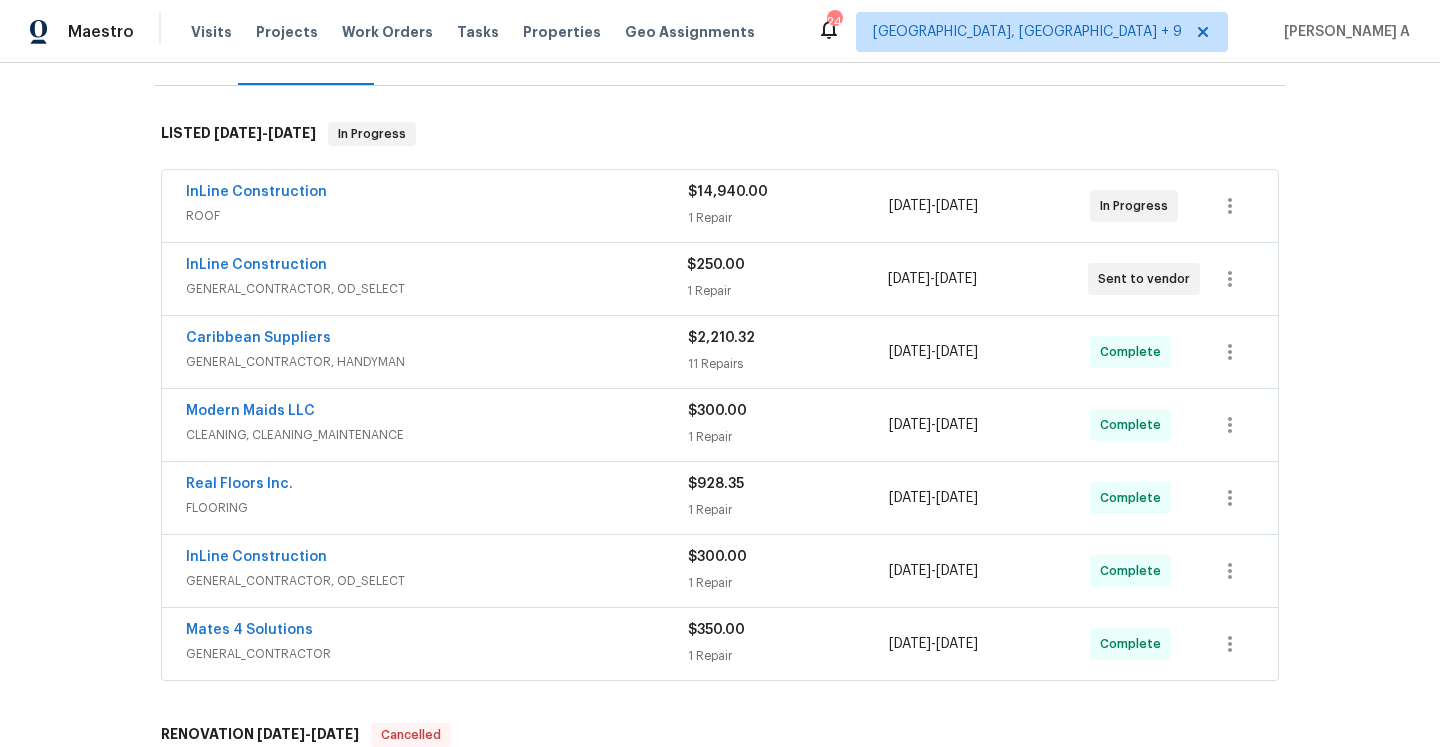 click on "GENERAL_CONTRACTOR, HANDYMAN" at bounding box center (437, 362) 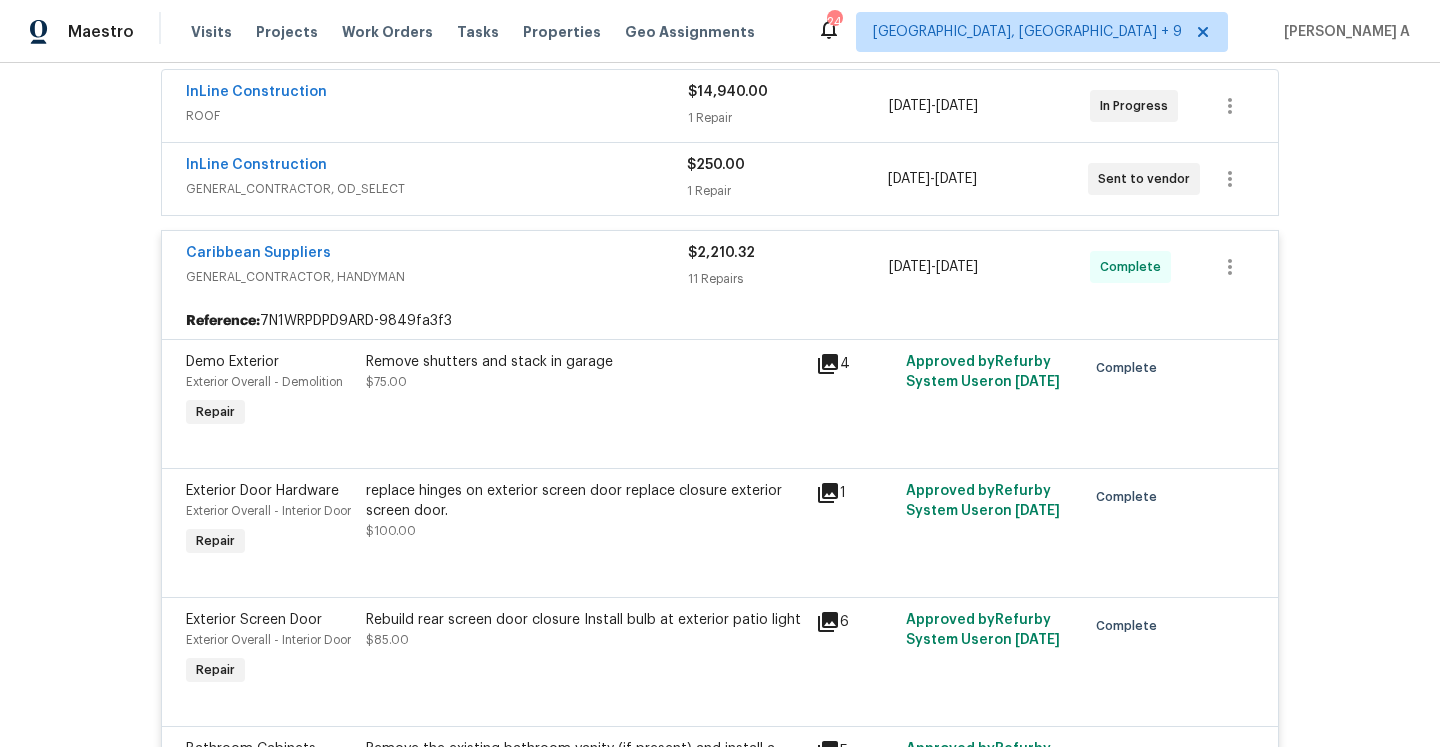scroll, scrollTop: 228, scrollLeft: 0, axis: vertical 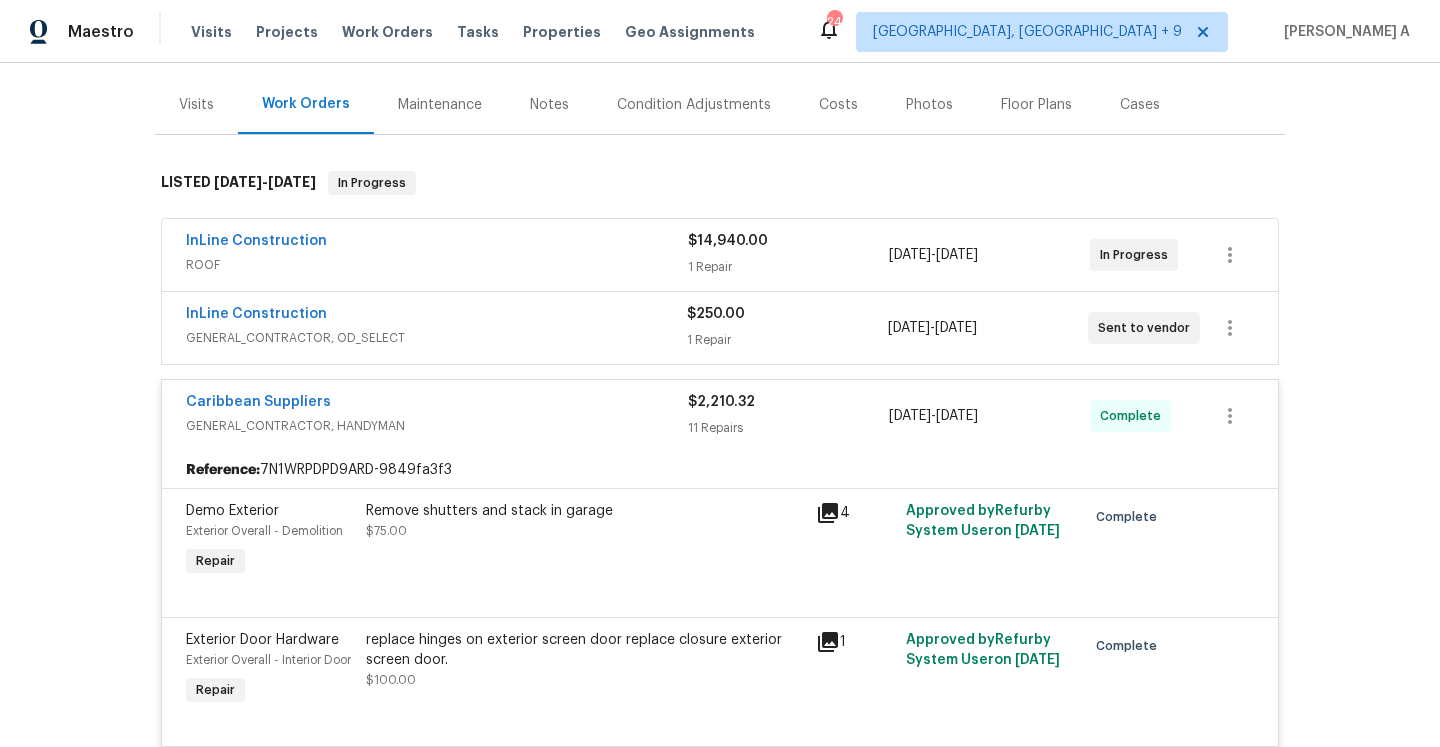 click on "GENERAL_CONTRACTOR, HANDYMAN" at bounding box center [437, 426] 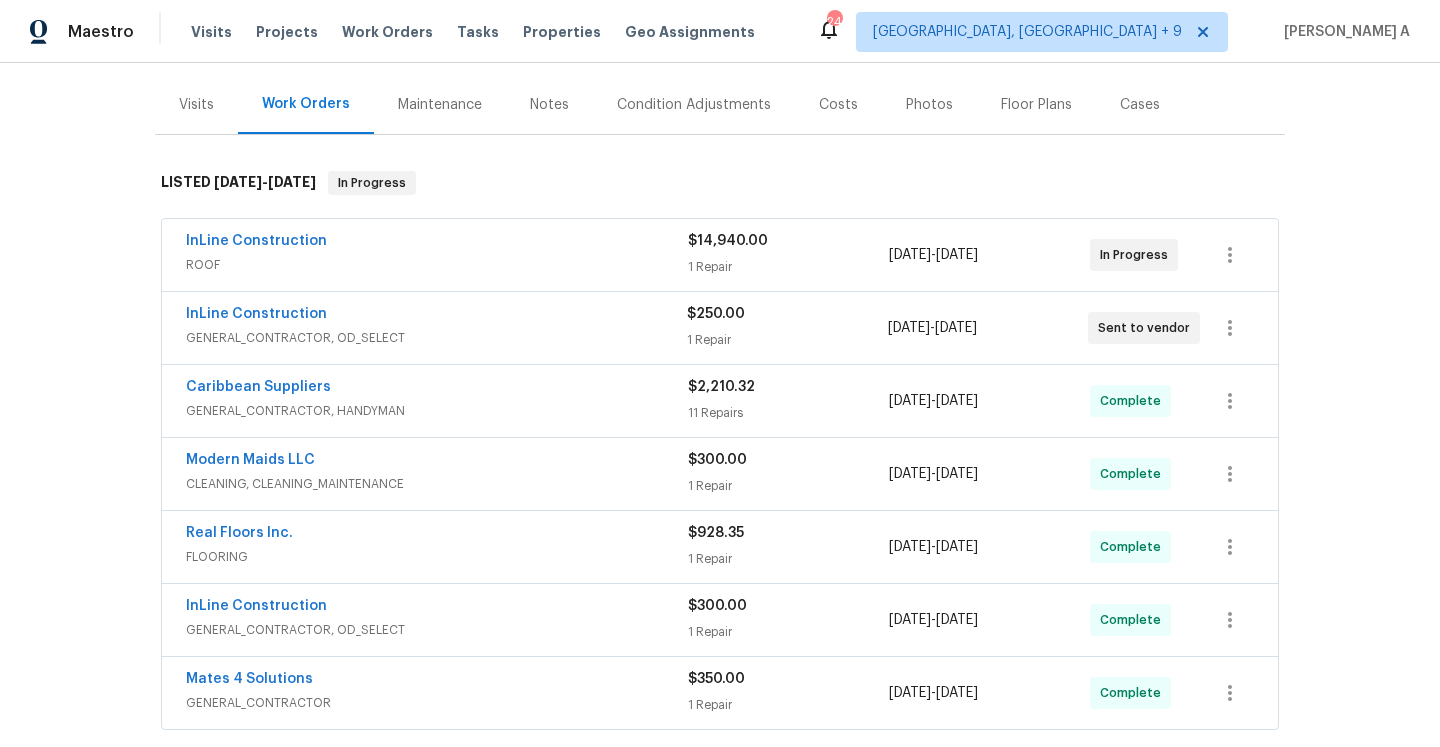 click on "GENERAL_CONTRACTOR, OD_SELECT" at bounding box center (436, 338) 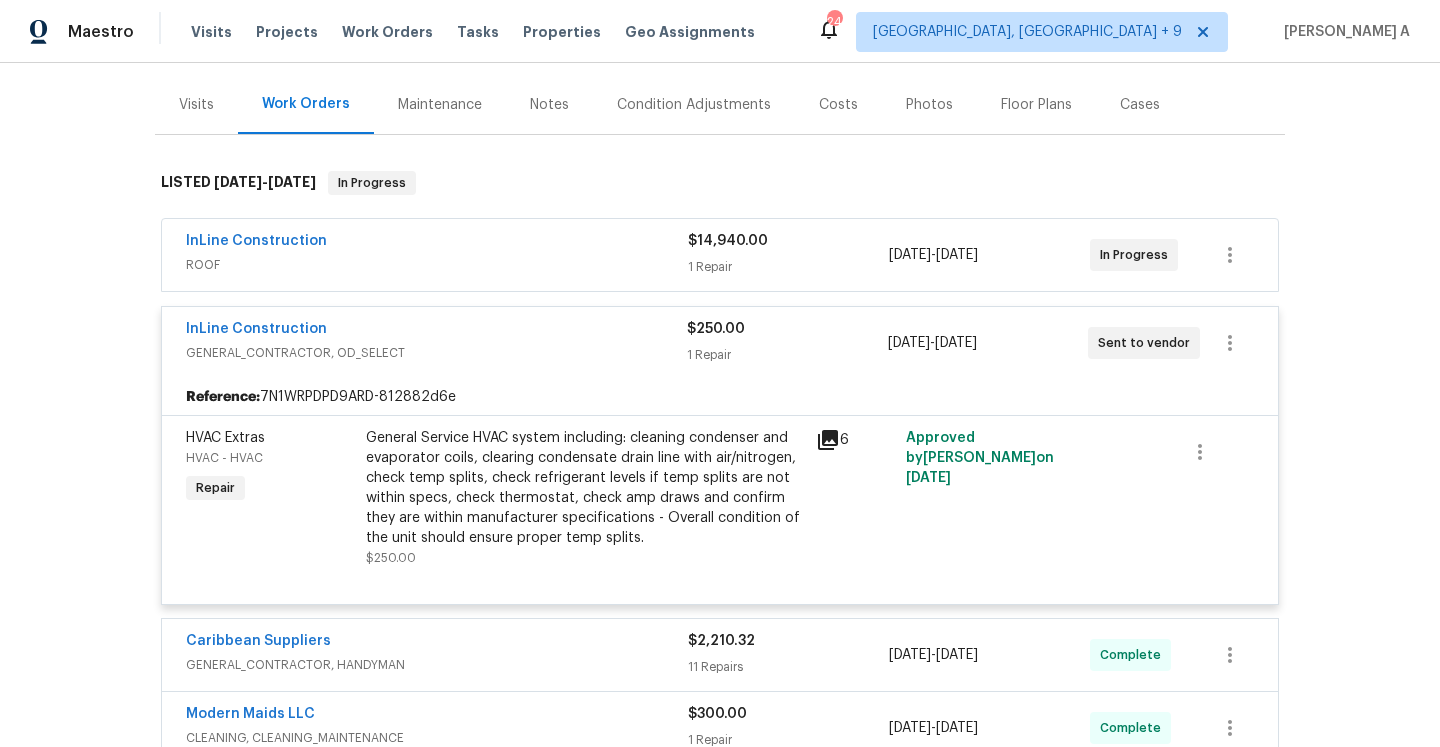 click on "InLine Construction" at bounding box center [436, 331] 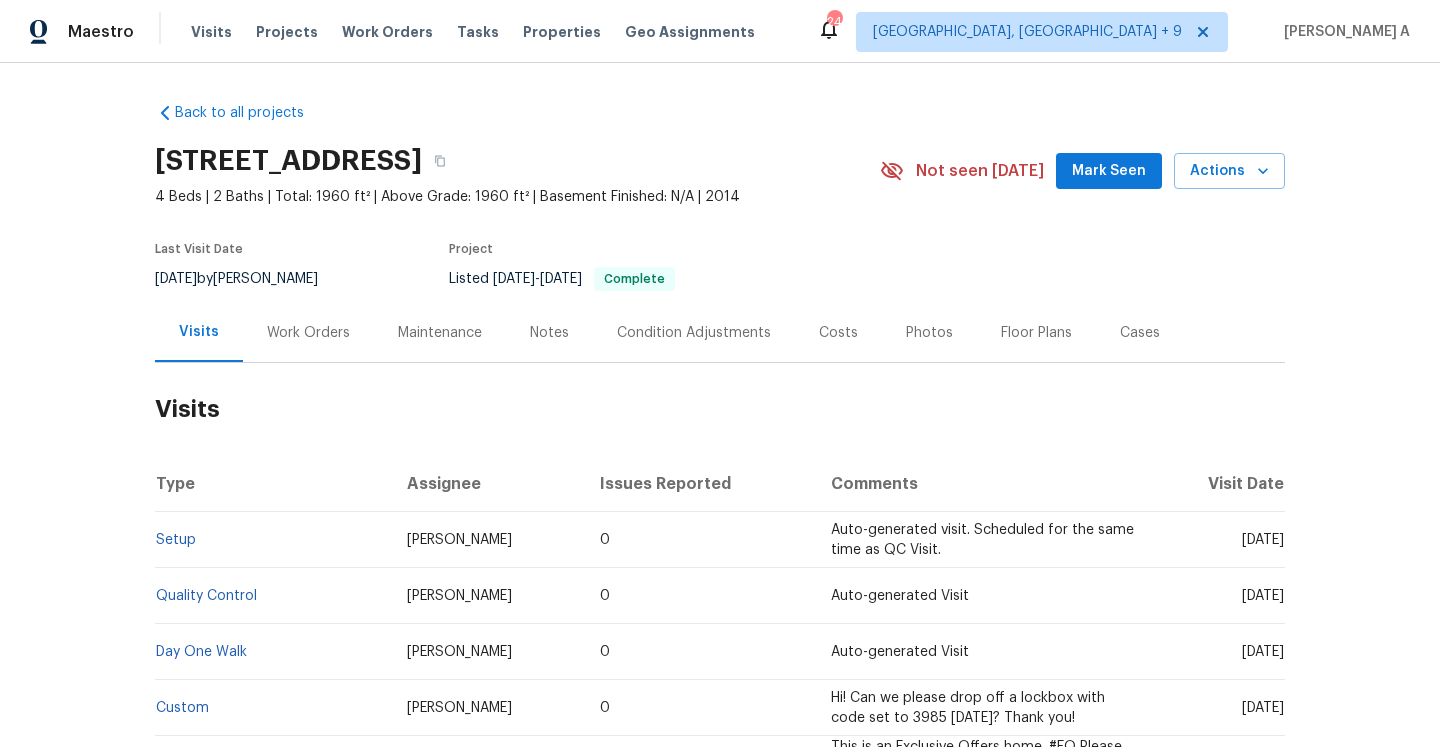 scroll, scrollTop: 0, scrollLeft: 0, axis: both 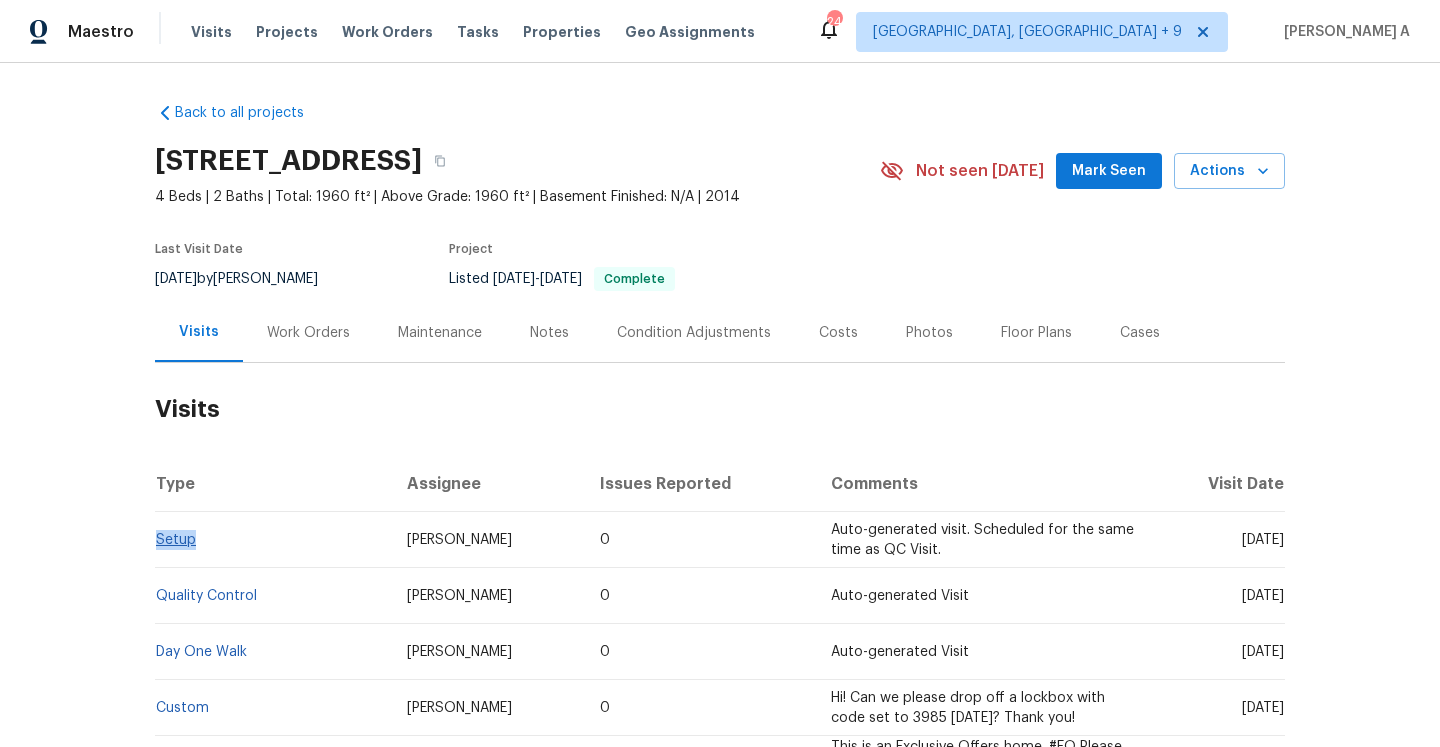 drag, startPoint x: 216, startPoint y: 542, endPoint x: 159, endPoint y: 540, distance: 57.035076 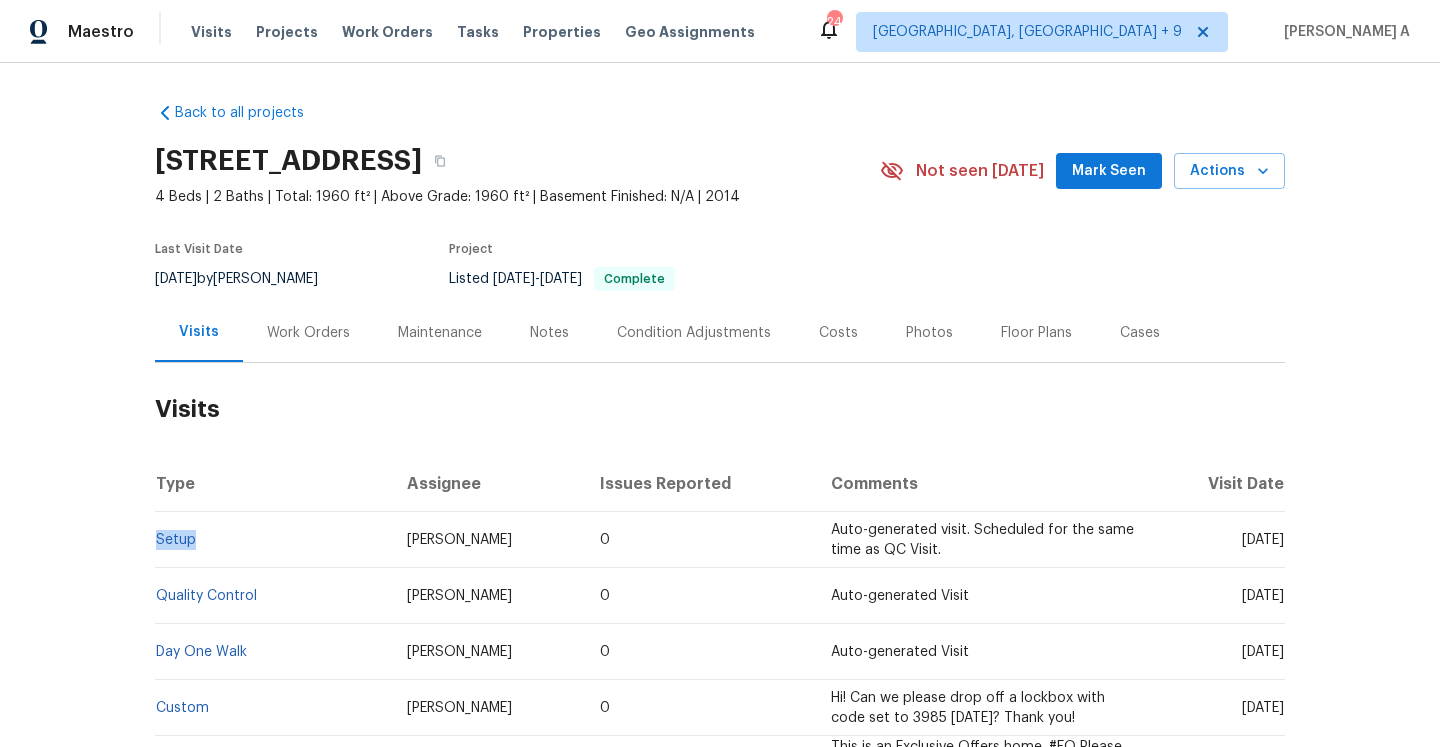 copy on "Setup" 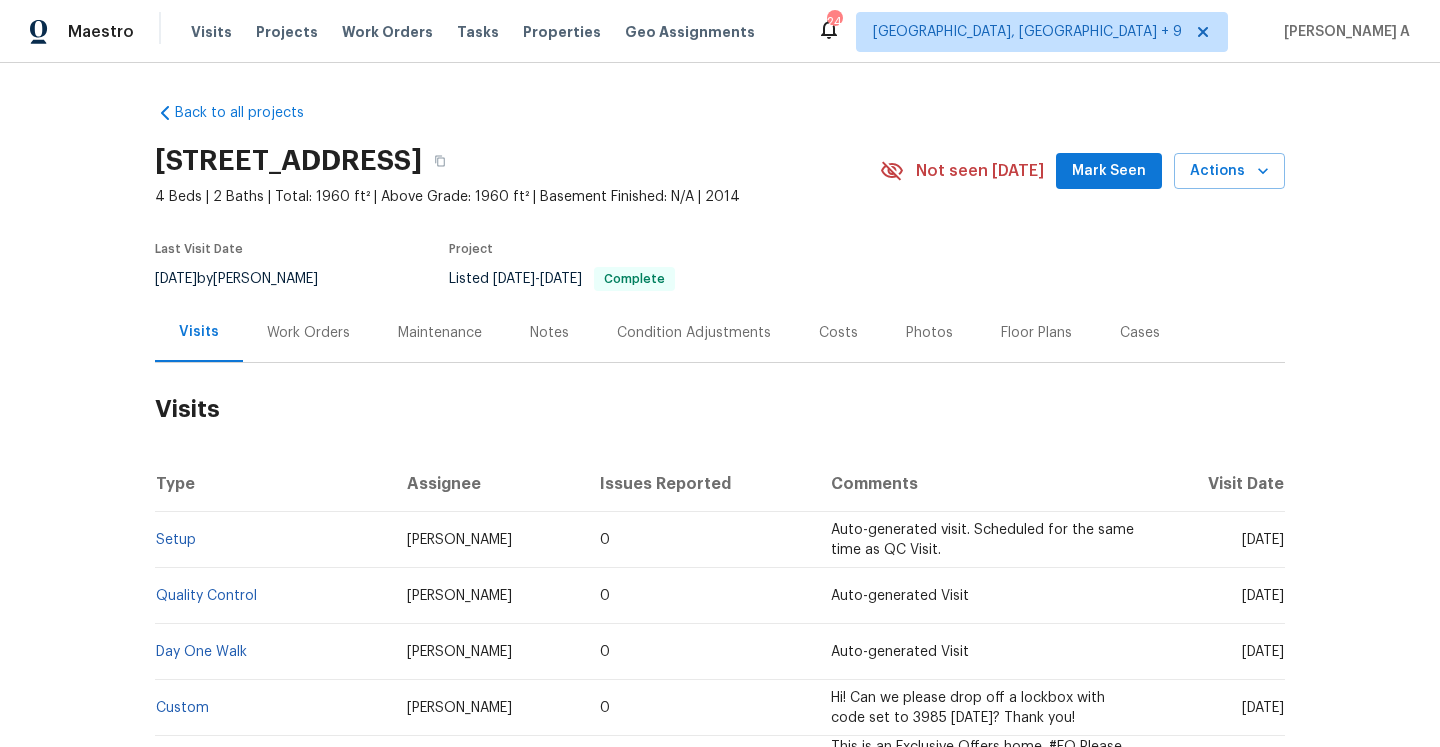 click on "Work Orders" at bounding box center (308, 333) 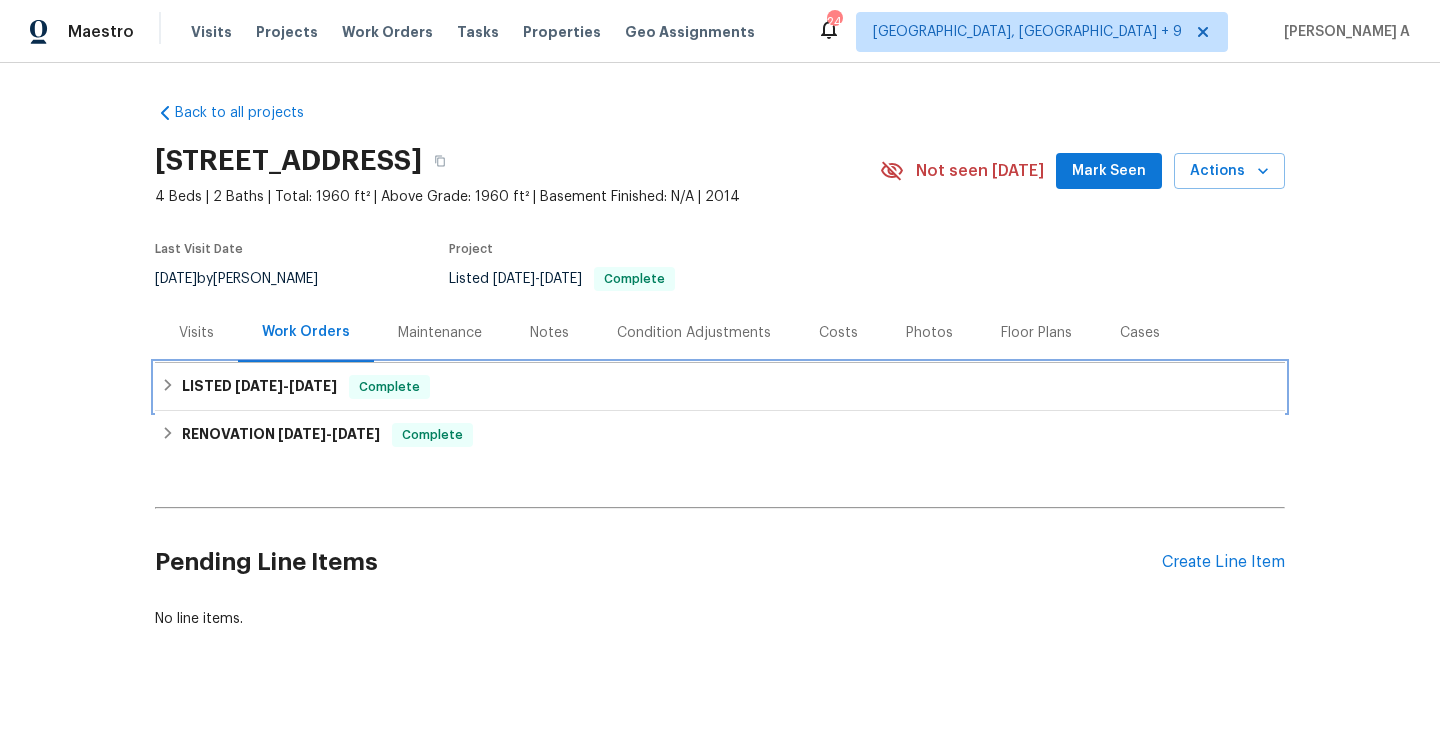click on "LISTED   [DATE]  -  [DATE]" at bounding box center [259, 387] 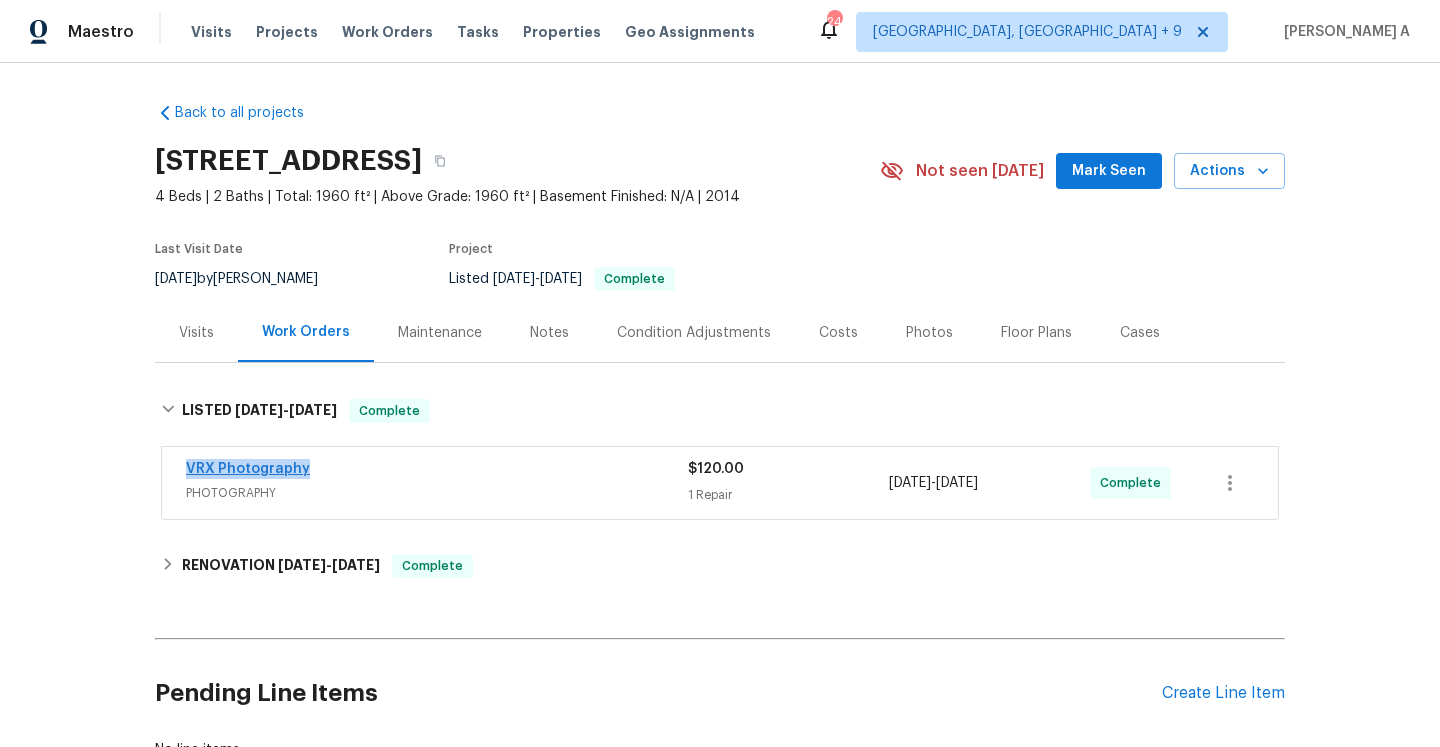 drag, startPoint x: 310, startPoint y: 472, endPoint x: 186, endPoint y: 473, distance: 124.004036 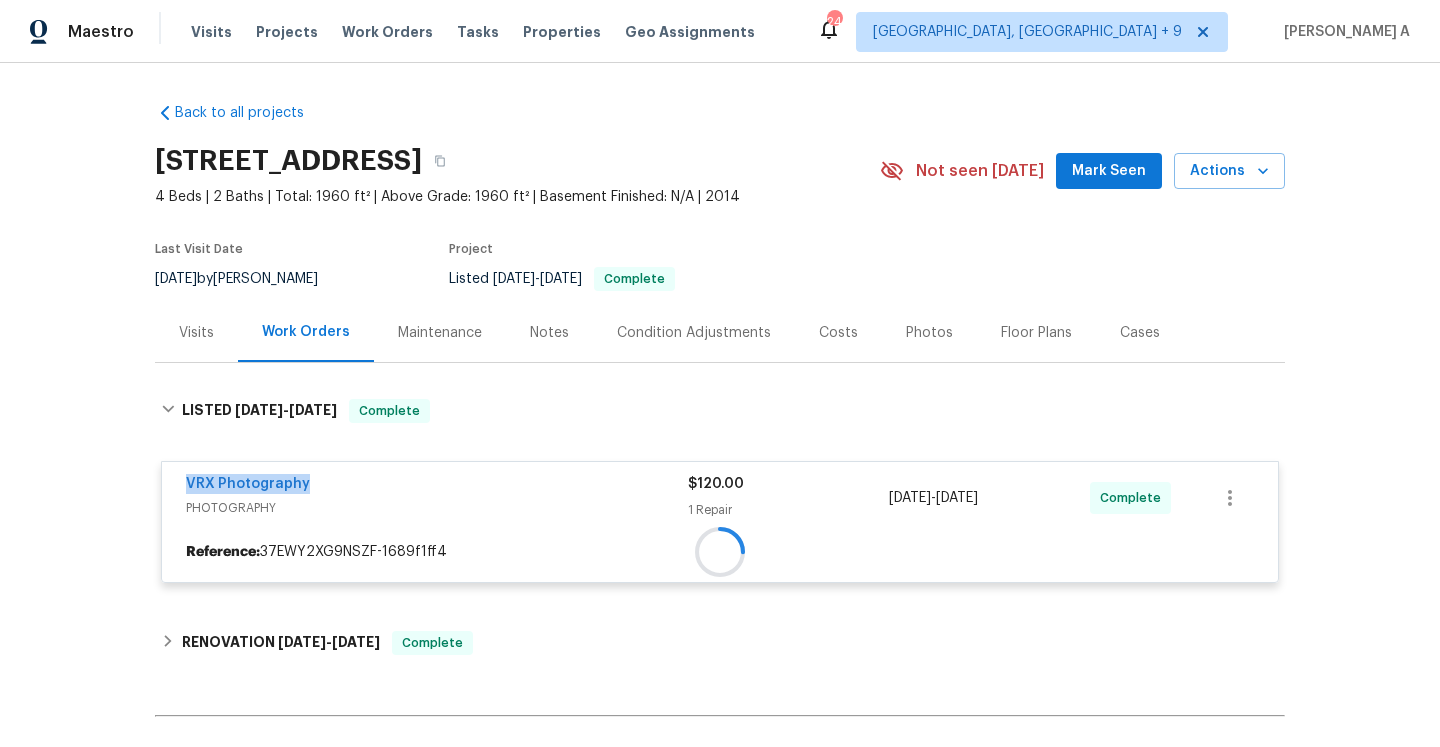 copy on "VRX Photography" 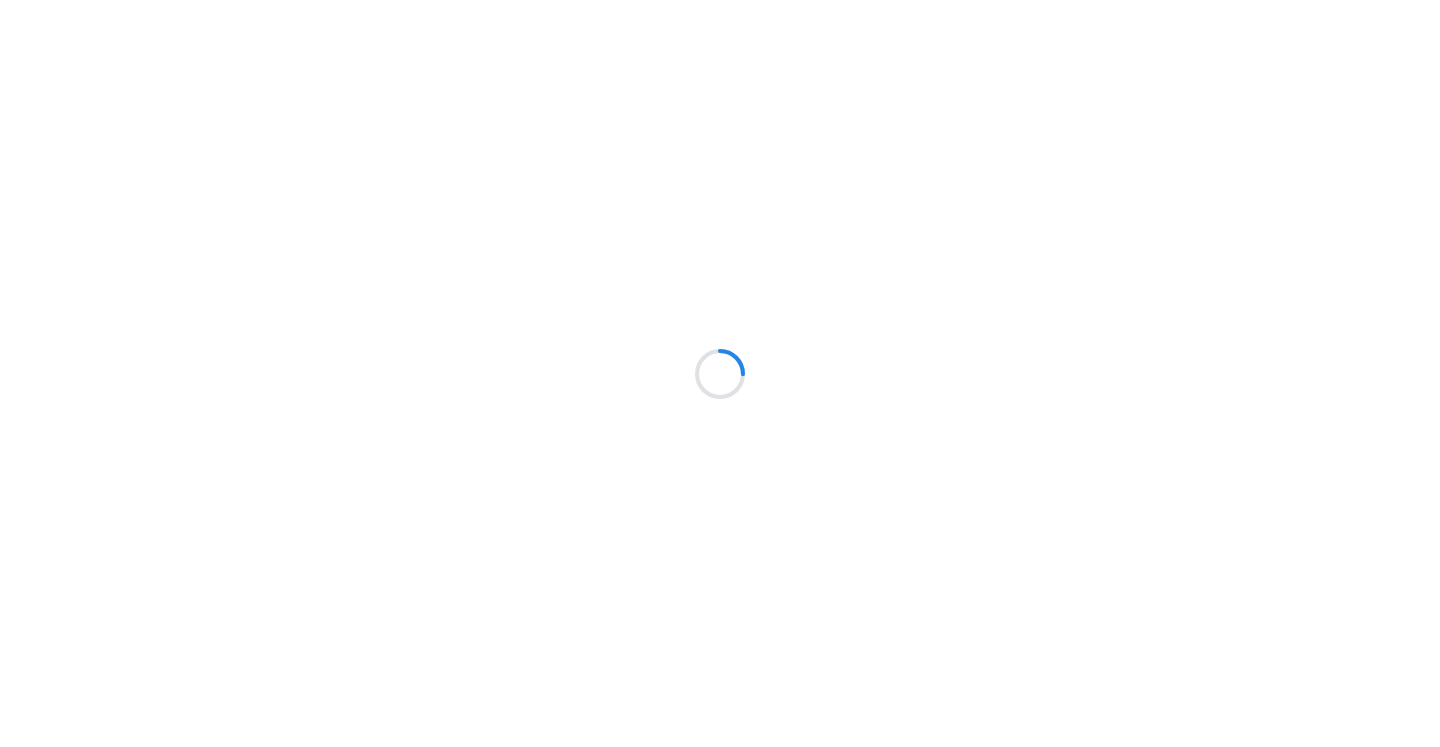 scroll, scrollTop: 0, scrollLeft: 0, axis: both 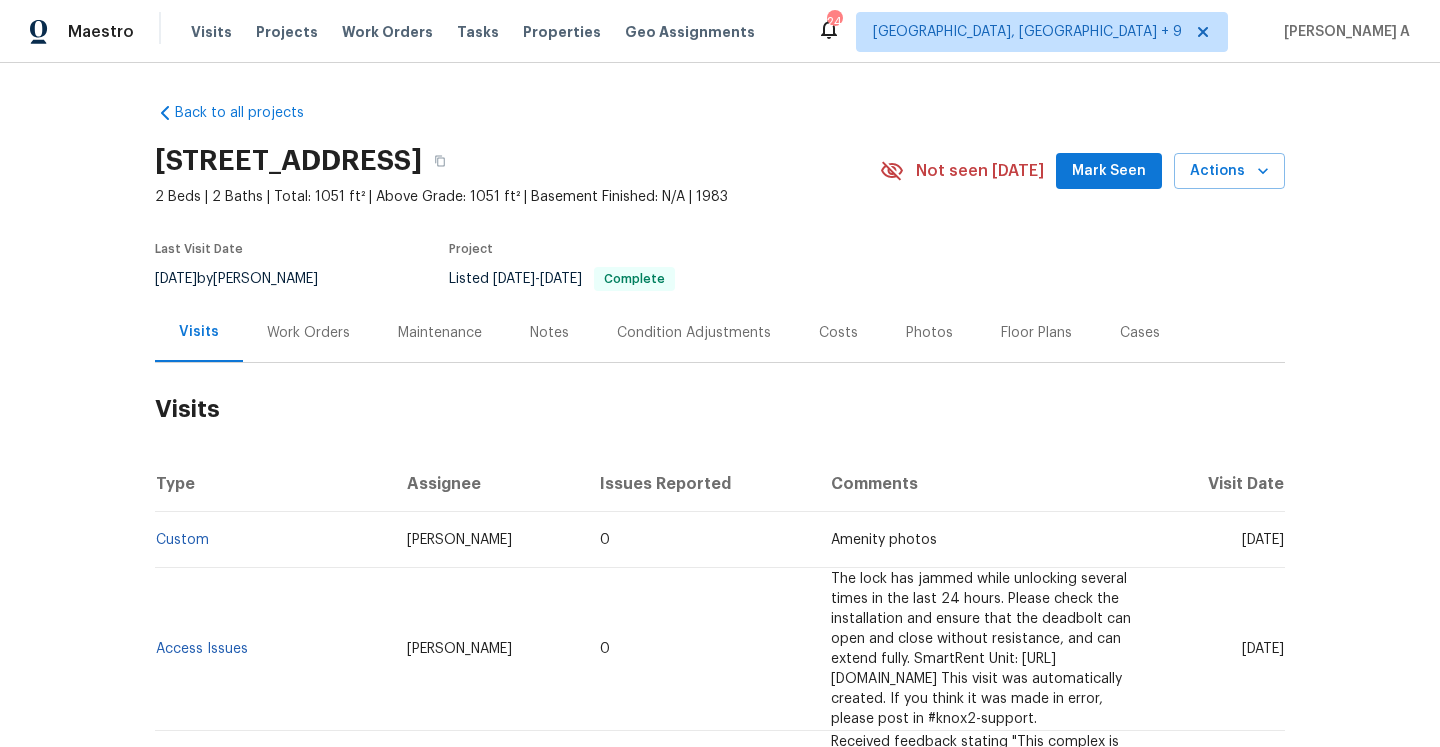 click on "Work Orders" at bounding box center [308, 333] 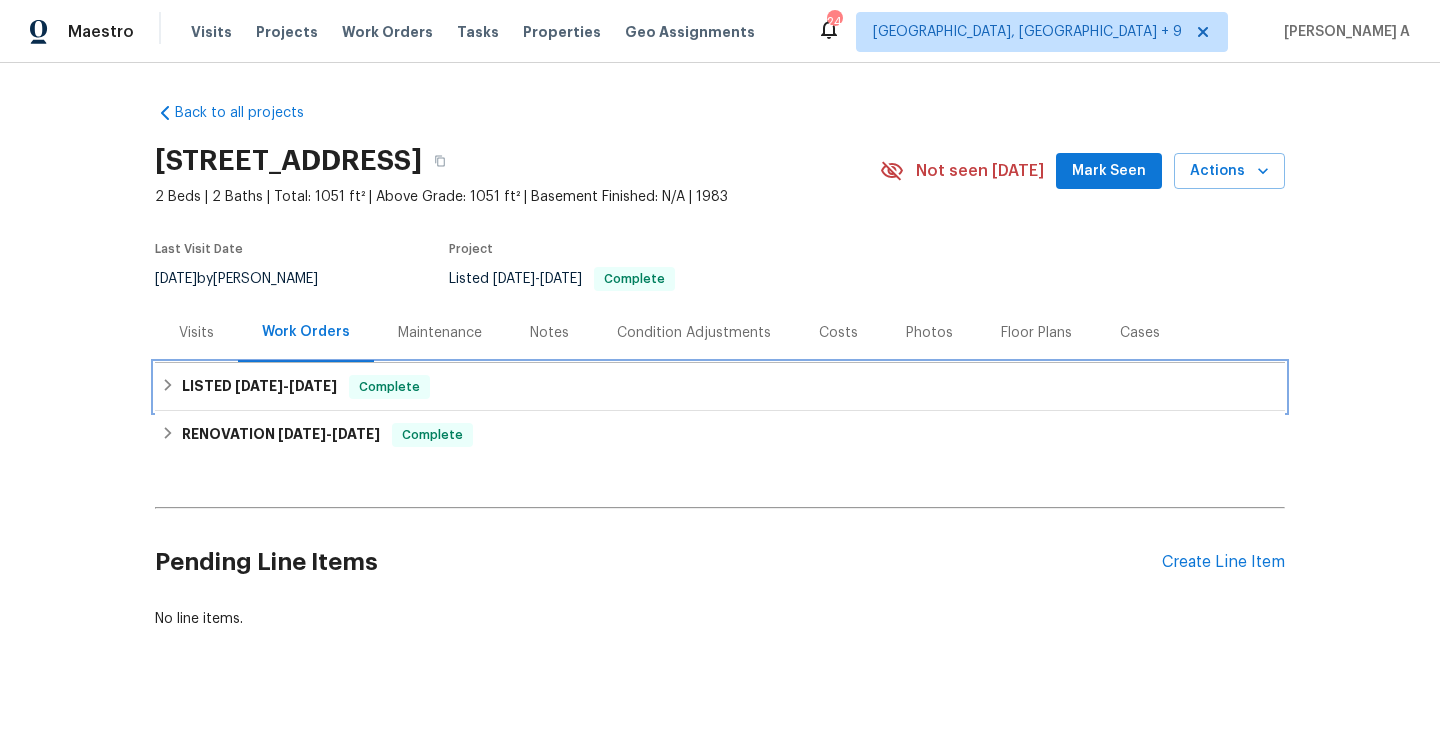 click on "LISTED   [DATE]  -  [DATE]" at bounding box center (259, 387) 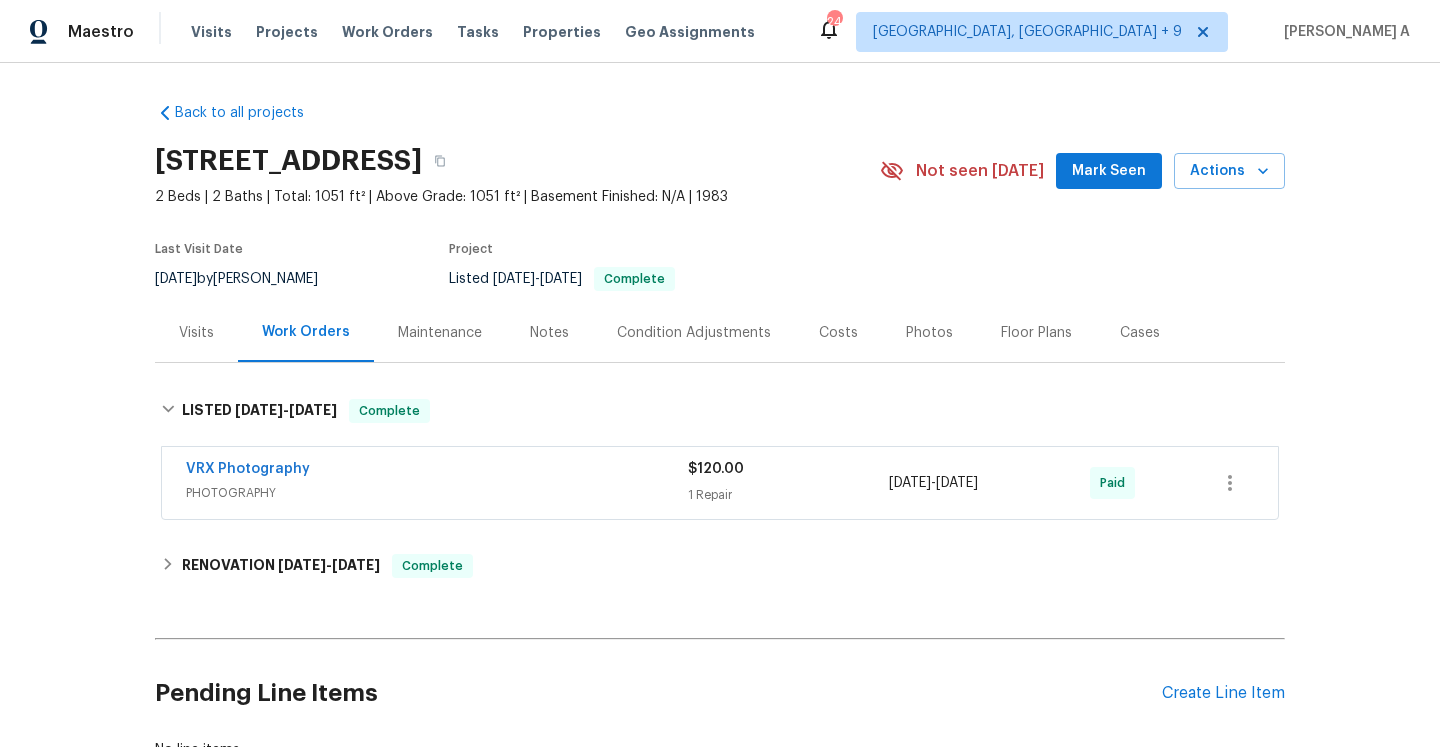click on "Visits" at bounding box center (196, 332) 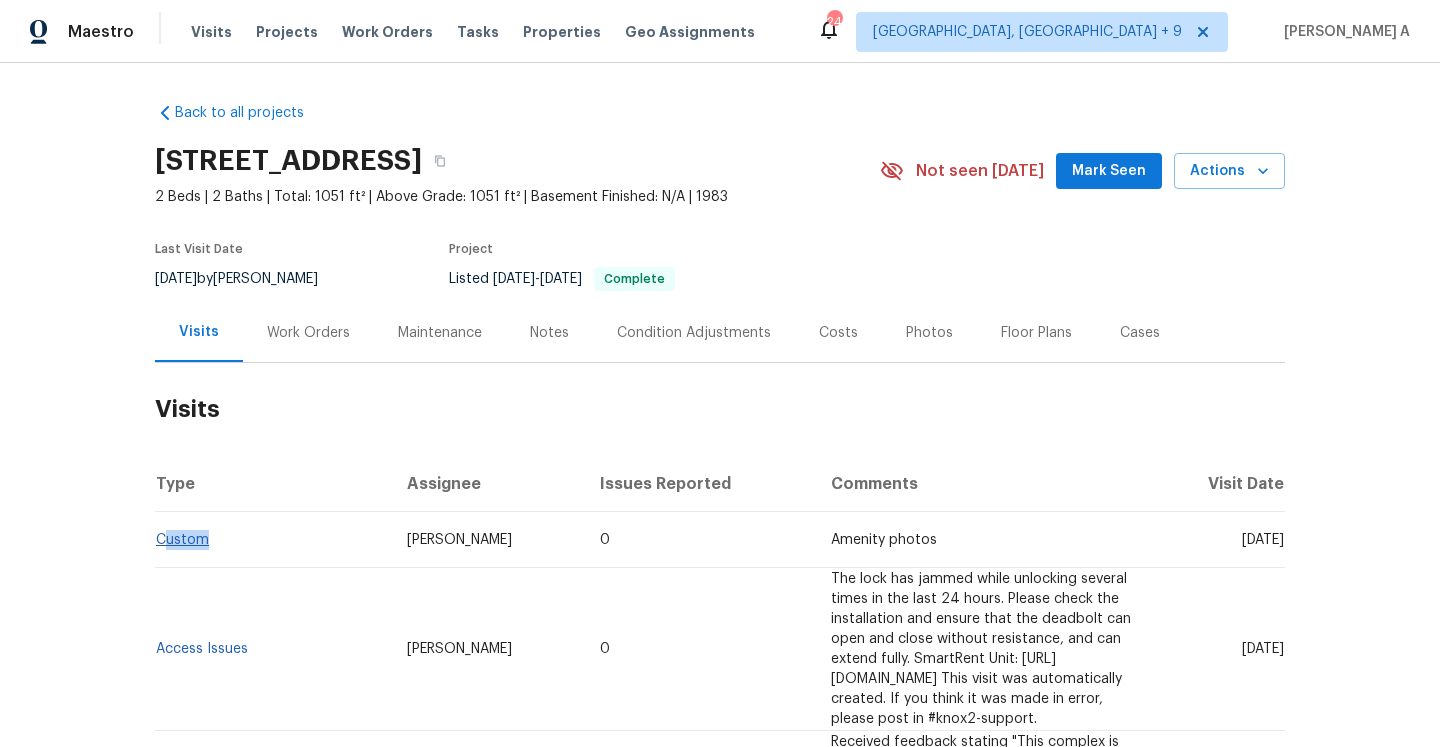 drag, startPoint x: 236, startPoint y: 544, endPoint x: 161, endPoint y: 544, distance: 75 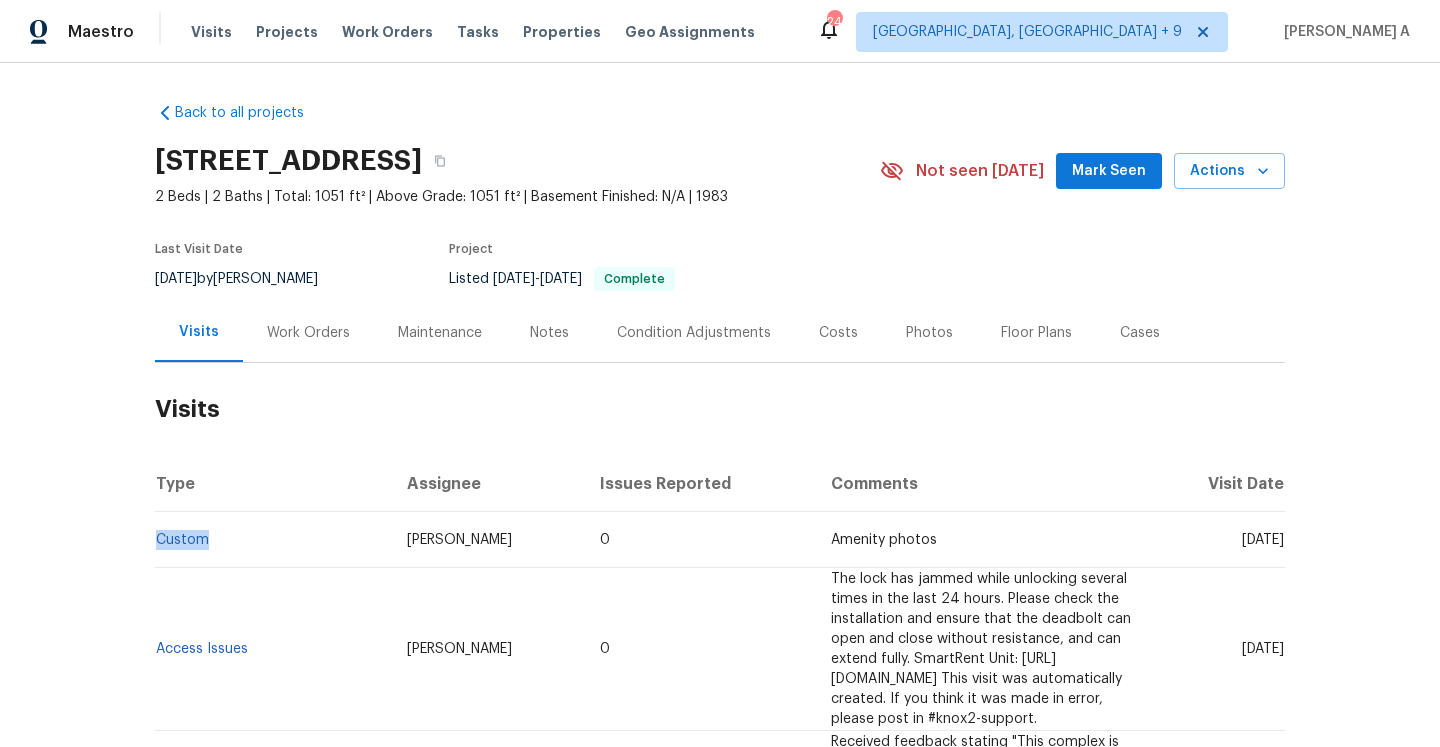 copy on "Custom" 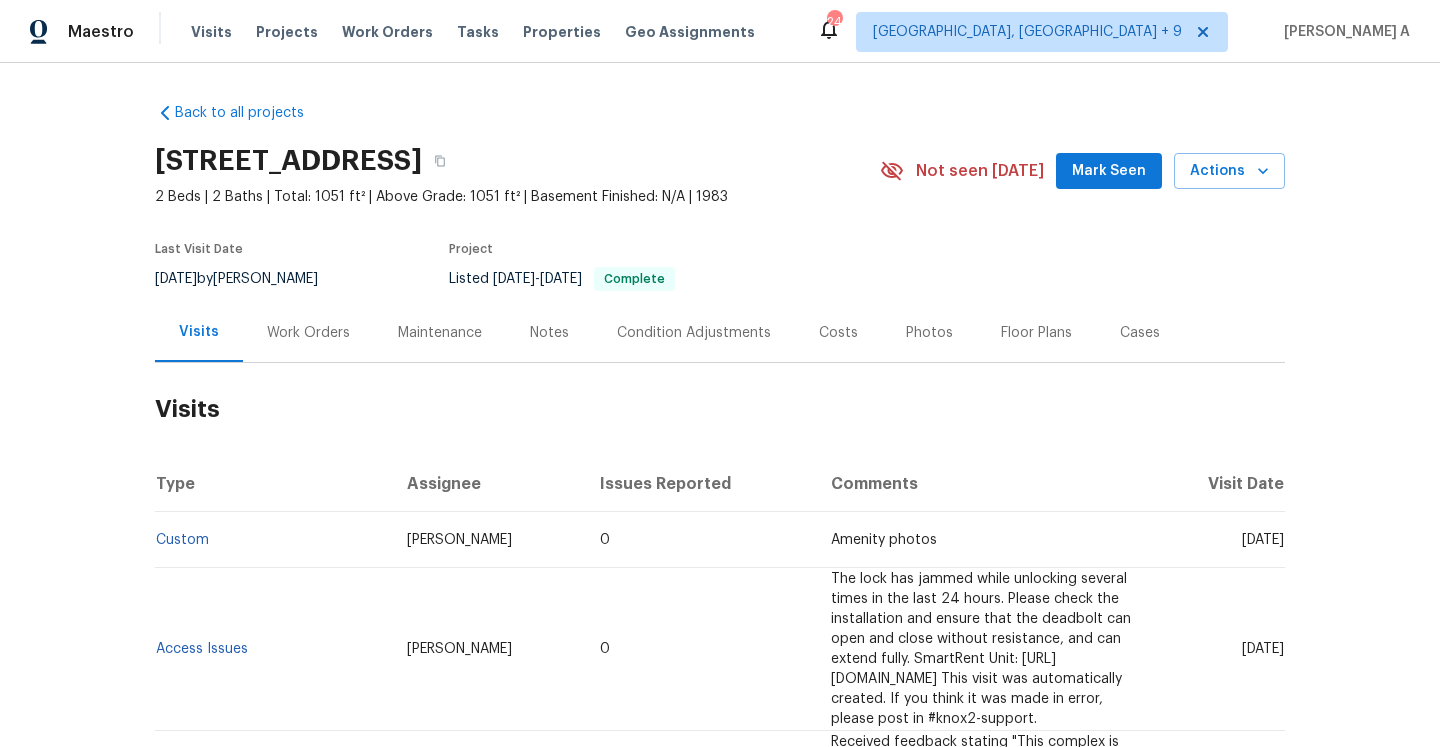click on "Work Orders" at bounding box center [308, 333] 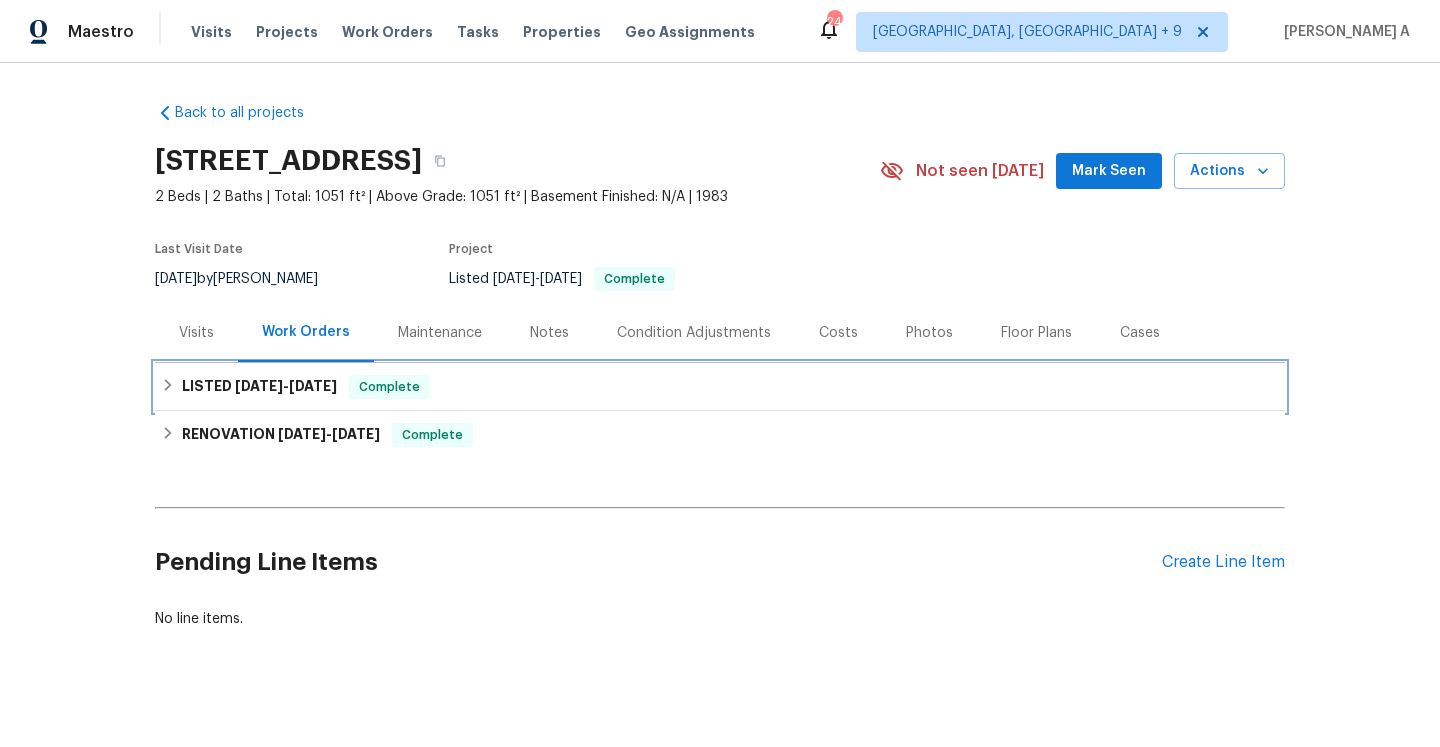 click on "[DATE]  -  [DATE]" at bounding box center (286, 386) 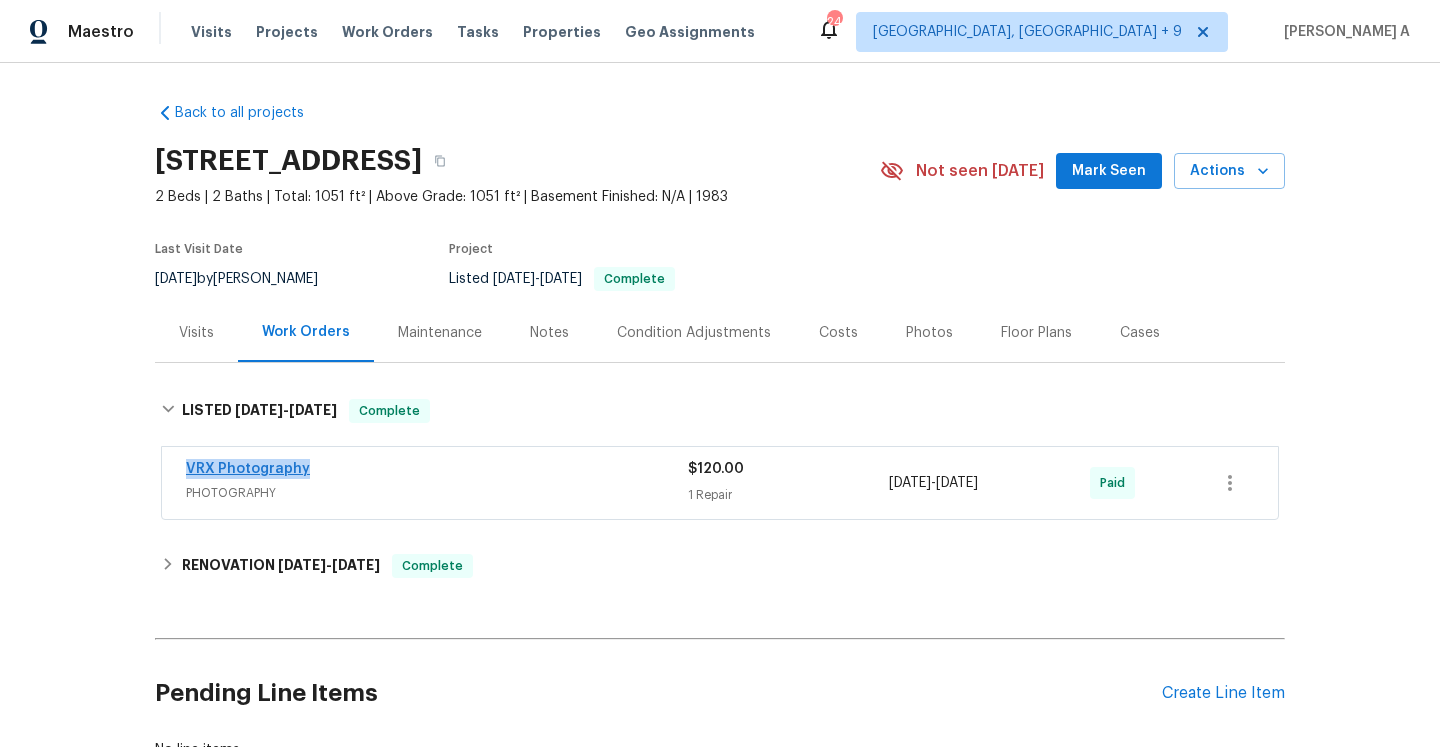 drag, startPoint x: 319, startPoint y: 469, endPoint x: 189, endPoint y: 470, distance: 130.00385 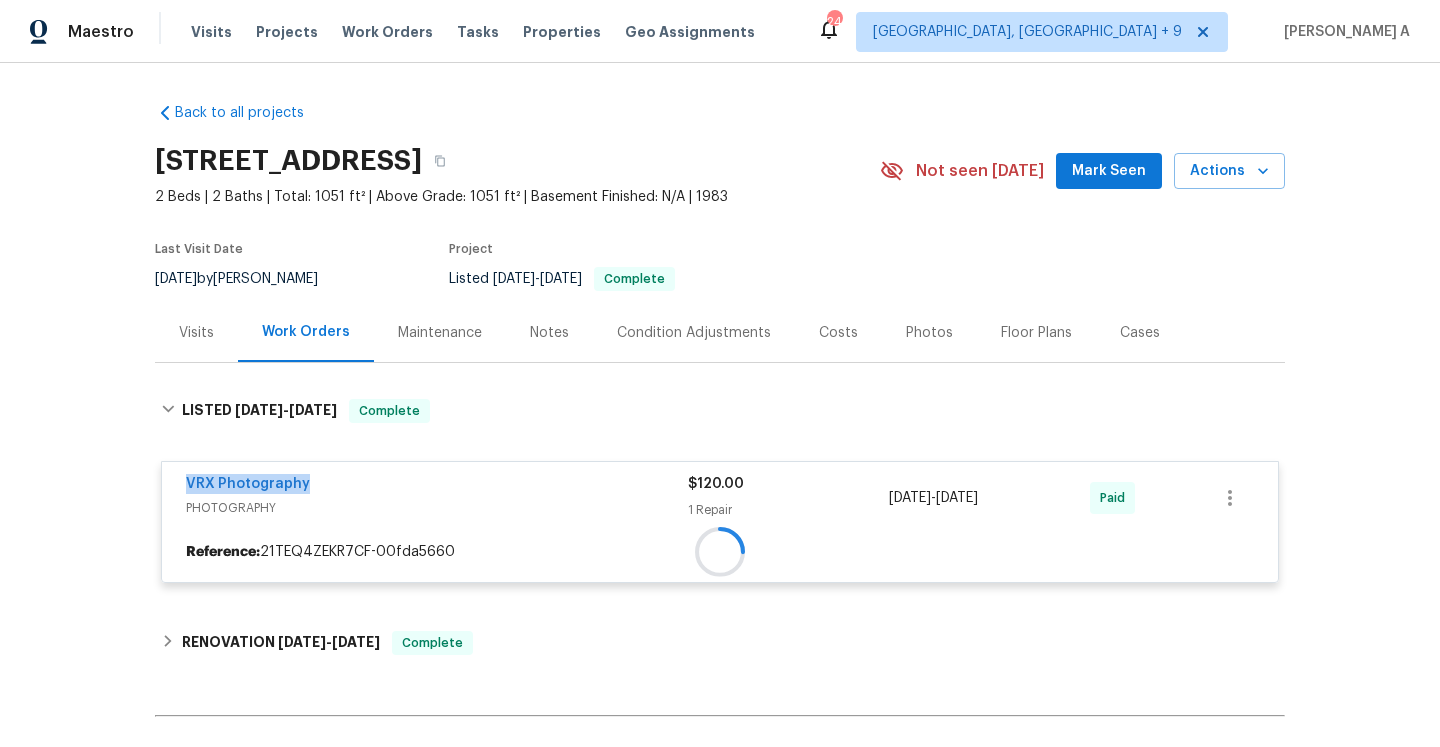 copy on "VRX Photography" 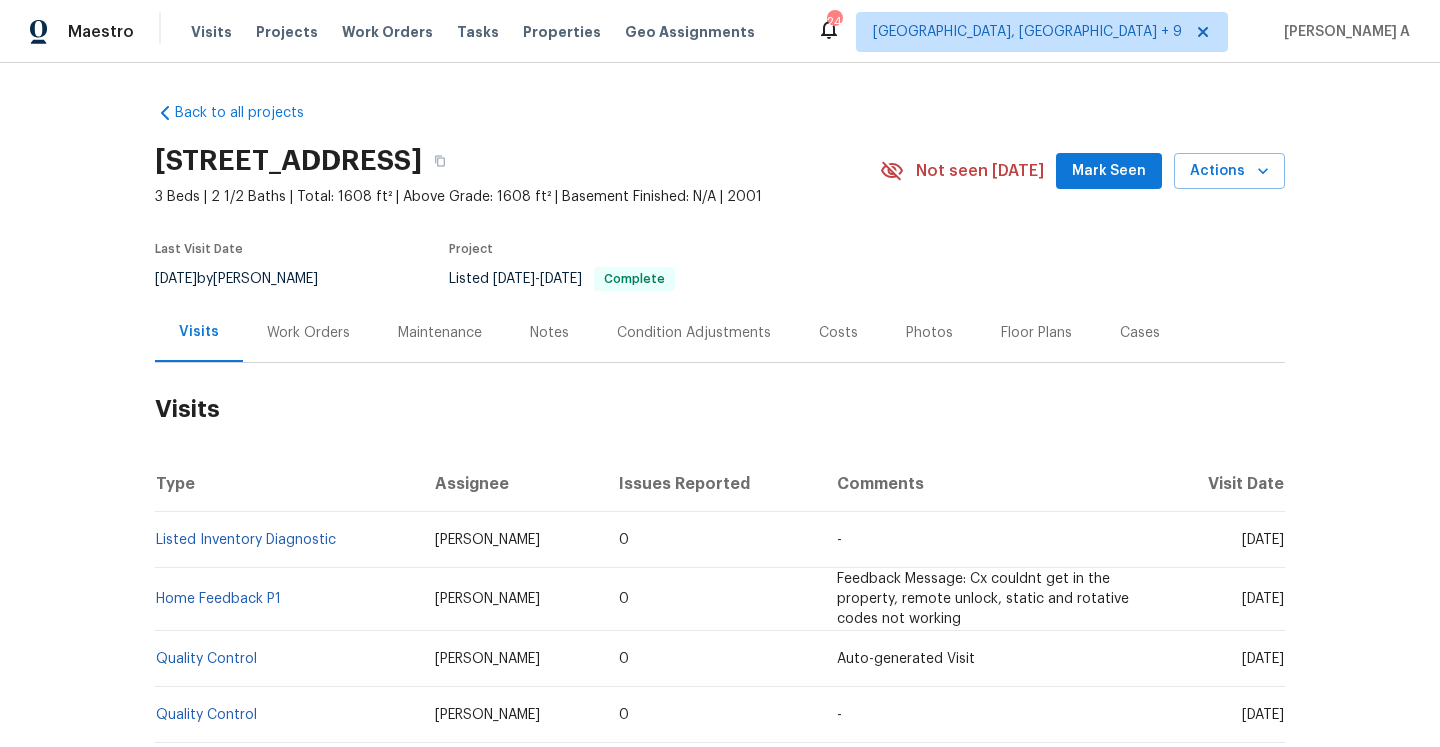 scroll, scrollTop: 0, scrollLeft: 0, axis: both 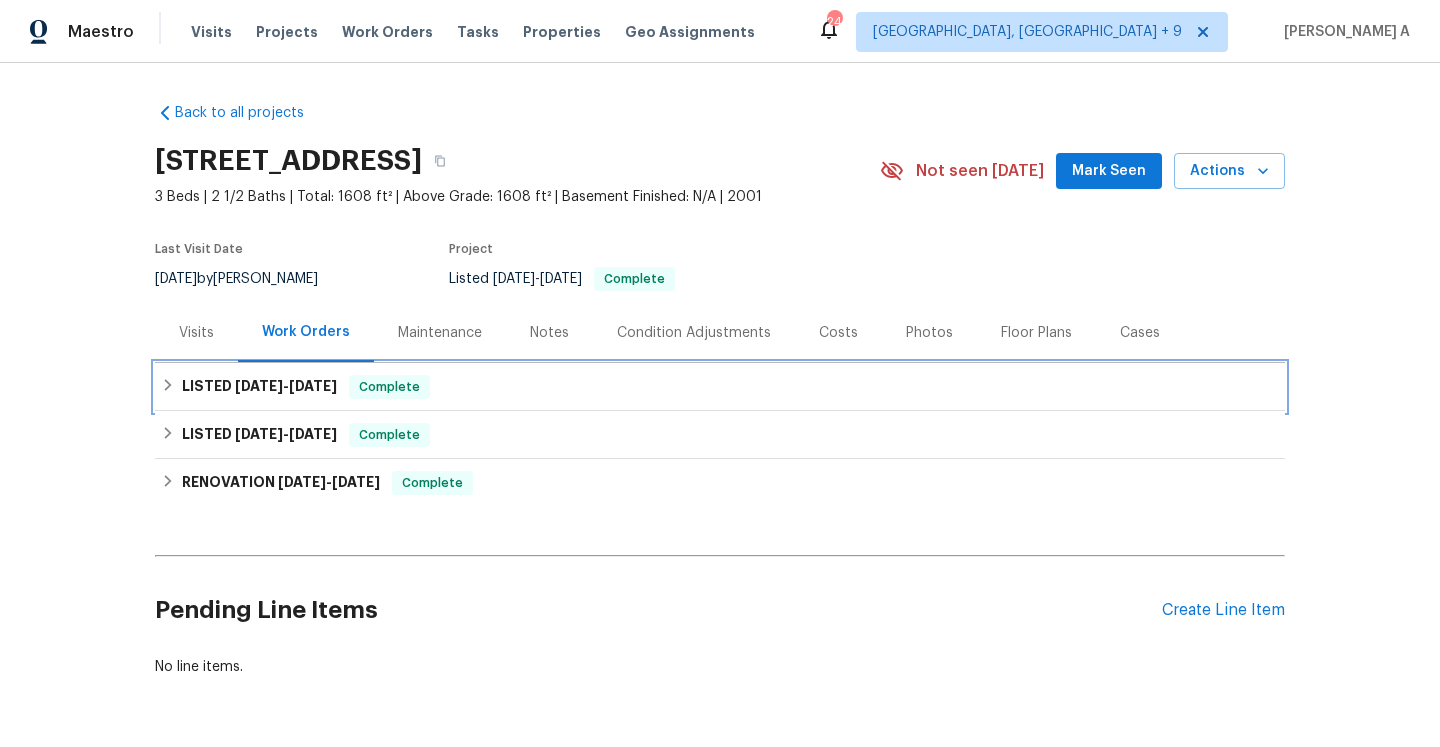 click on "Complete" at bounding box center (389, 387) 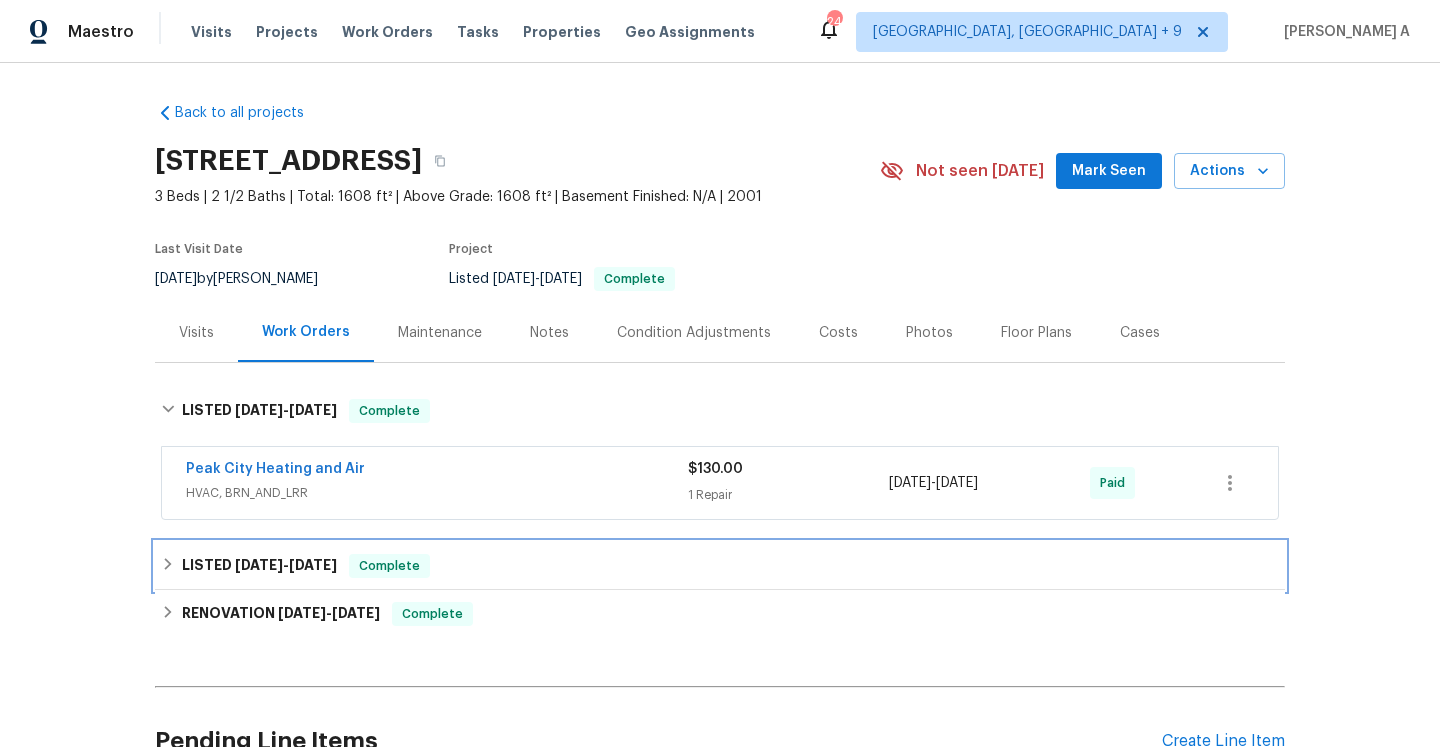 click on "LISTED   5/15/25  -  5/16/25 Complete" at bounding box center (720, 566) 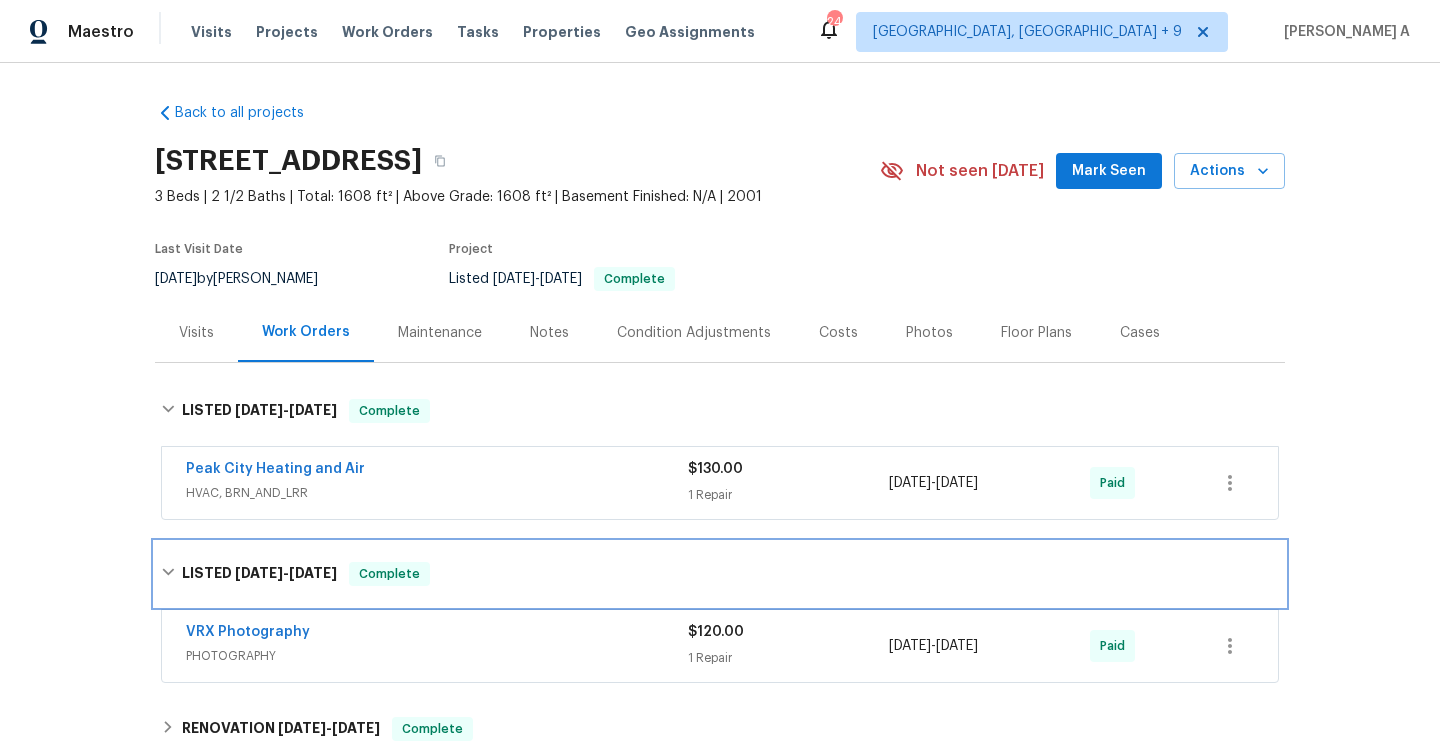 click on "LISTED   5/15/25  -  5/16/25 Complete" at bounding box center [720, 574] 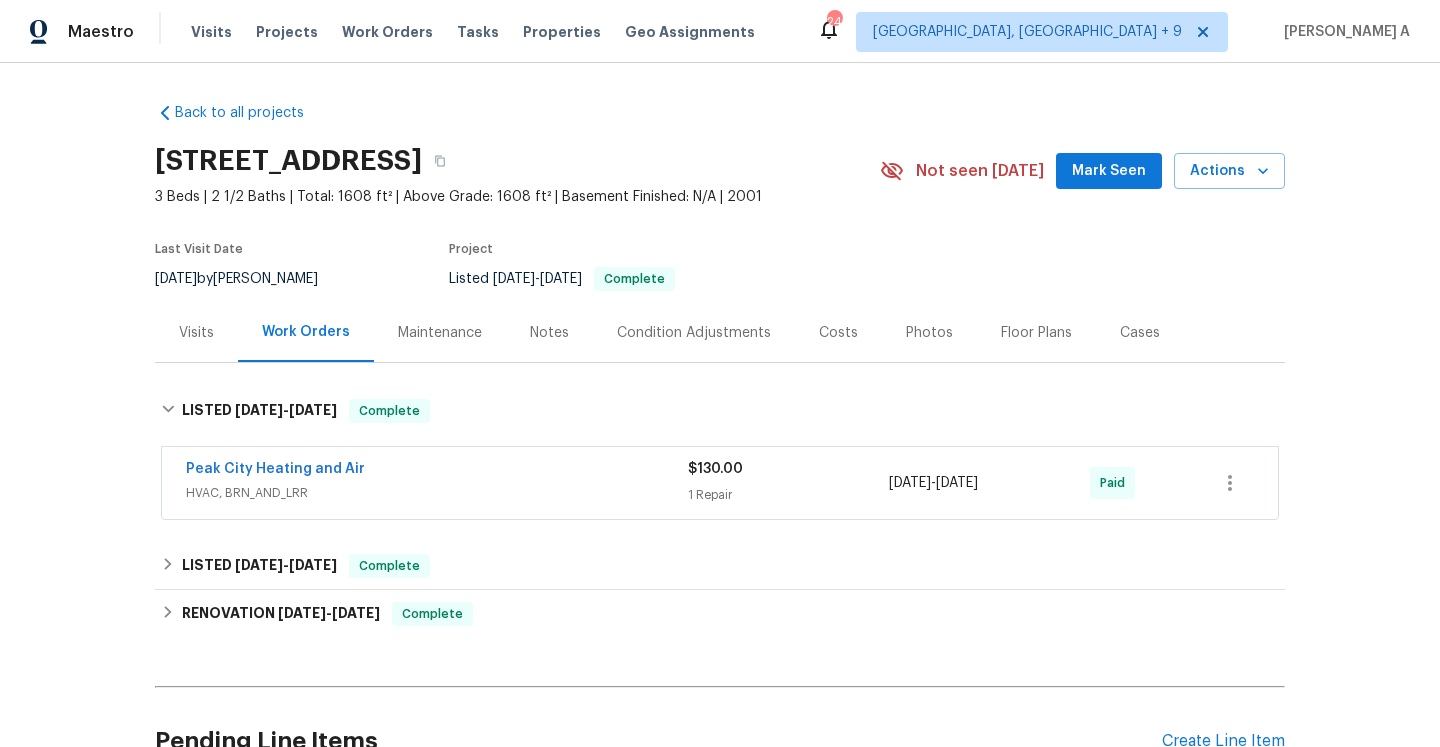 click on "Back to all projects 4509 Cobble Creek Ln, Raleigh, NC 27616 3 Beds | 2 1/2 Baths | Total: 1608 ft² | Above Grade: 1608 ft² | Basement Finished: N/A | 2001 Not seen today Mark Seen Actions Last Visit Date 6/17/2025  by  Ryan Carder   Project Listed   6/12/2025  -  6/17/2025 Complete Visits Work Orders Maintenance Notes Condition Adjustments Costs Photos Floor Plans Cases LISTED   6/12/25  -  6/17/25 Complete Peak City Heating and Air HVAC, BRN_AND_LRR $130.00 1 Repair 6/13/2025  -  6/13/2025 Paid LISTED   5/15/25  -  5/16/25 Complete VRX Photography PHOTOGRAPHY $120.00 1 Repair 5/15/2025  -  5/16/2025 Paid RENOVATION   4/29/25  -  5/20/25 Complete Modern Maids LLC 1 CLEANING, CLEANING_MAINTENANCE $270.00 2 Repairs 4/29/2025  -  5/20/2025 Paid Peak City Heating and Air HVAC, BRN_AND_LRR $5,859.00 2 Repairs 5/1/2025  -  5/9/2025 Paid Rite Rug Company, Inc. FLOORING $5,817.75 3 Repairs | 1 Upgrade 4/29/2025  -  5/20/2025 Paid Centralized Purchasing PAINTING, APPLIANCE, CABINETS, OD_SELECT $1,940.16 3 Repairs" at bounding box center (720, 455) 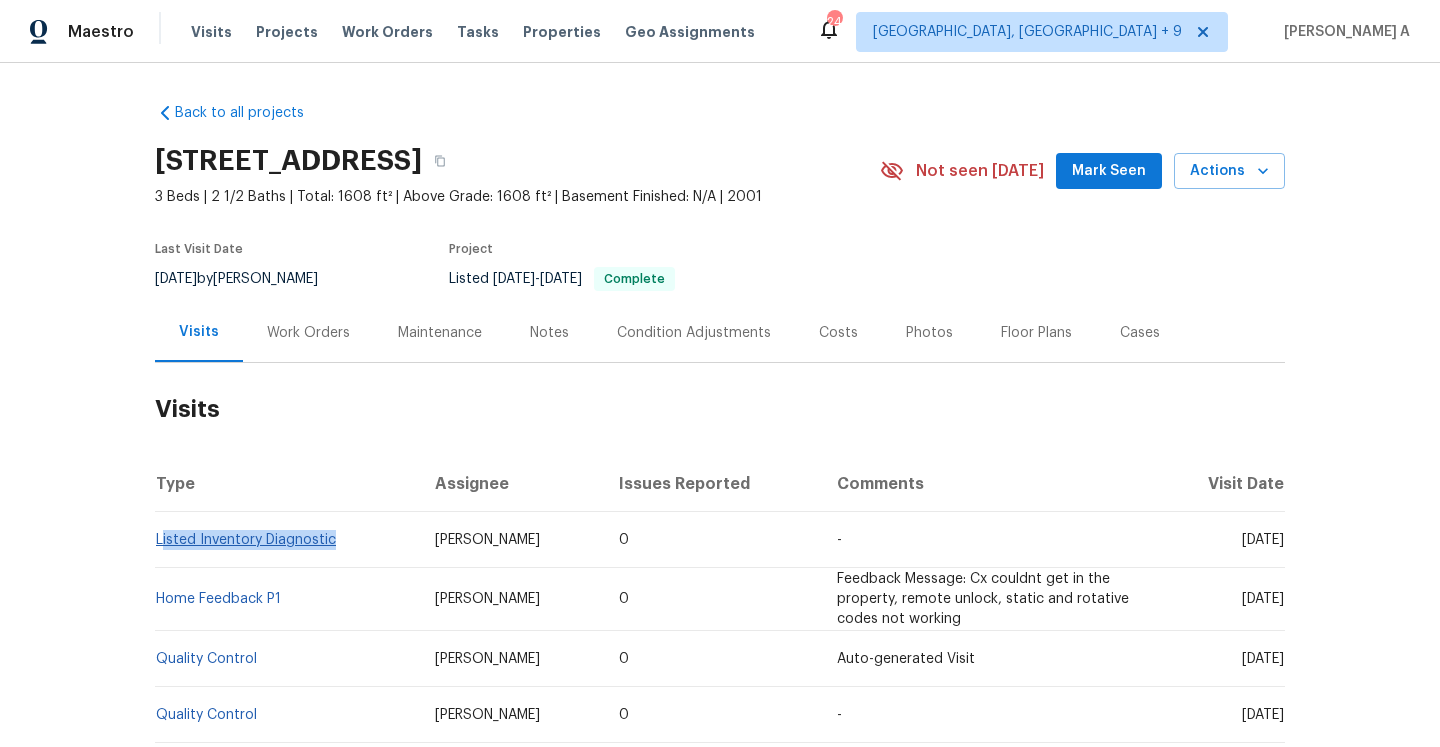drag, startPoint x: 337, startPoint y: 547, endPoint x: 161, endPoint y: 544, distance: 176.02557 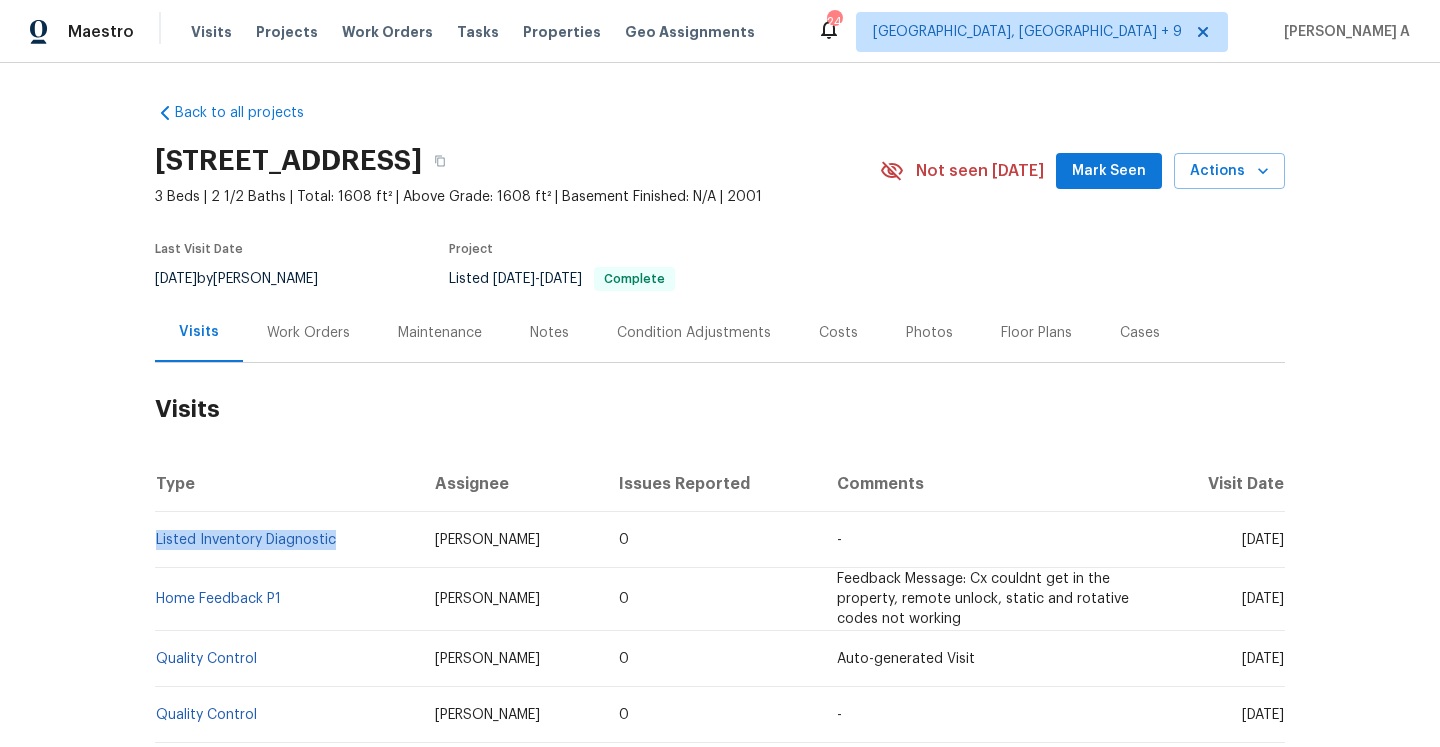 copy on "Listed Inventory Diagnostic" 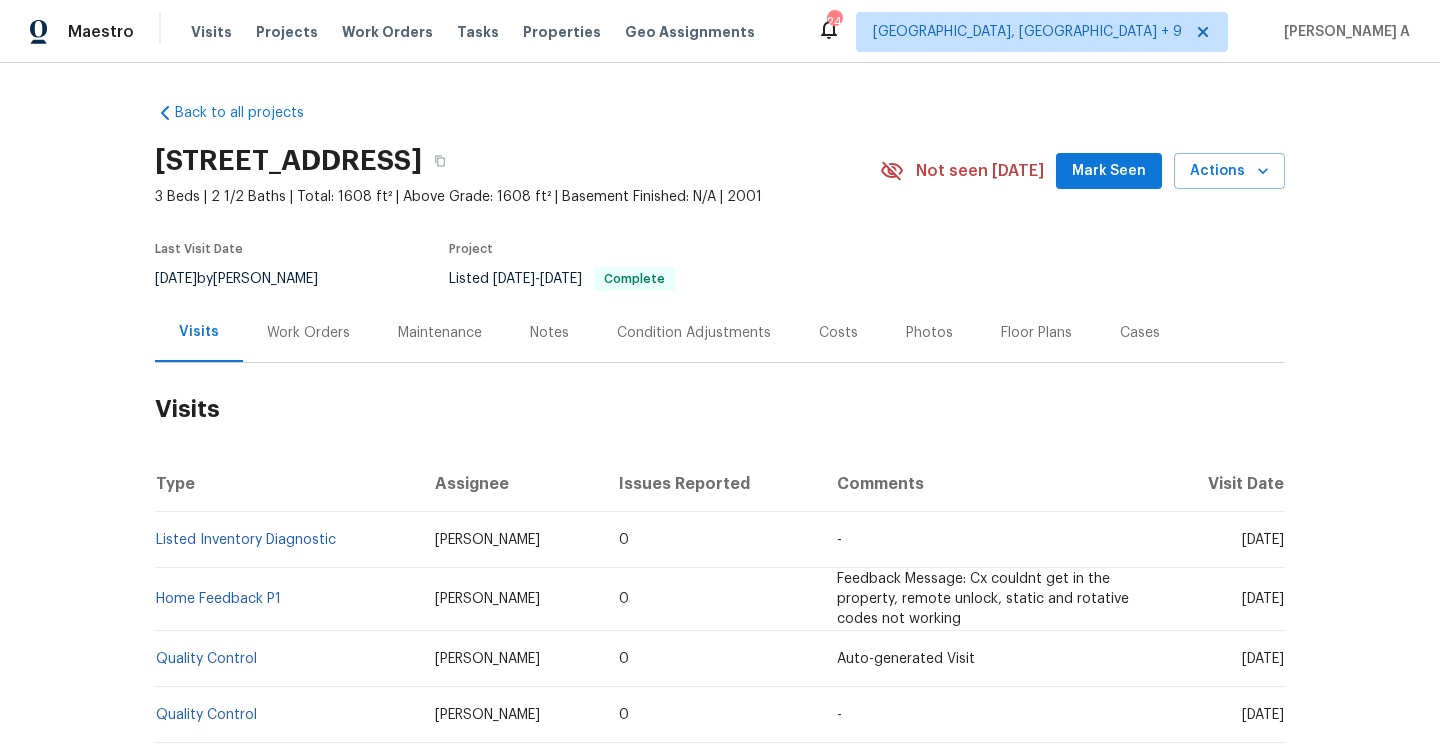 click on "Work Orders" at bounding box center [308, 333] 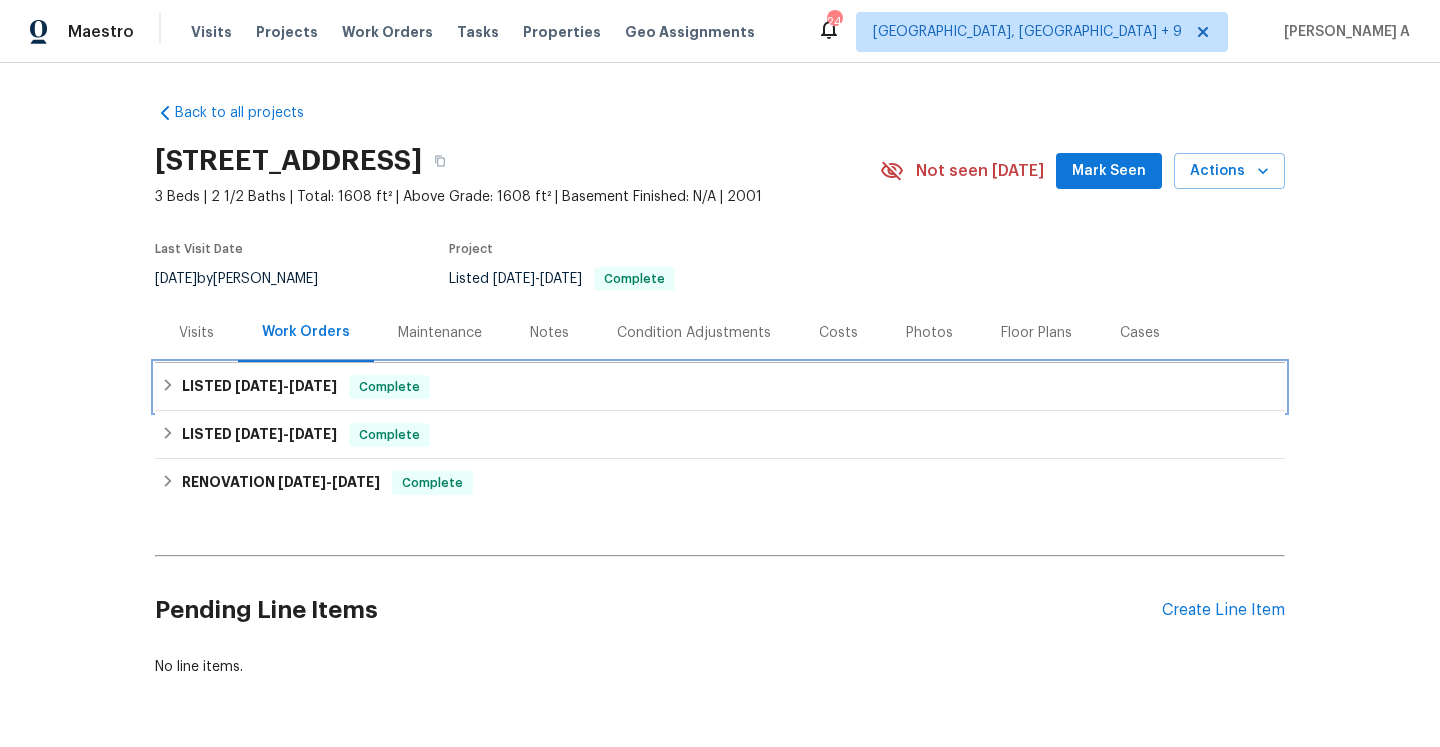 click on "LISTED   6/12/25  -  6/17/25 Complete" at bounding box center (720, 387) 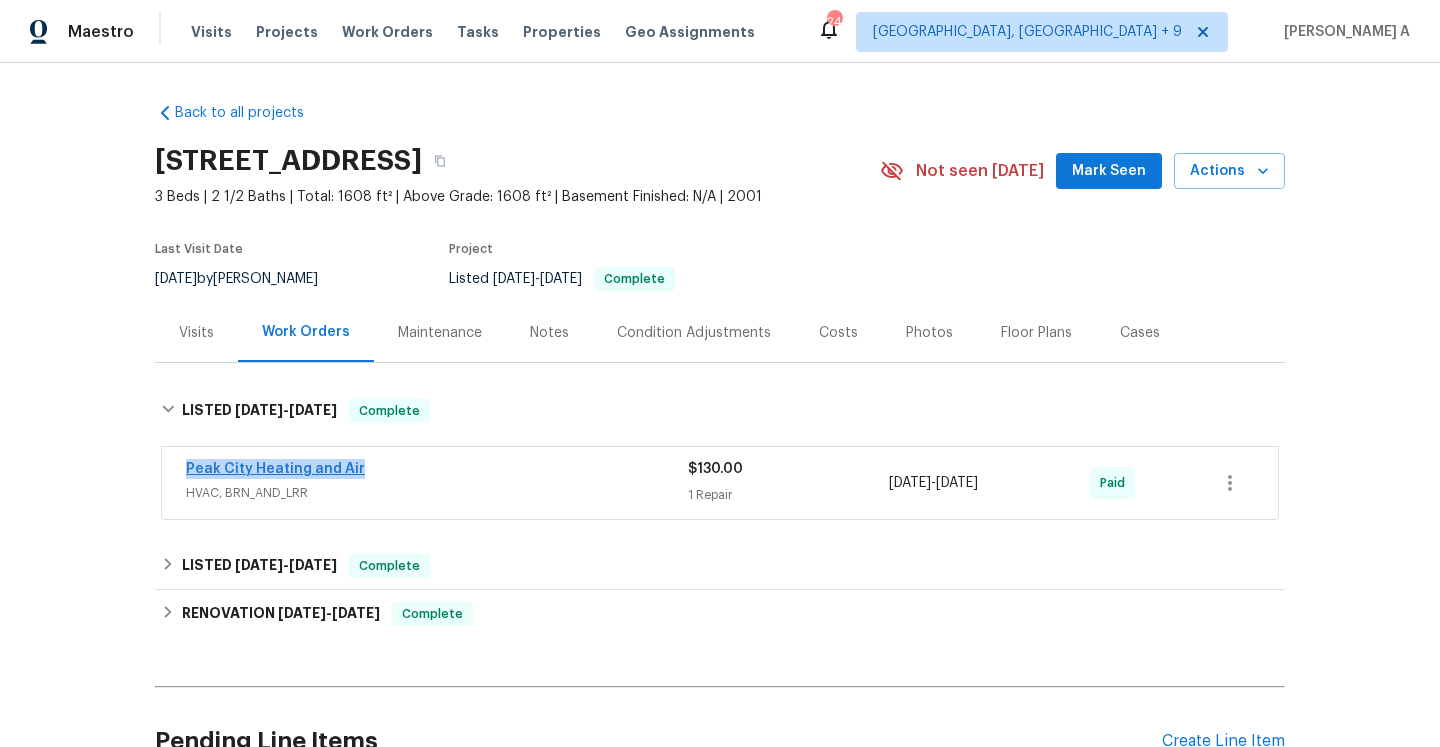 drag, startPoint x: 378, startPoint y: 468, endPoint x: 186, endPoint y: 467, distance: 192.00261 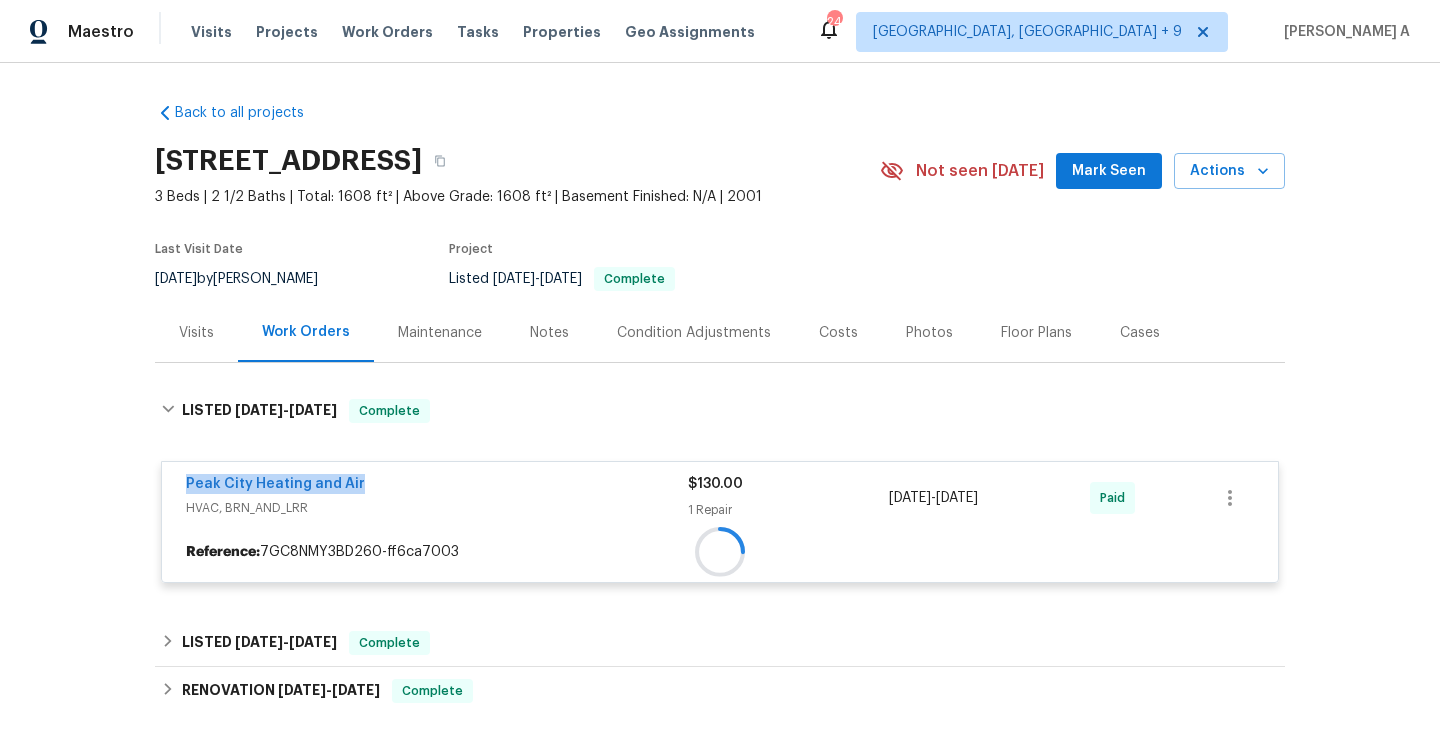 copy on "Peak City Heating and Air" 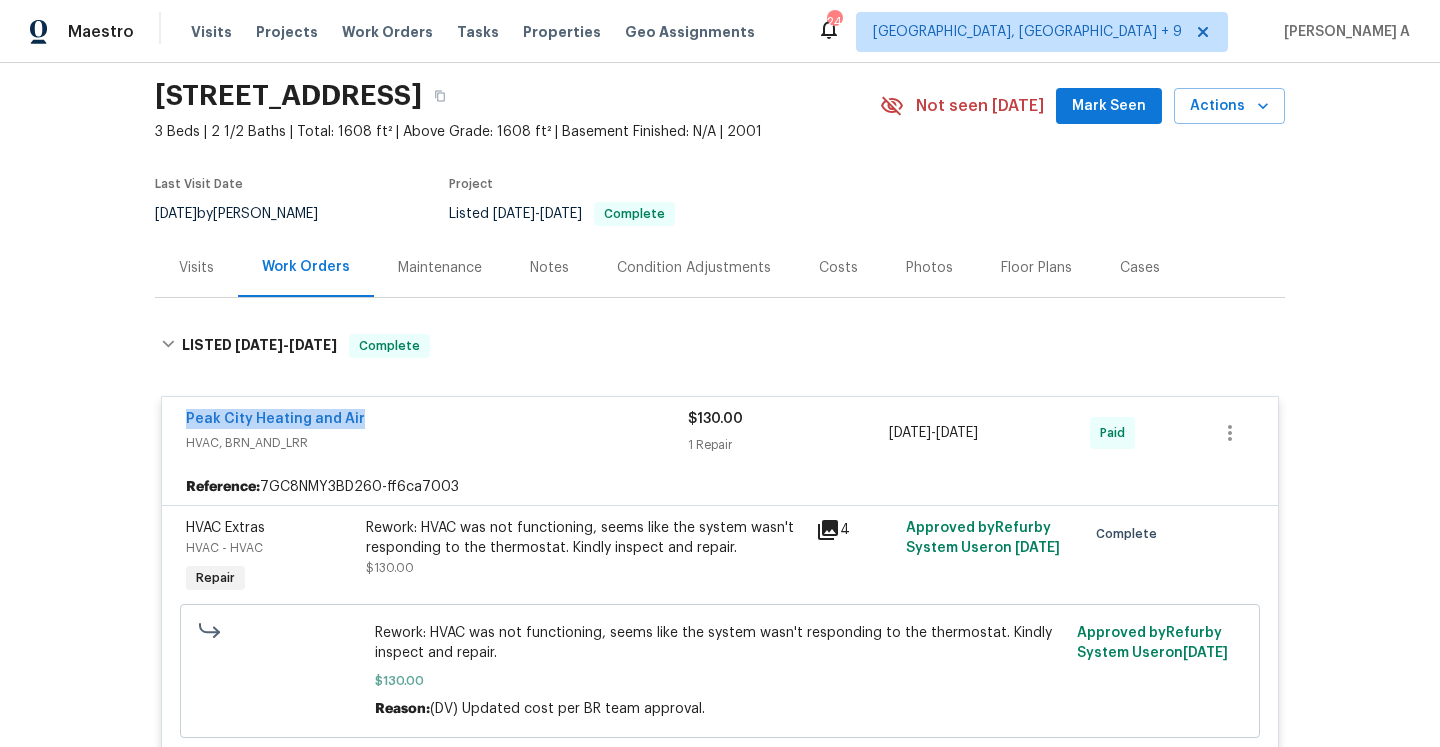 scroll, scrollTop: 168, scrollLeft: 0, axis: vertical 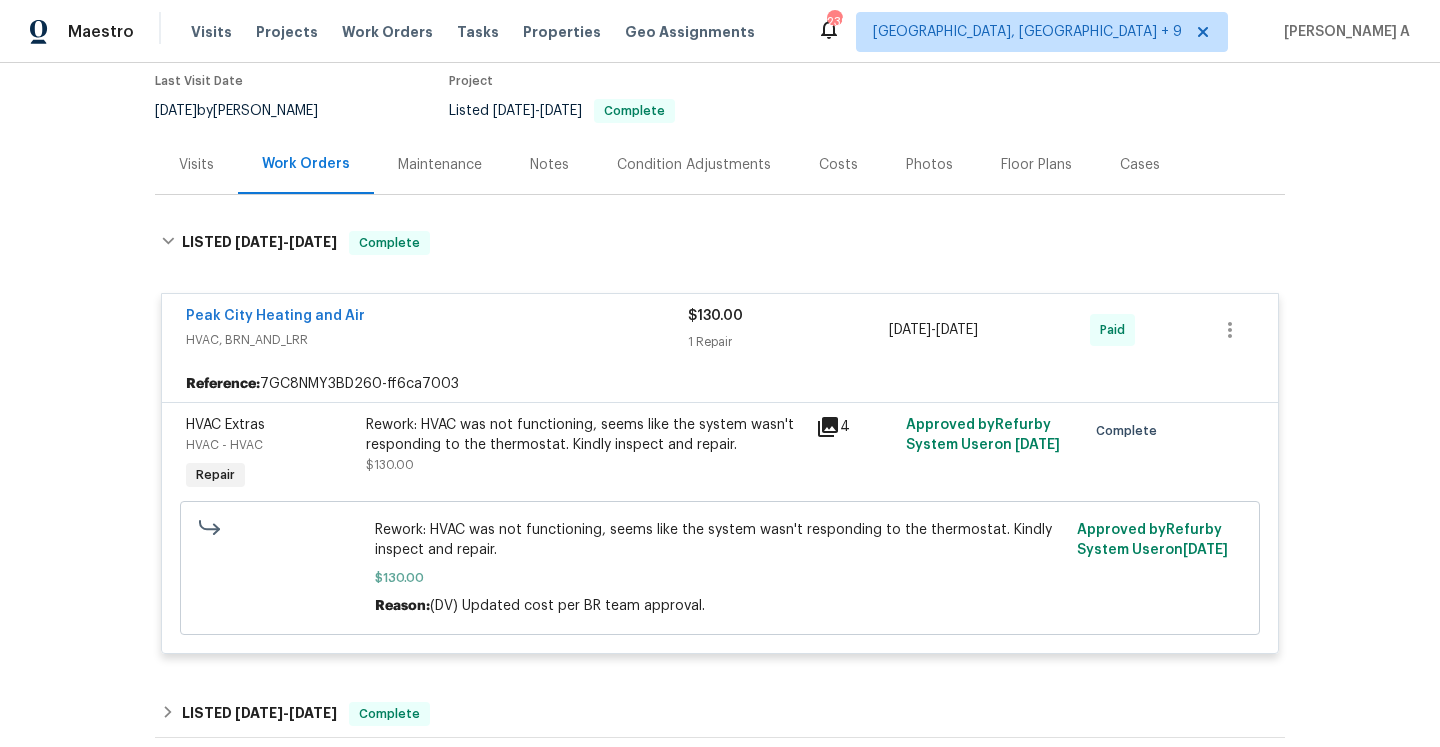 click on "Visits" at bounding box center [196, 164] 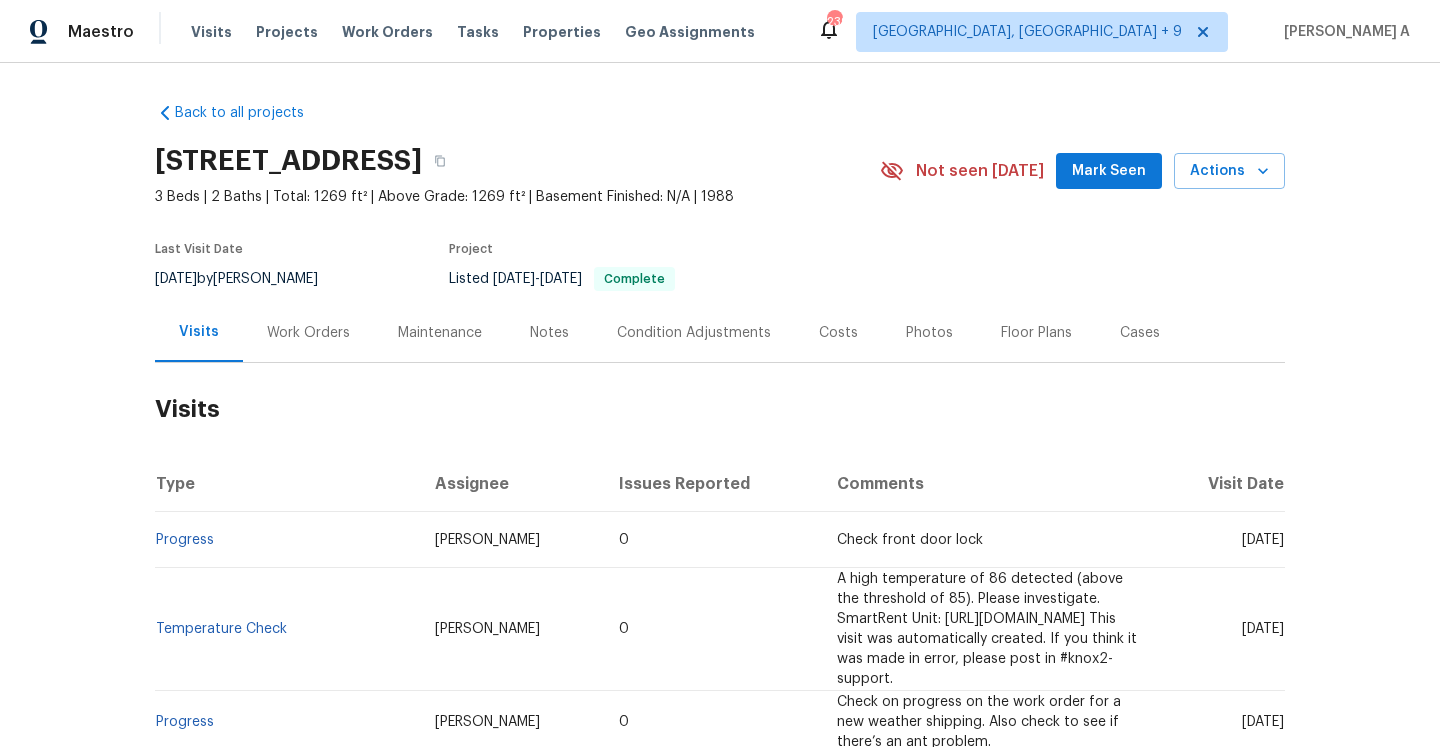 scroll, scrollTop: 0, scrollLeft: 0, axis: both 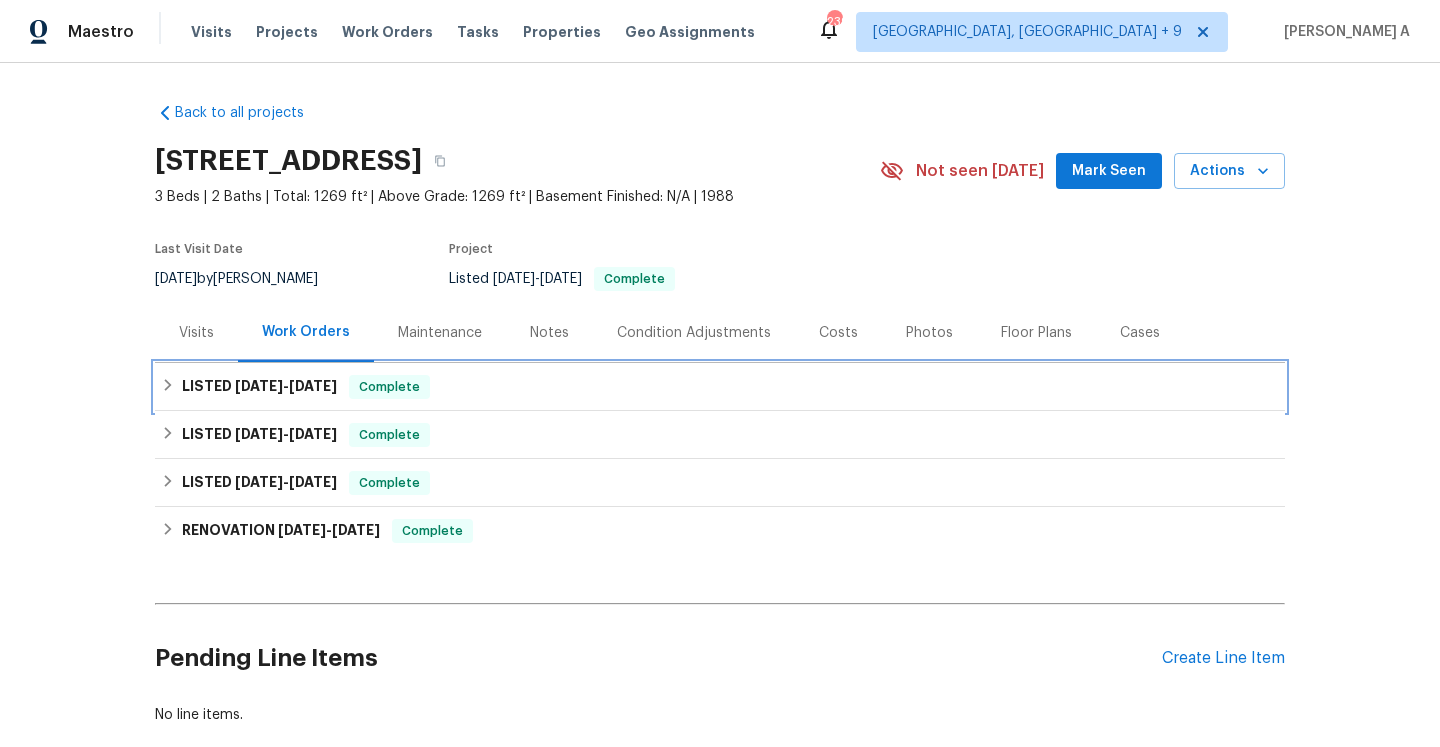 click on "[DATE]" at bounding box center [313, 386] 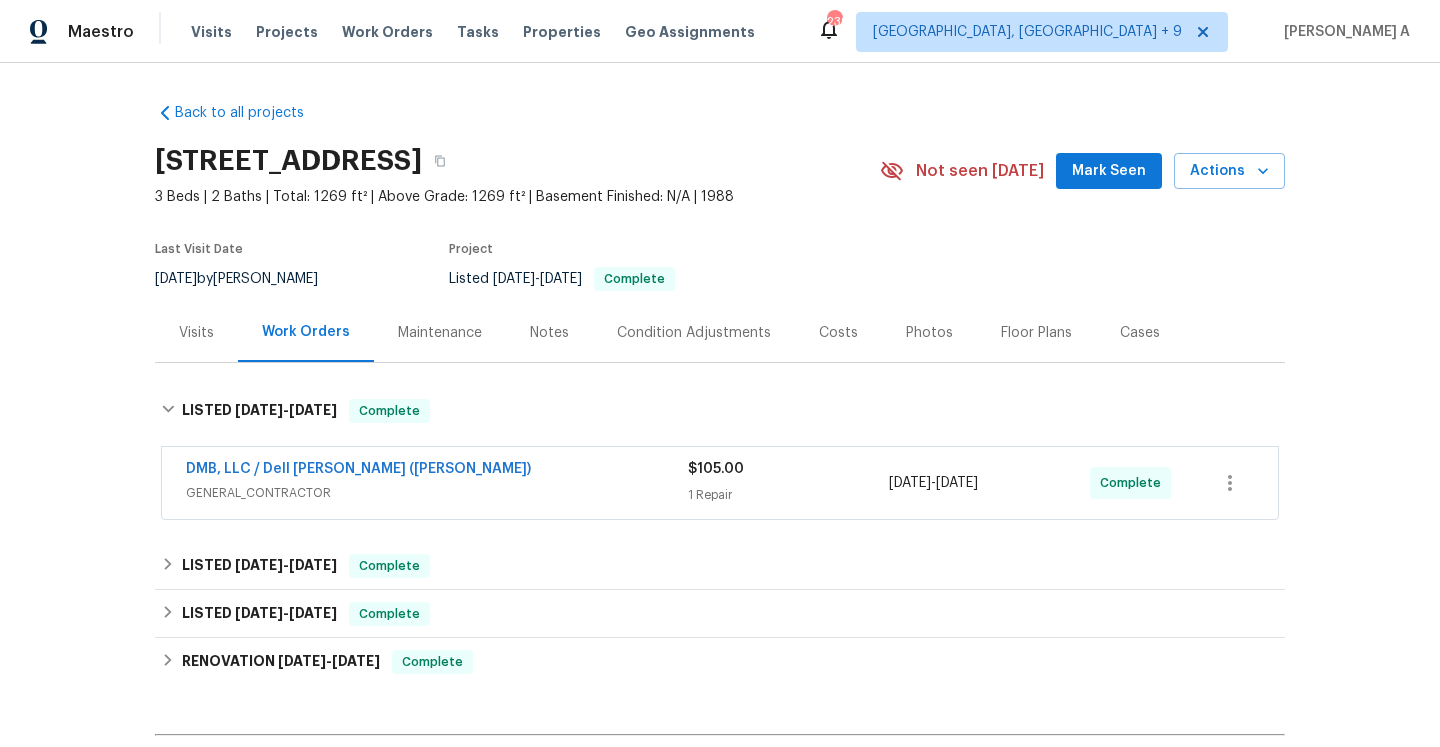 click on "GENERAL_CONTRACTOR" at bounding box center [437, 493] 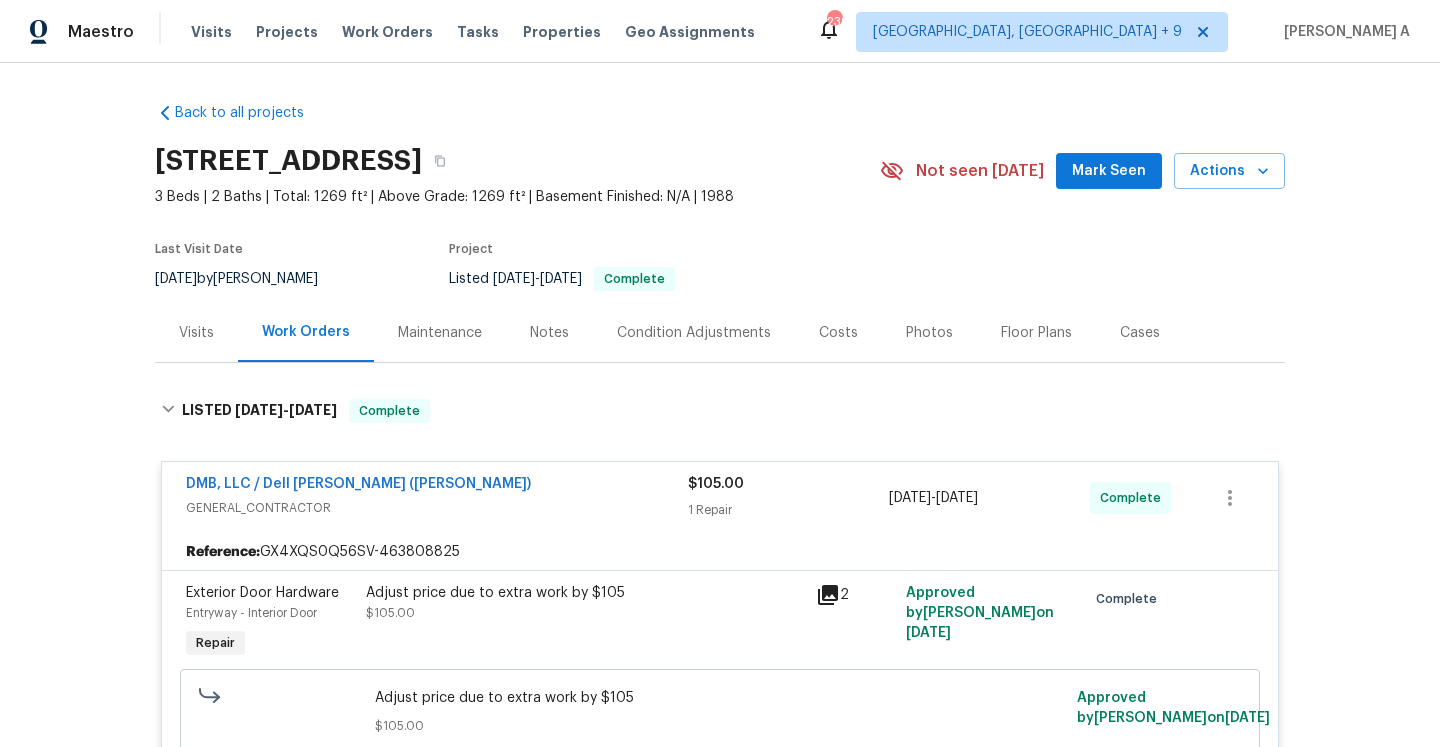 click on "DMB, LLC / Dell Bryson (Heise)" at bounding box center [437, 486] 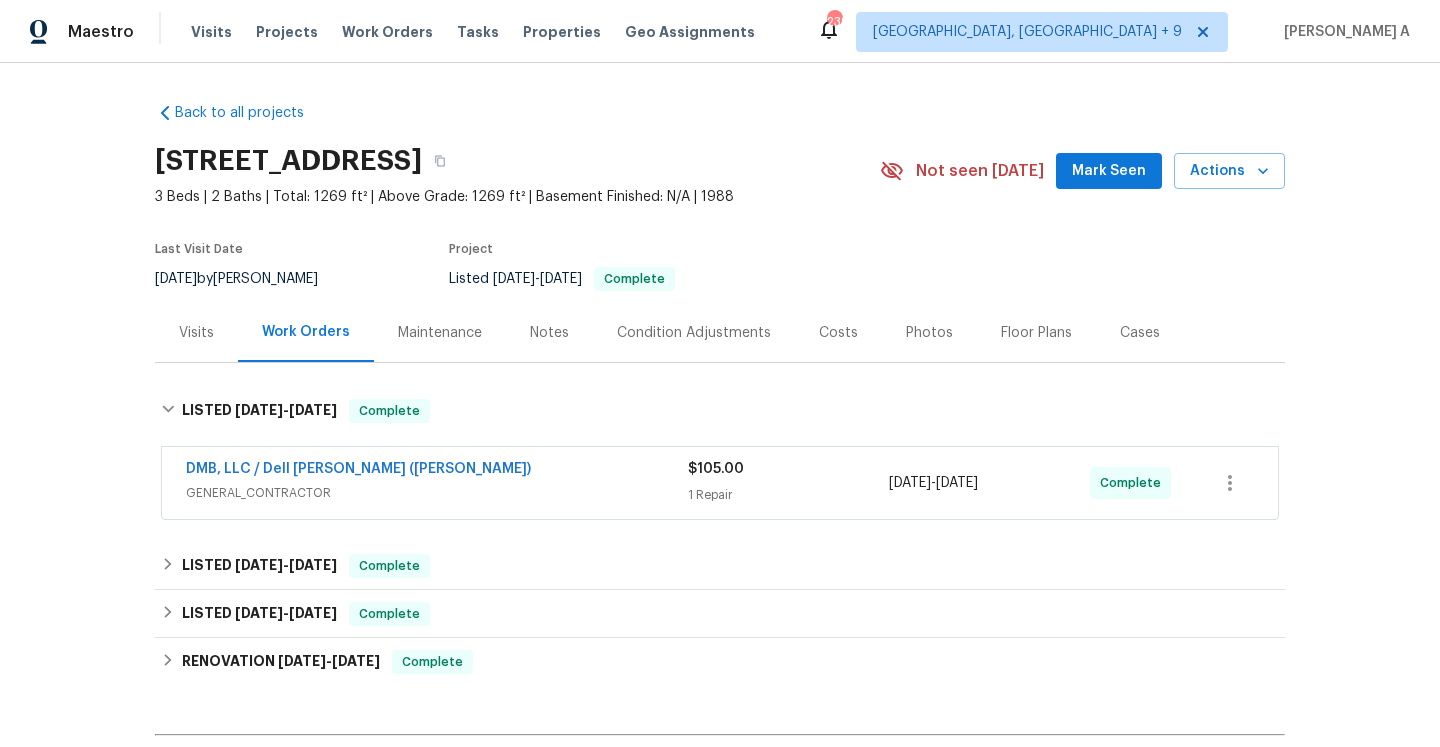 click on "GENERAL_CONTRACTOR" at bounding box center (437, 493) 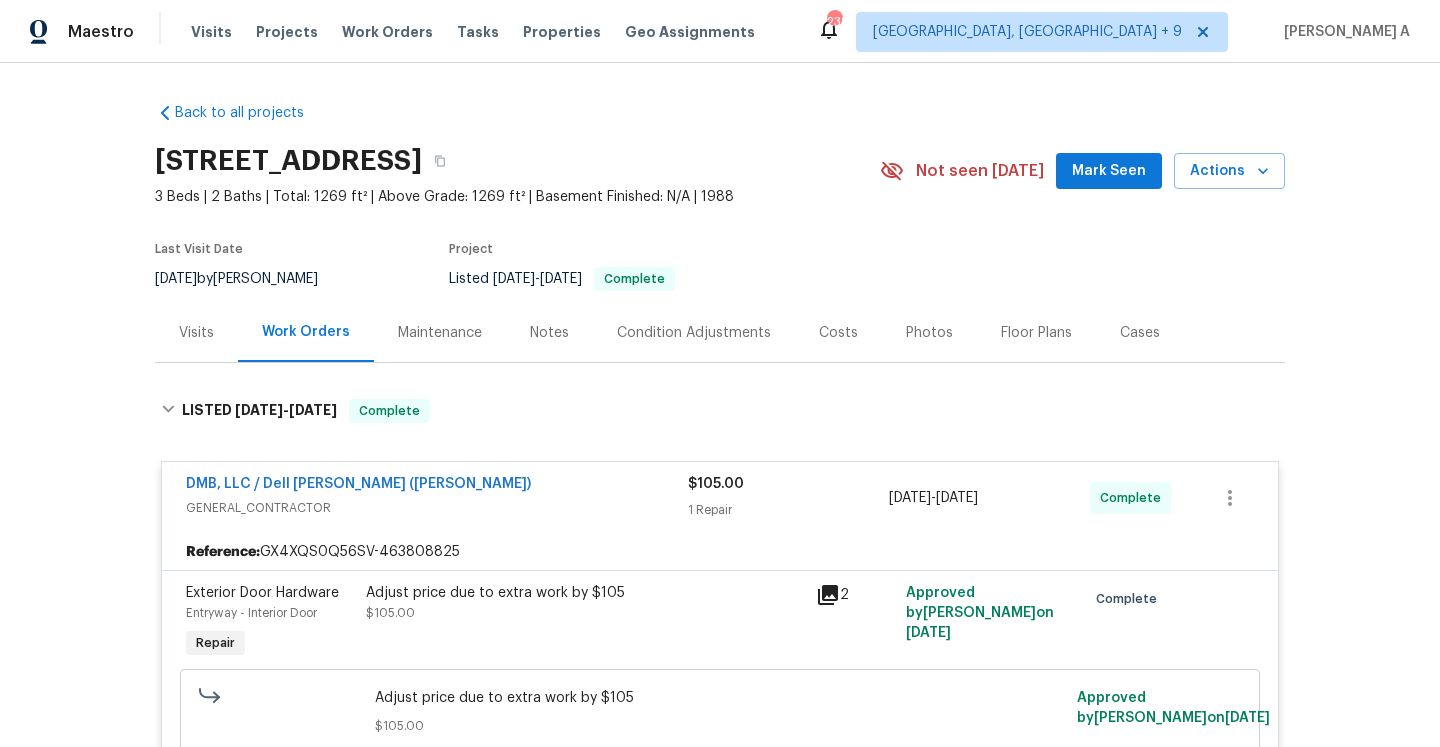 click on "DMB, LLC / Dell Bryson (Heise)" at bounding box center [437, 486] 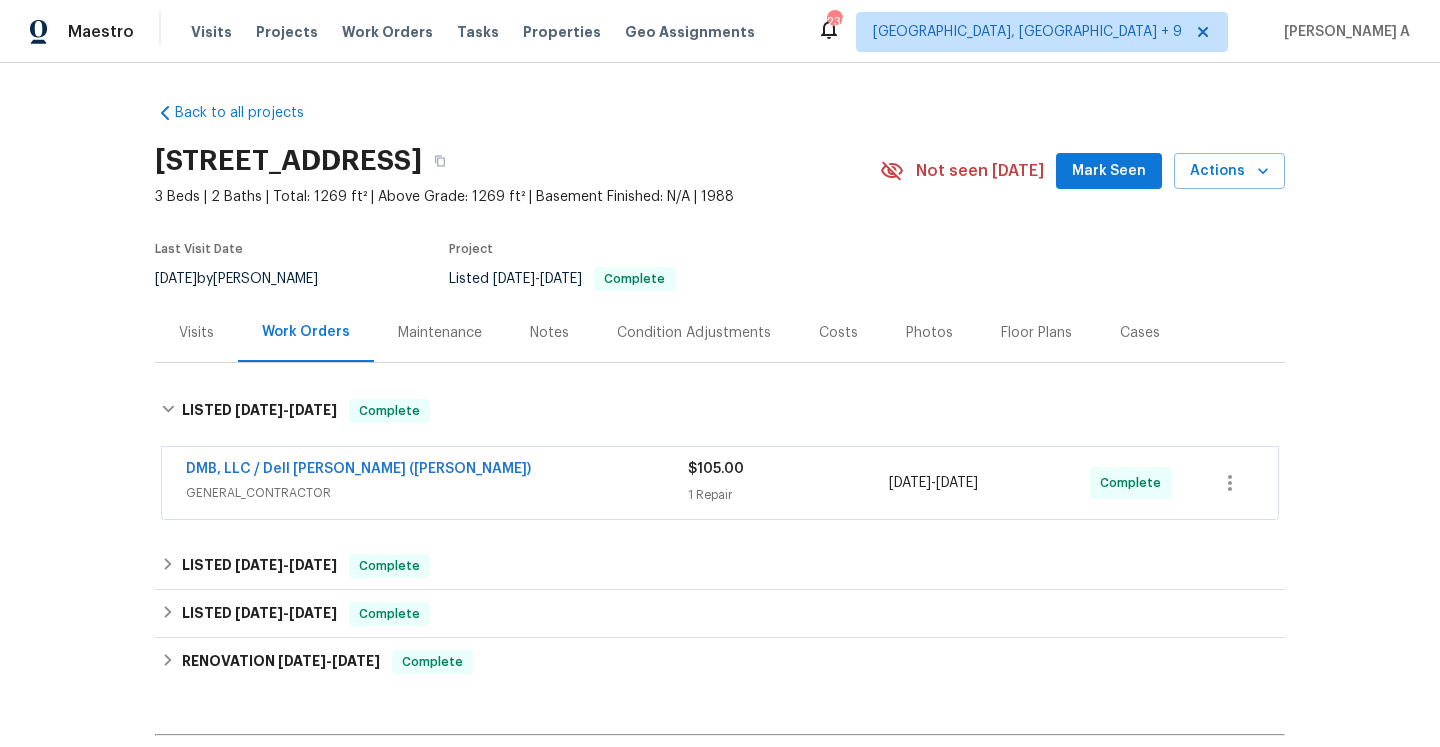 click on "Back to all projects 4500 Winterwood Pl, Ladson, SC 29456 3 Beds | 2 Baths | Total: 1269 ft² | Above Grade: 1269 ft² | Basement Finished: N/A | 1988 Not seen today Mark Seen Actions Last Visit Date 7/1/2025  by  Raymond Roberts   Project Listed   7/8/2025  -  7/8/2025 Complete Visits Work Orders Maintenance Notes Condition Adjustments Costs Photos Floor Plans Cases LISTED   7/8/25  -  7/8/25 Complete DMB, LLC / Dell Bryson (Heise) GENERAL_CONTRACTOR $105.00 1 Repair 7/8/2025  -  7/8/2025 Complete LISTED   7/1/25  -  7/7/25 Complete DMB, LLC / Dell Bryson (Heise) GENERAL_CONTRACTOR $75.00 1 Repair 7/1/2025  -  7/7/2025 Complete LISTED   5/30/25  -  6/20/25 Complete Cobos Building group LLC GENERAL_CONTRACTOR $101.47 2 Repairs 5/30/2025  -  6/4/2025 Paid Big Country Mechanical HVAC, BRN_AND_LRR $325.00 1 Repair 6/18/2025  -  6/20/2025 Paid RENOVATION   5/5/25  -  5/12/25 Complete Rite Rug Company, Inc. FLOORING $829.83 1 Repair 5/5/2025  -  5/6/2025 Paid Shiny Pro LLC 1 CLEANING, CLEANING_MAINTENANCE $250.00" at bounding box center (720, 479) 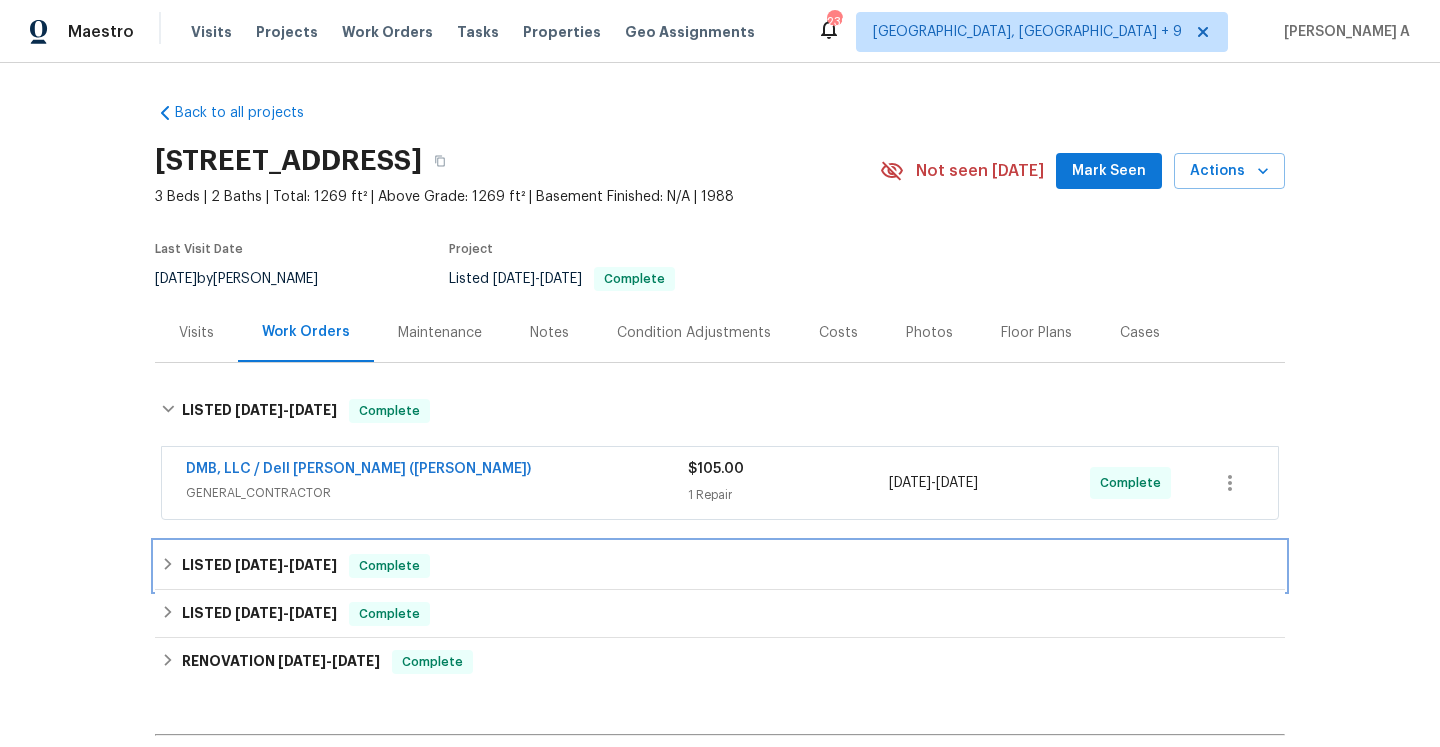 click on "LISTED   7/1/25  -  7/7/25 Complete" at bounding box center (720, 566) 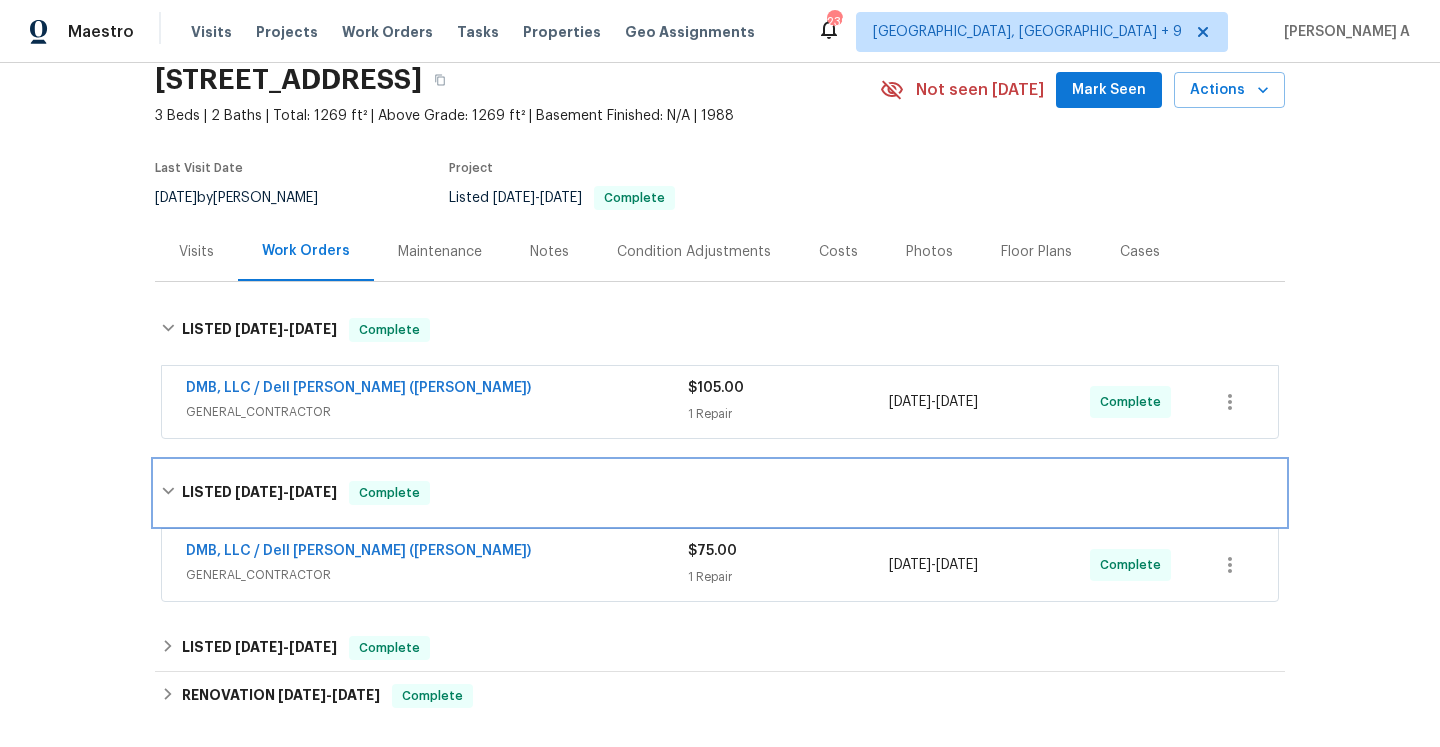 scroll, scrollTop: 97, scrollLeft: 0, axis: vertical 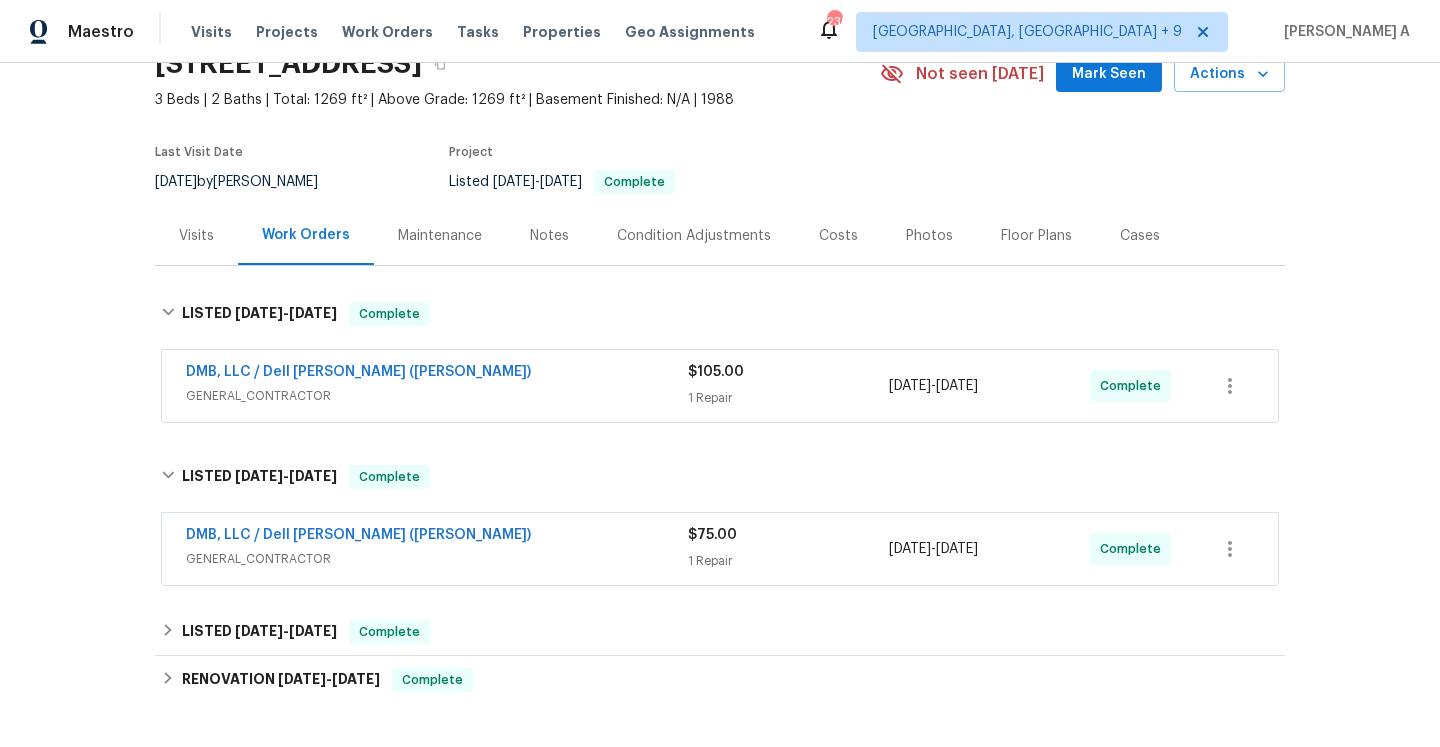 click on "GENERAL_CONTRACTOR" at bounding box center (437, 559) 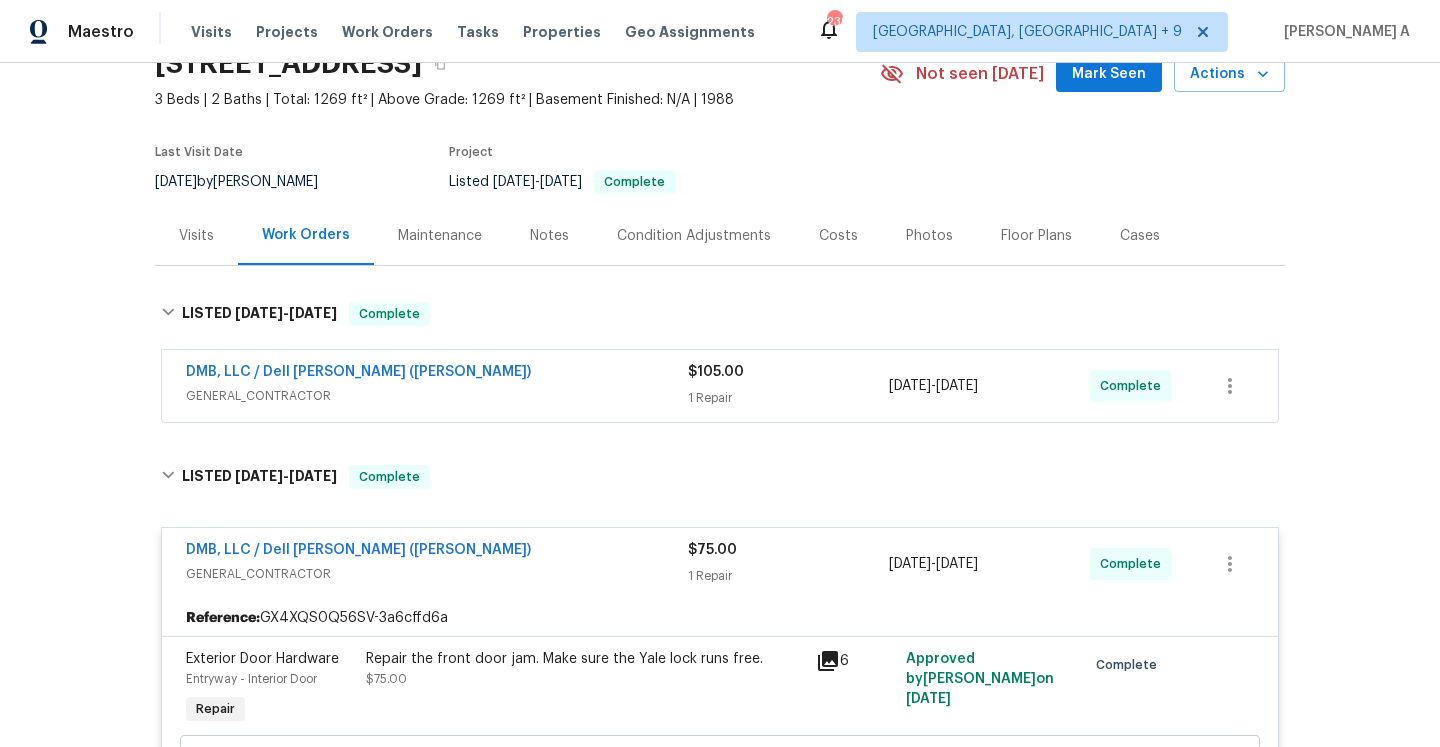 click on "DMB, LLC / Dell Bryson (Heise)" at bounding box center (437, 552) 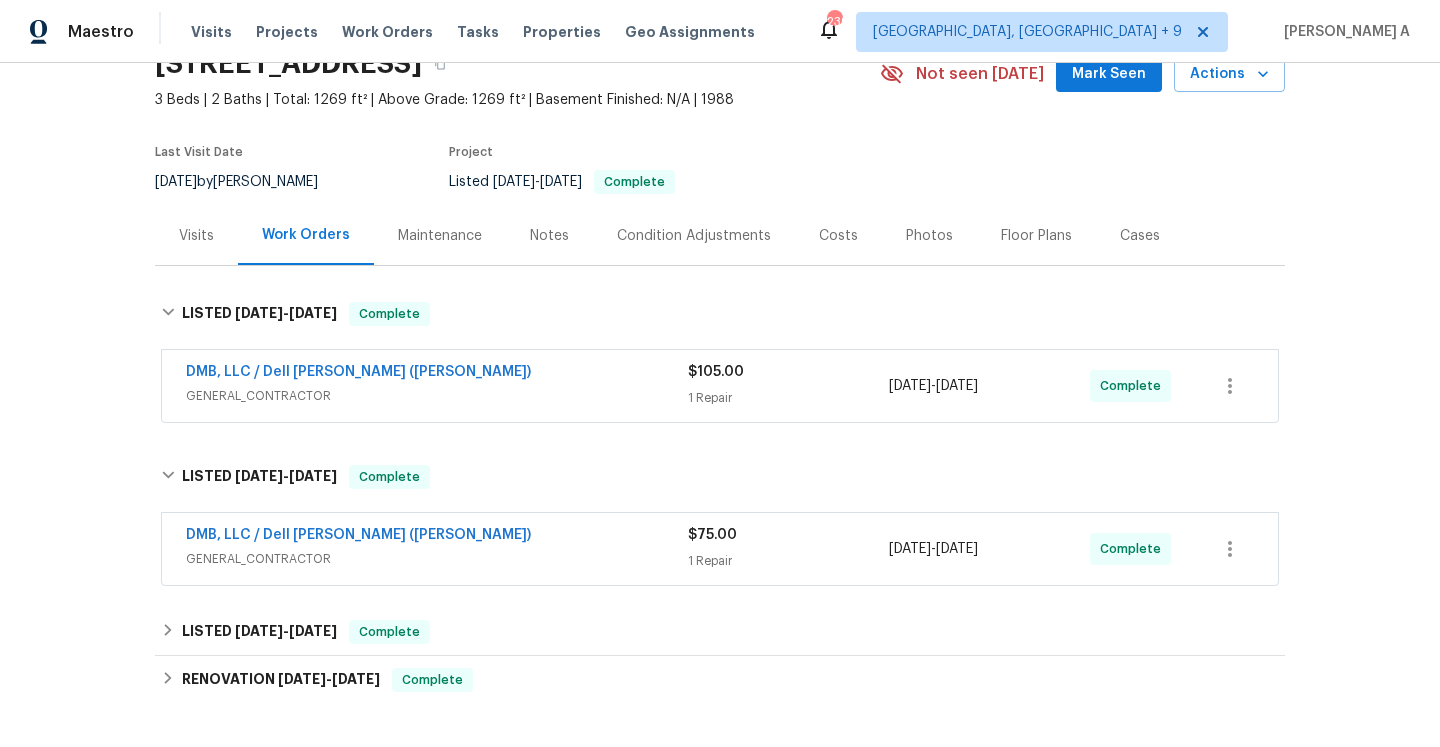 click on "Visits" at bounding box center [196, 236] 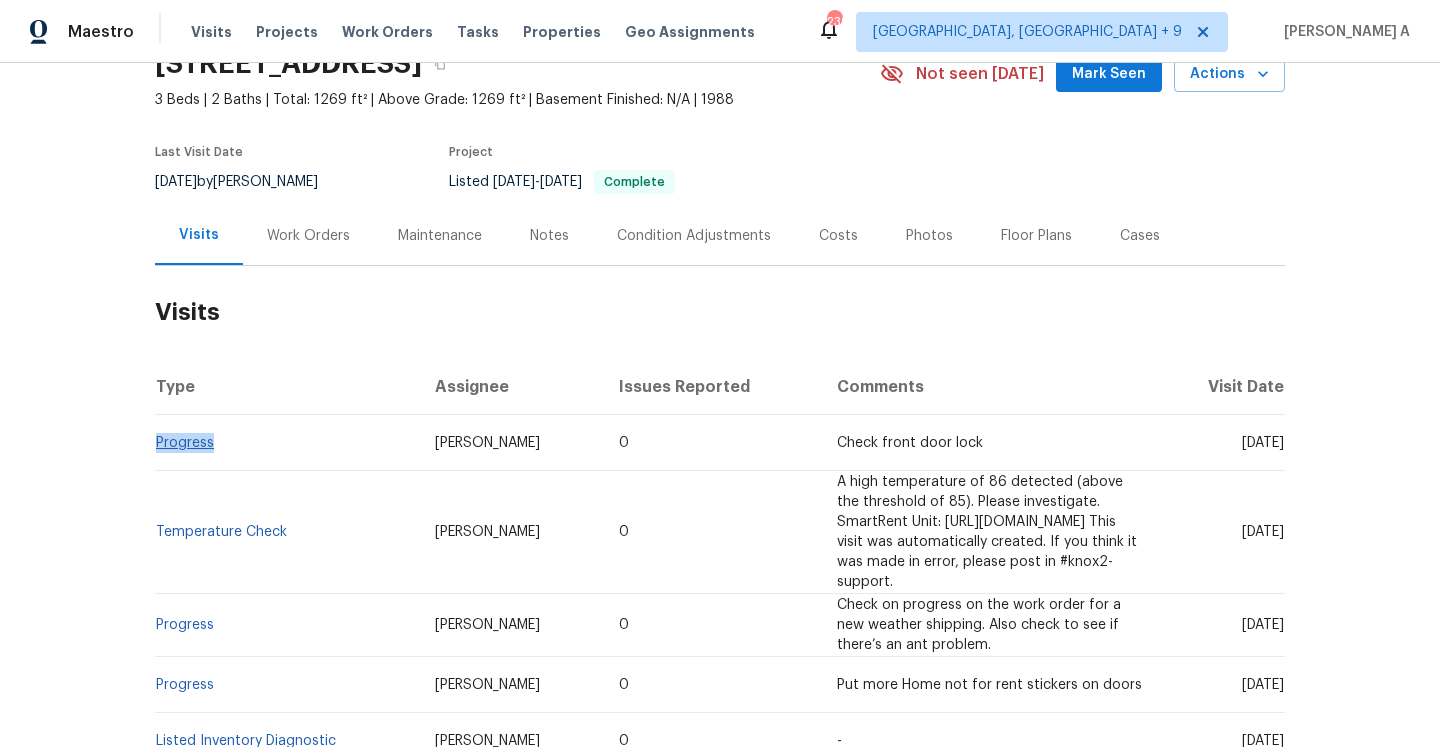 drag, startPoint x: 232, startPoint y: 440, endPoint x: 159, endPoint y: 440, distance: 73 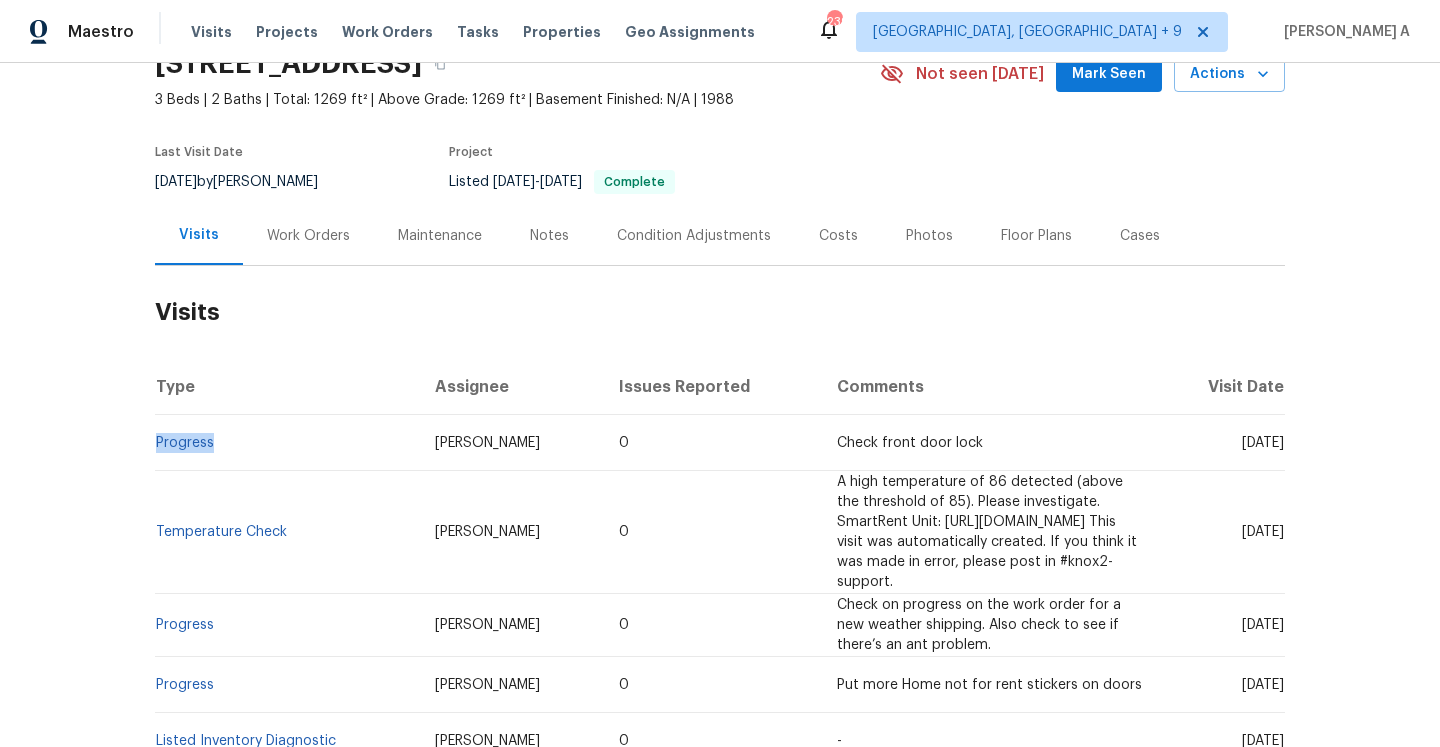 copy on "Progress" 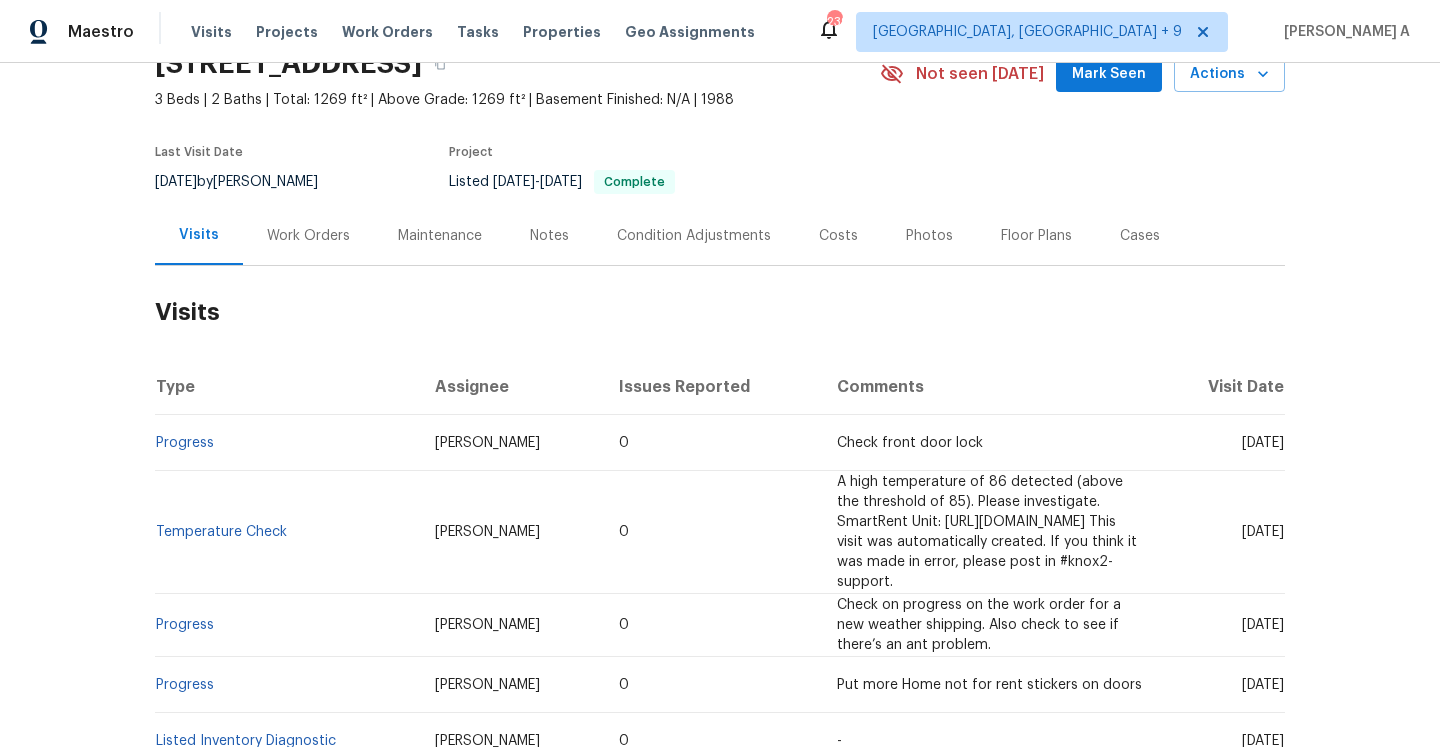 click on "Work Orders" at bounding box center (308, 235) 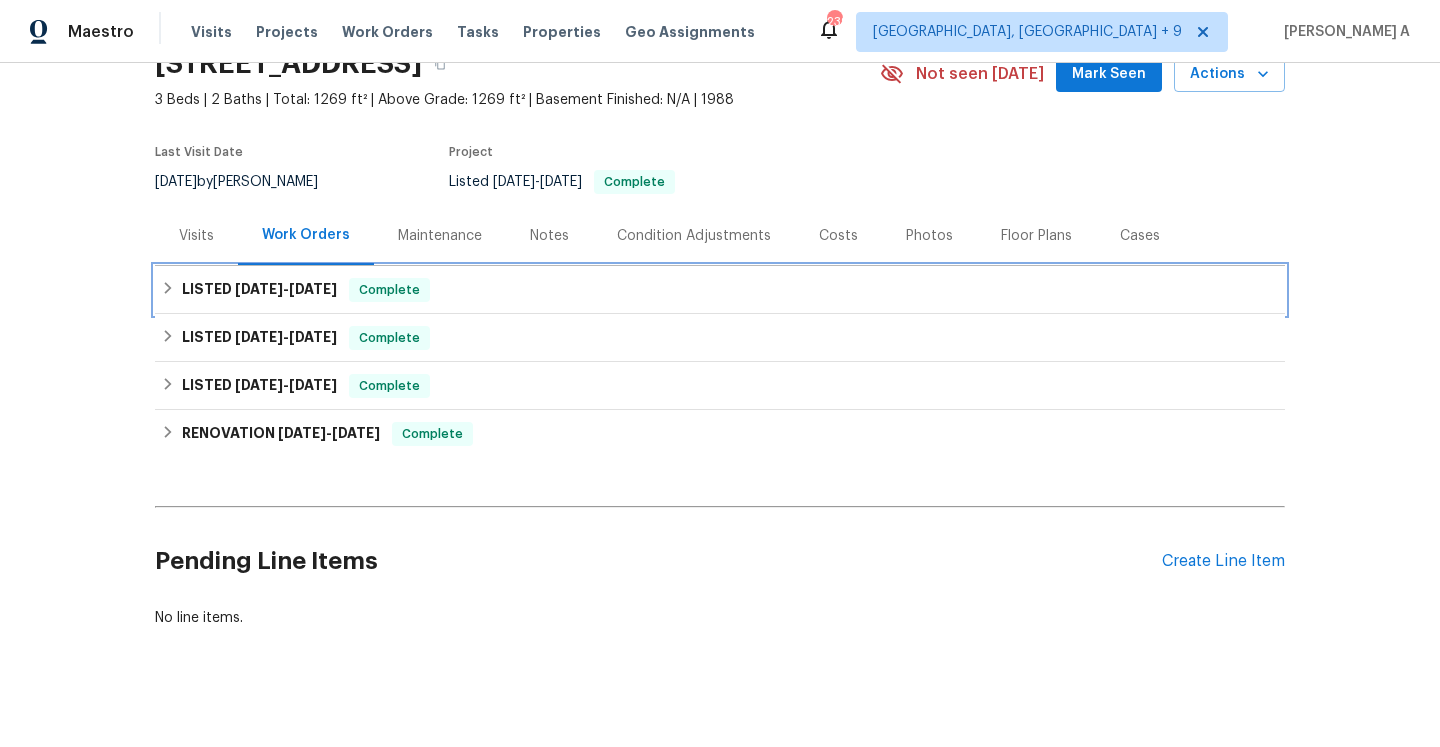 click on "LISTED   7/8/25  -  7/8/25" at bounding box center [259, 290] 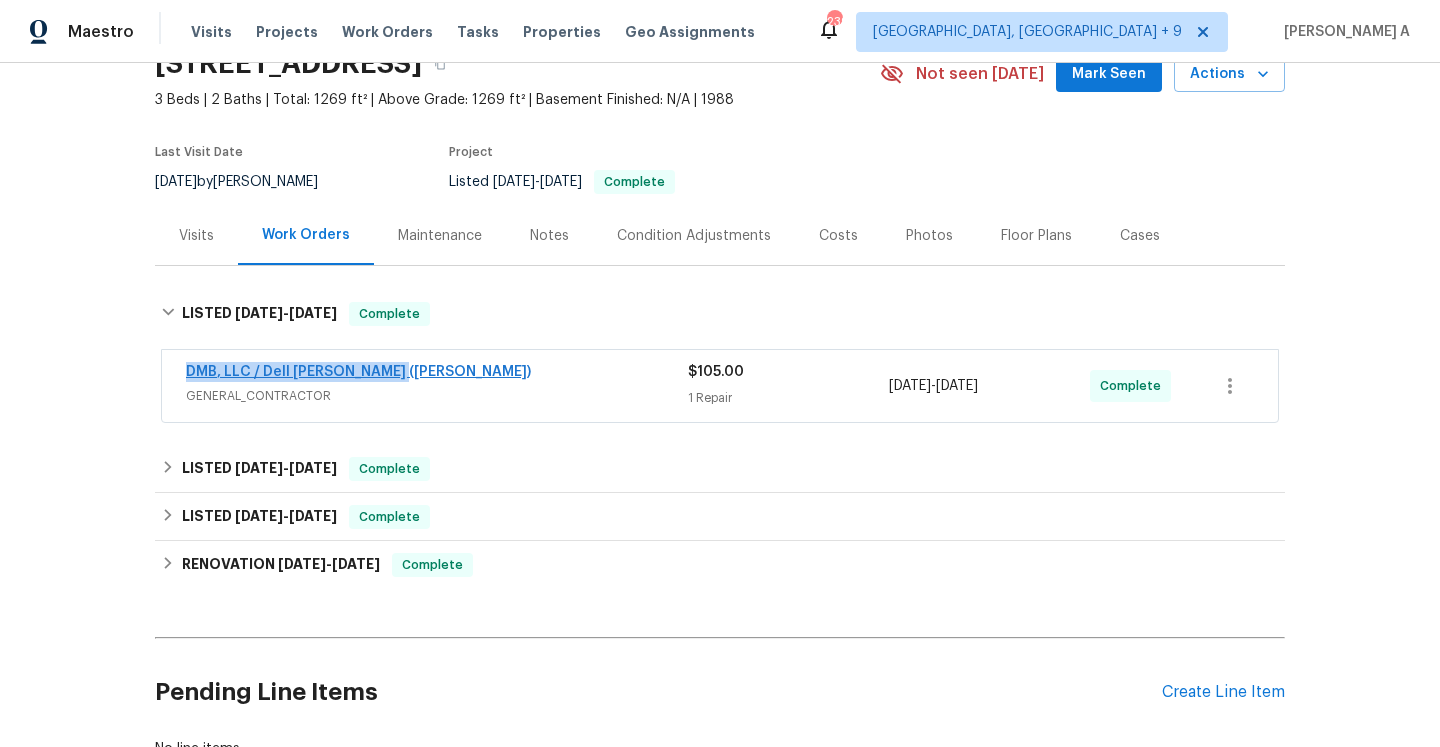 drag, startPoint x: 405, startPoint y: 369, endPoint x: 189, endPoint y: 374, distance: 216.05786 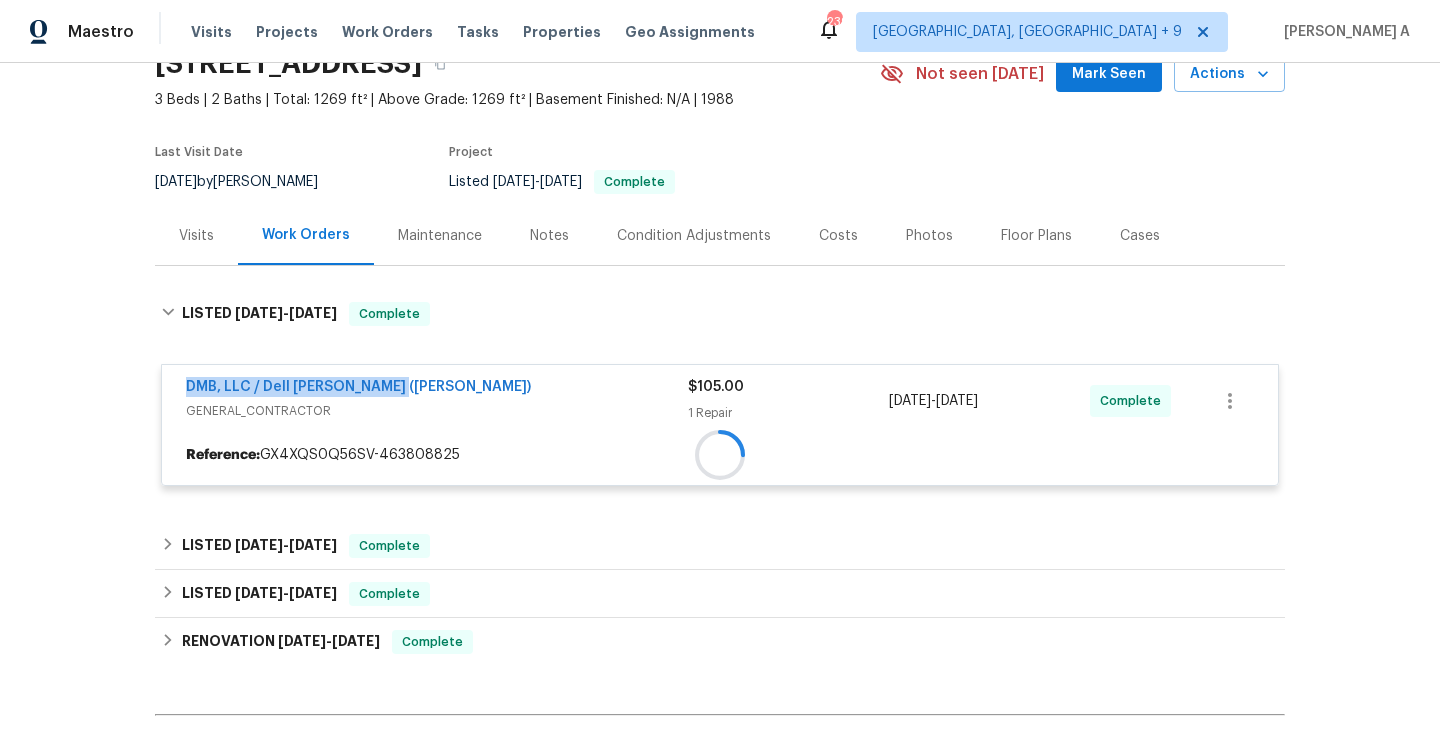 copy on "DMB, LLC / Dell Bryson (Heise)" 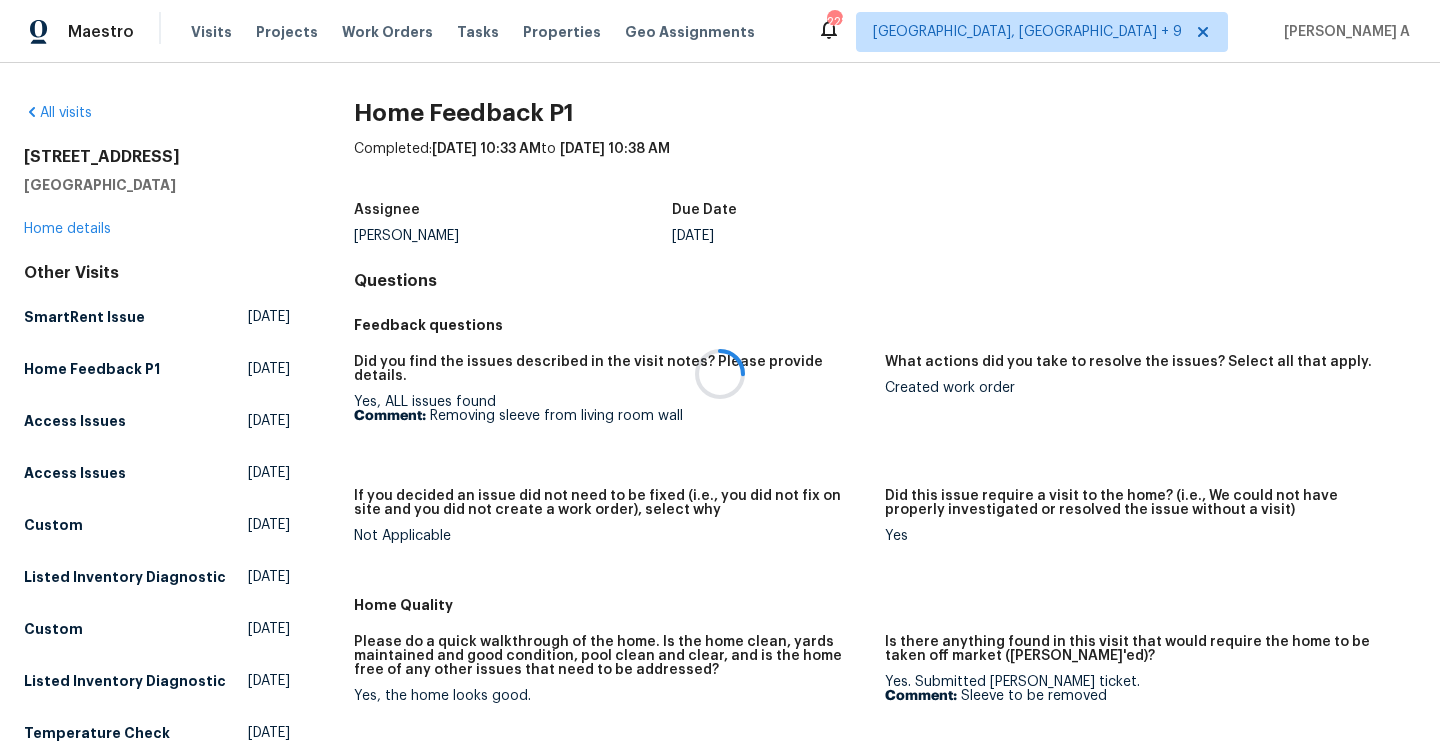 scroll, scrollTop: 0, scrollLeft: 0, axis: both 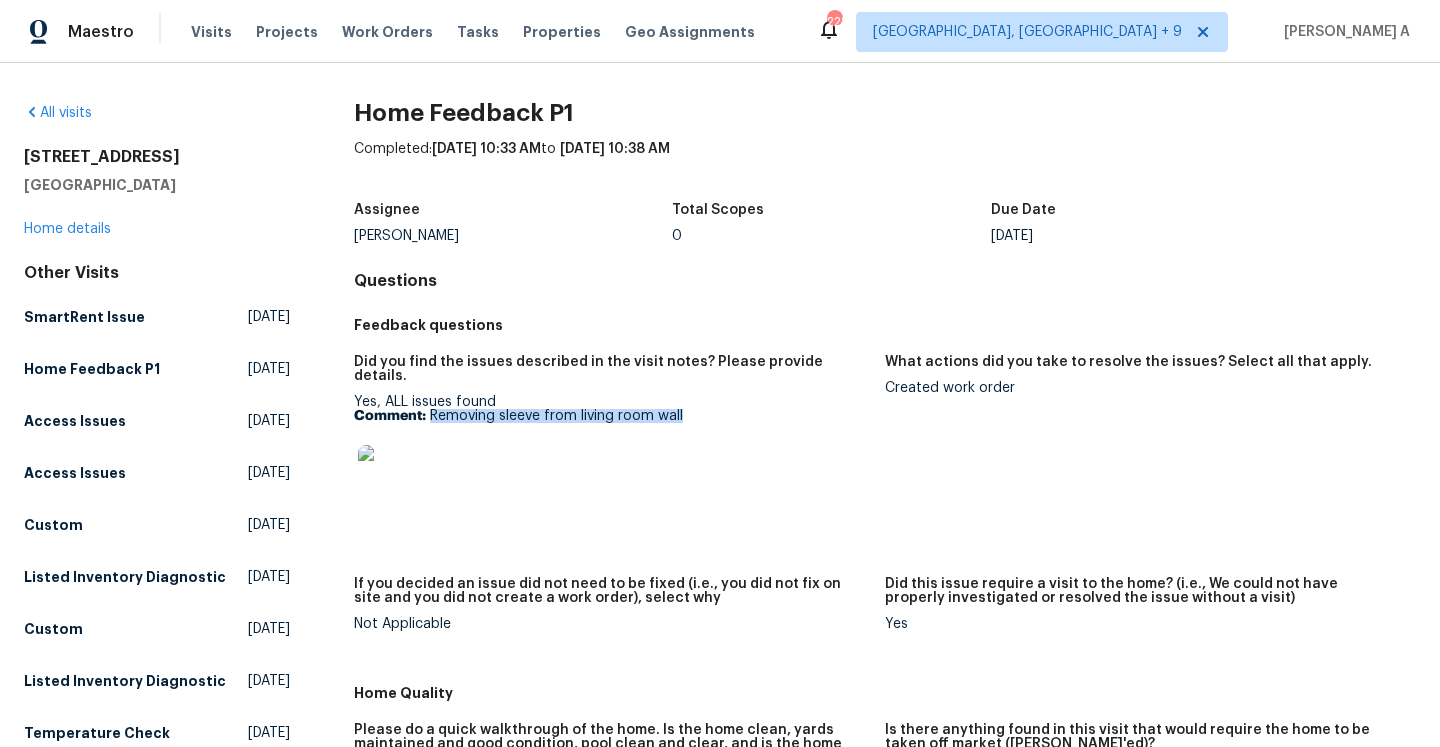 drag, startPoint x: 429, startPoint y: 403, endPoint x: 695, endPoint y: 403, distance: 266 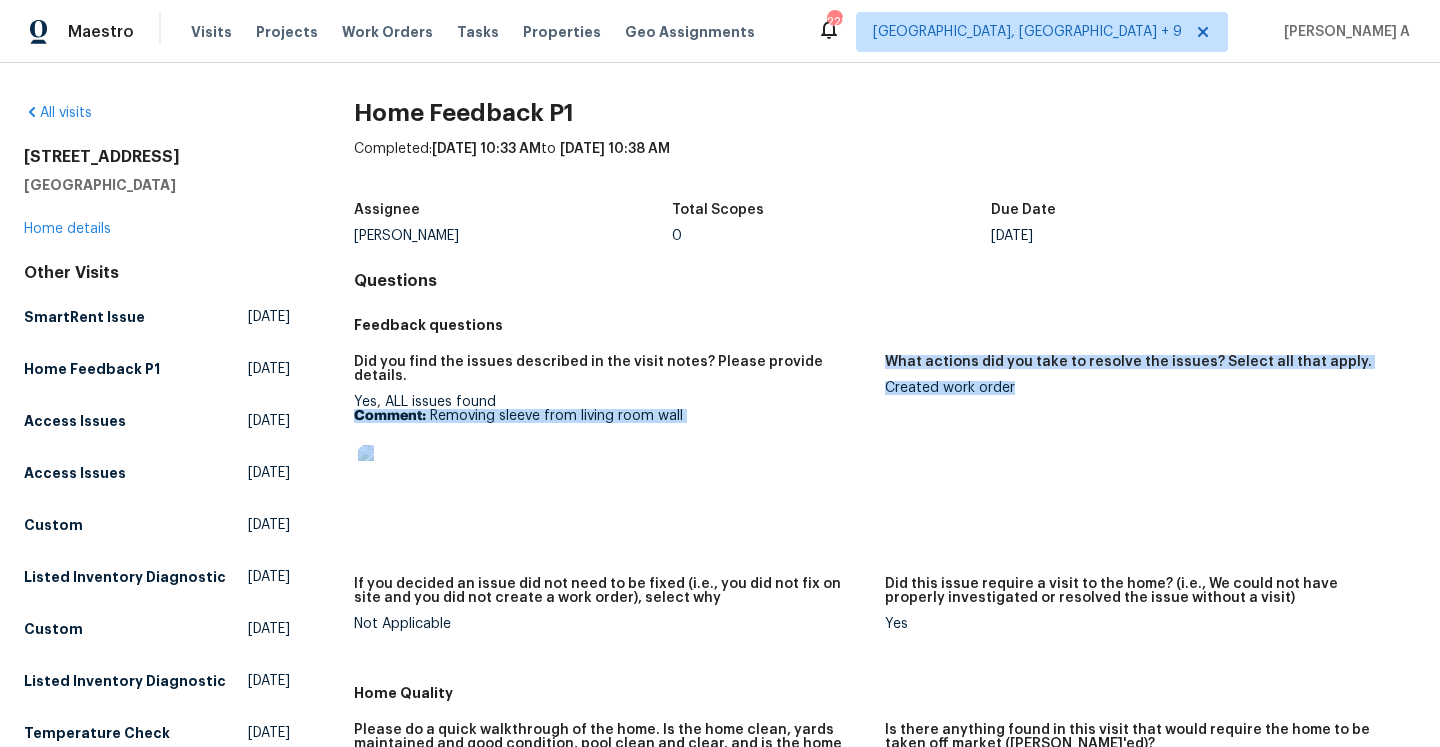 drag, startPoint x: 882, startPoint y: 383, endPoint x: 1030, endPoint y: 383, distance: 148 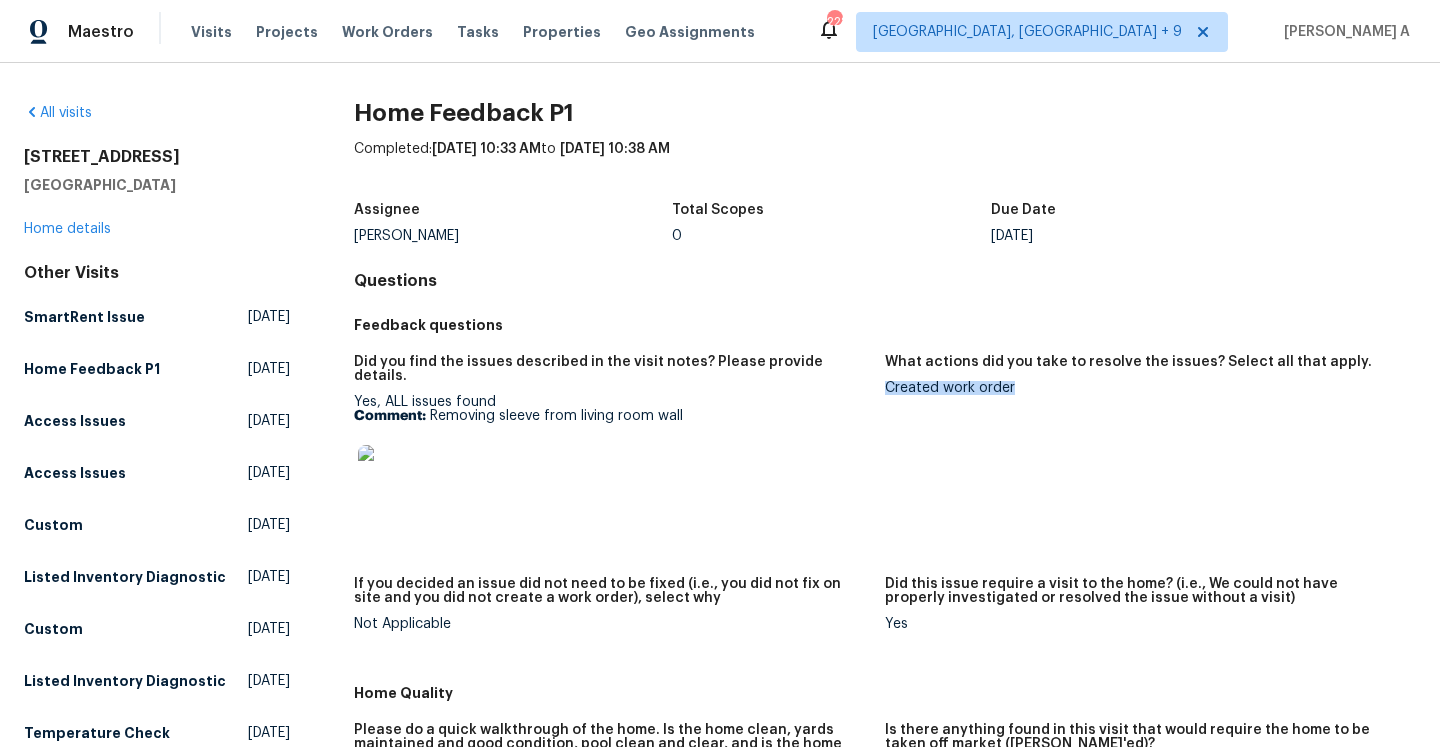 drag, startPoint x: 1018, startPoint y: 384, endPoint x: 887, endPoint y: 392, distance: 131.24405 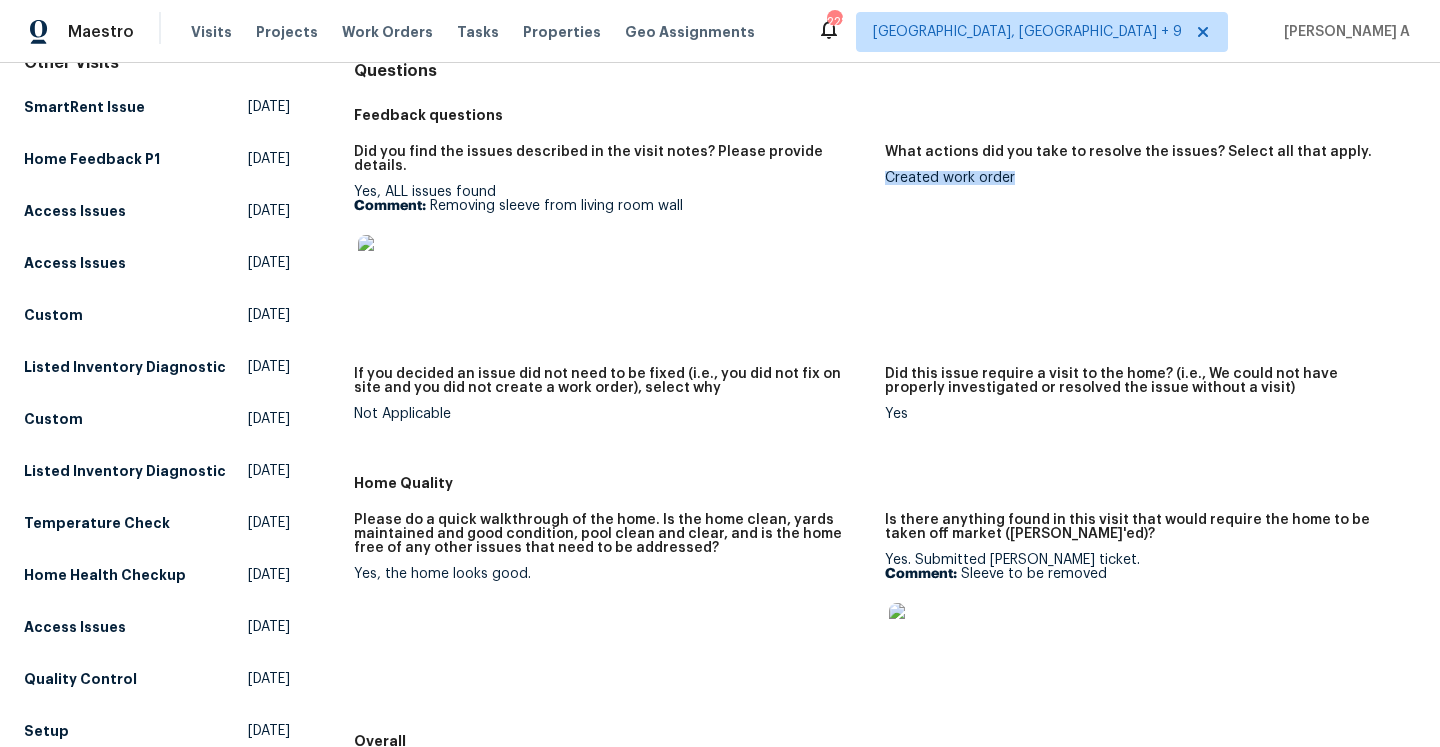scroll, scrollTop: 331, scrollLeft: 0, axis: vertical 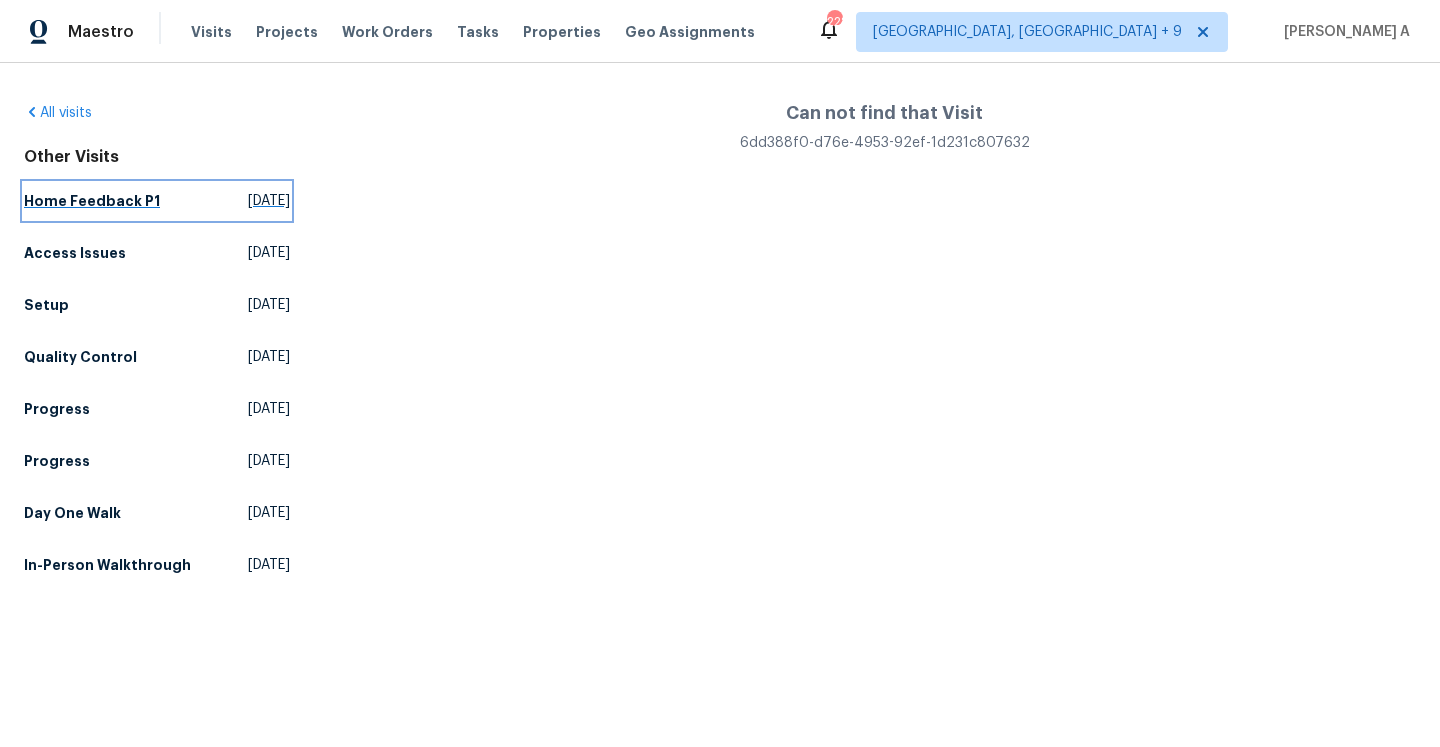 click on "Home Feedback P1 [DATE]" at bounding box center [157, 201] 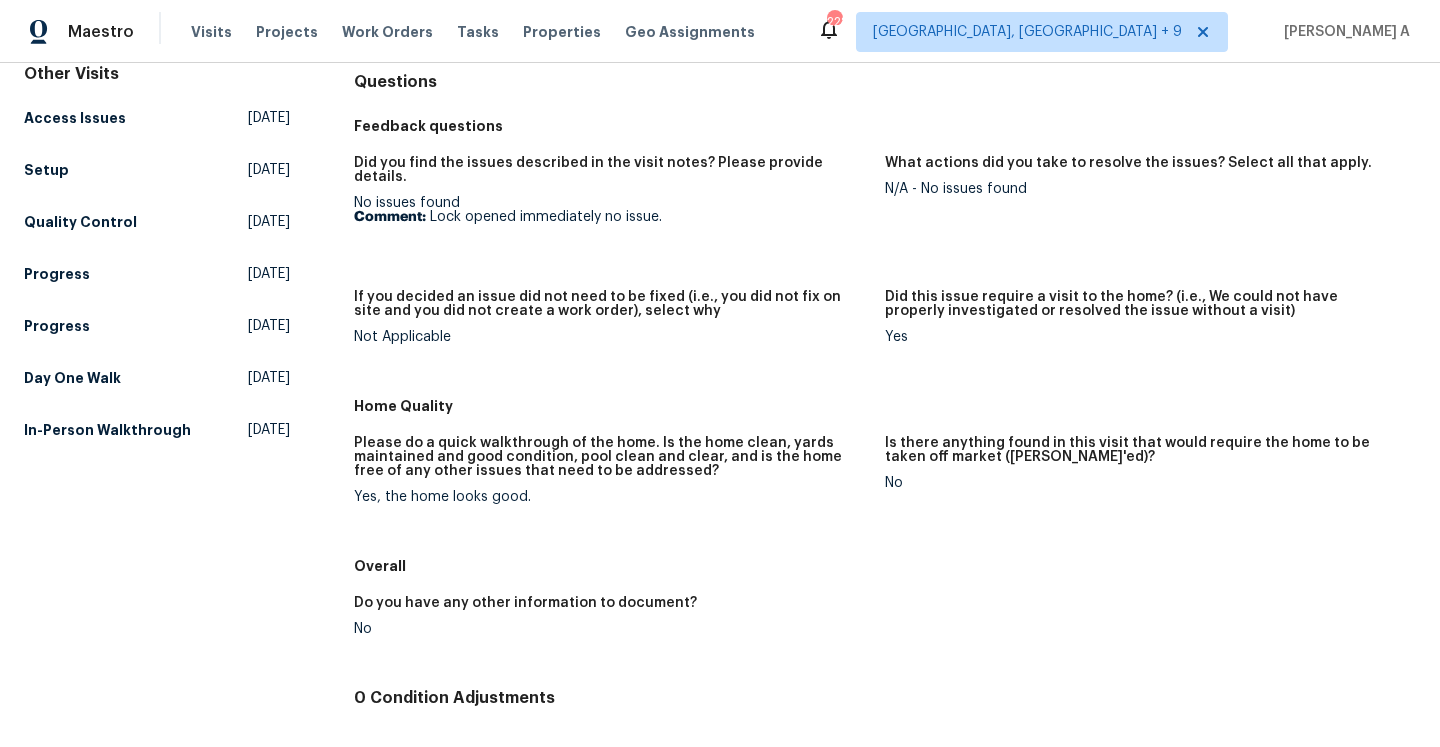 scroll, scrollTop: 166, scrollLeft: 0, axis: vertical 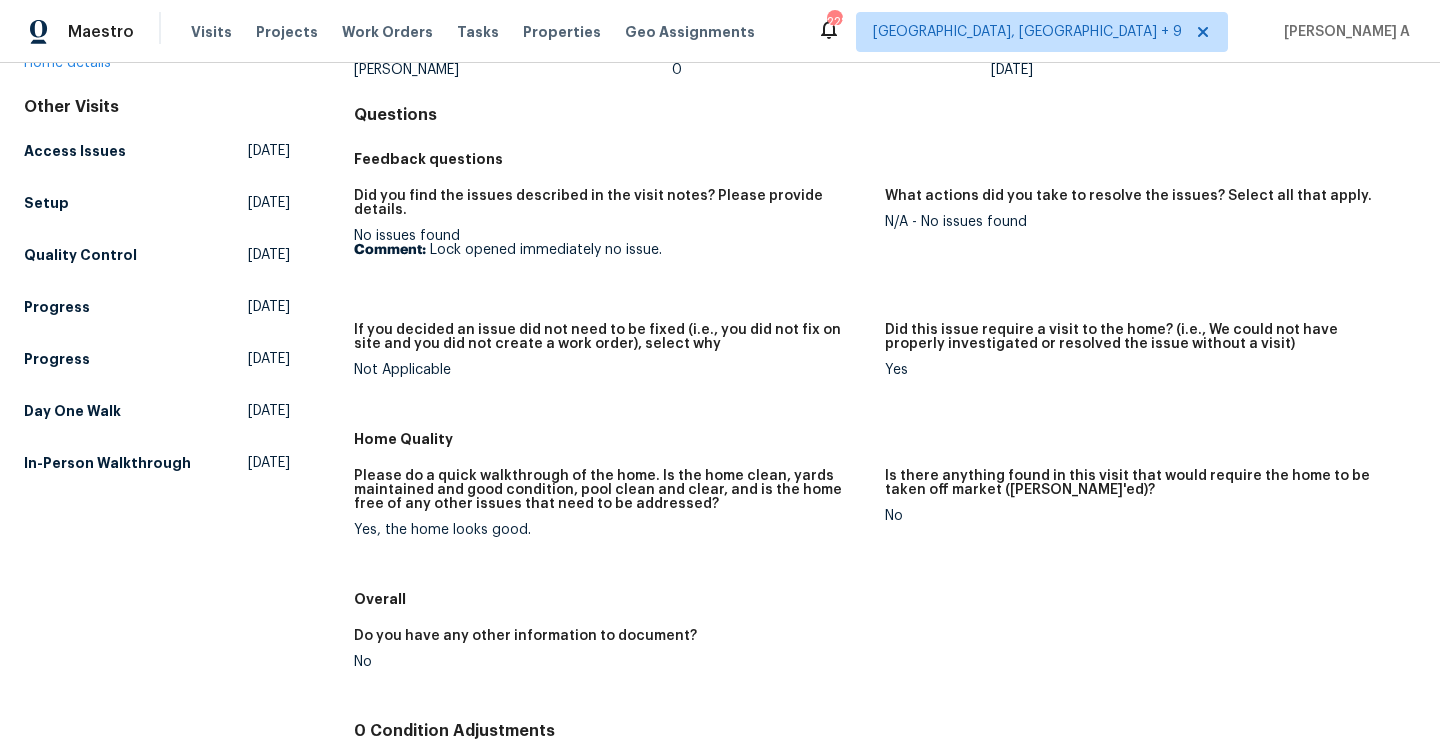 drag, startPoint x: 427, startPoint y: 231, endPoint x: 656, endPoint y: 242, distance: 229.26404 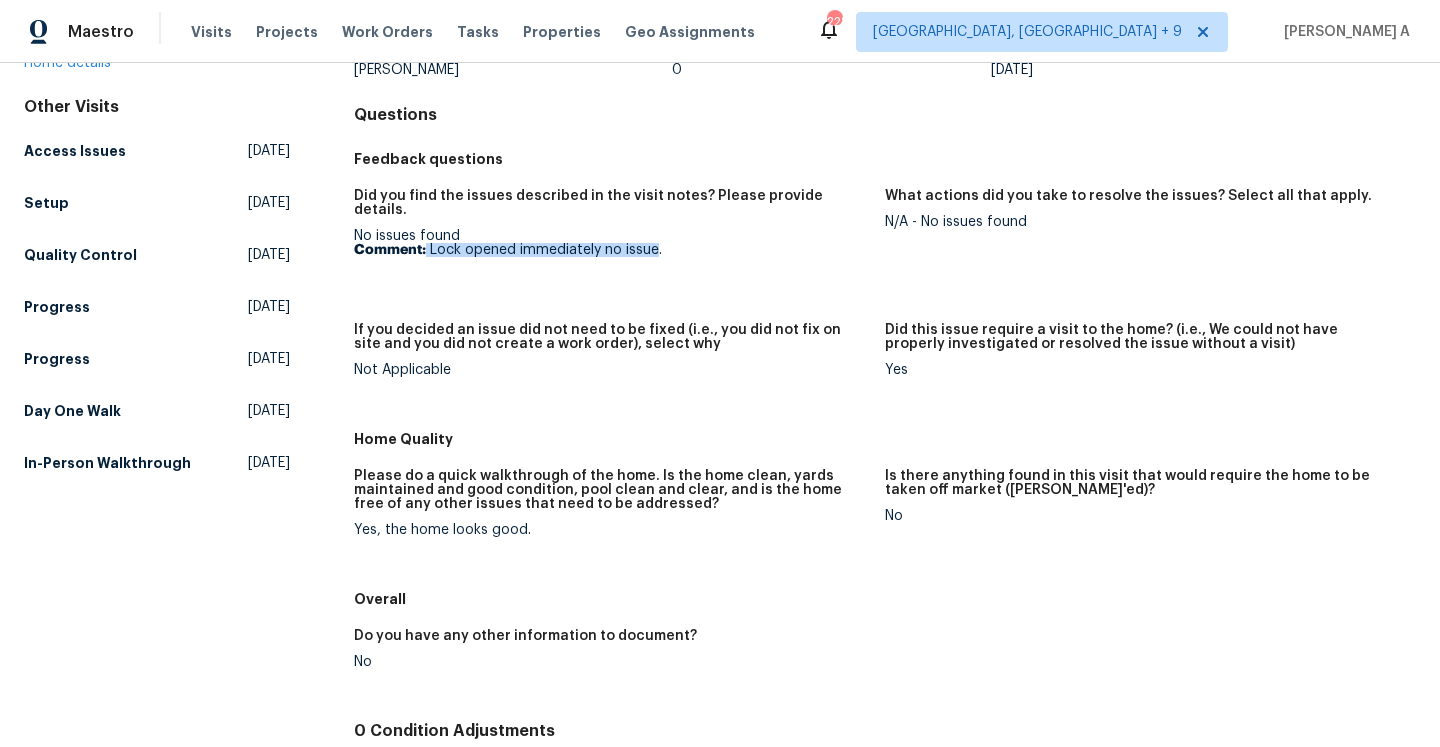 drag, startPoint x: 656, startPoint y: 242, endPoint x: 427, endPoint y: 234, distance: 229.1397 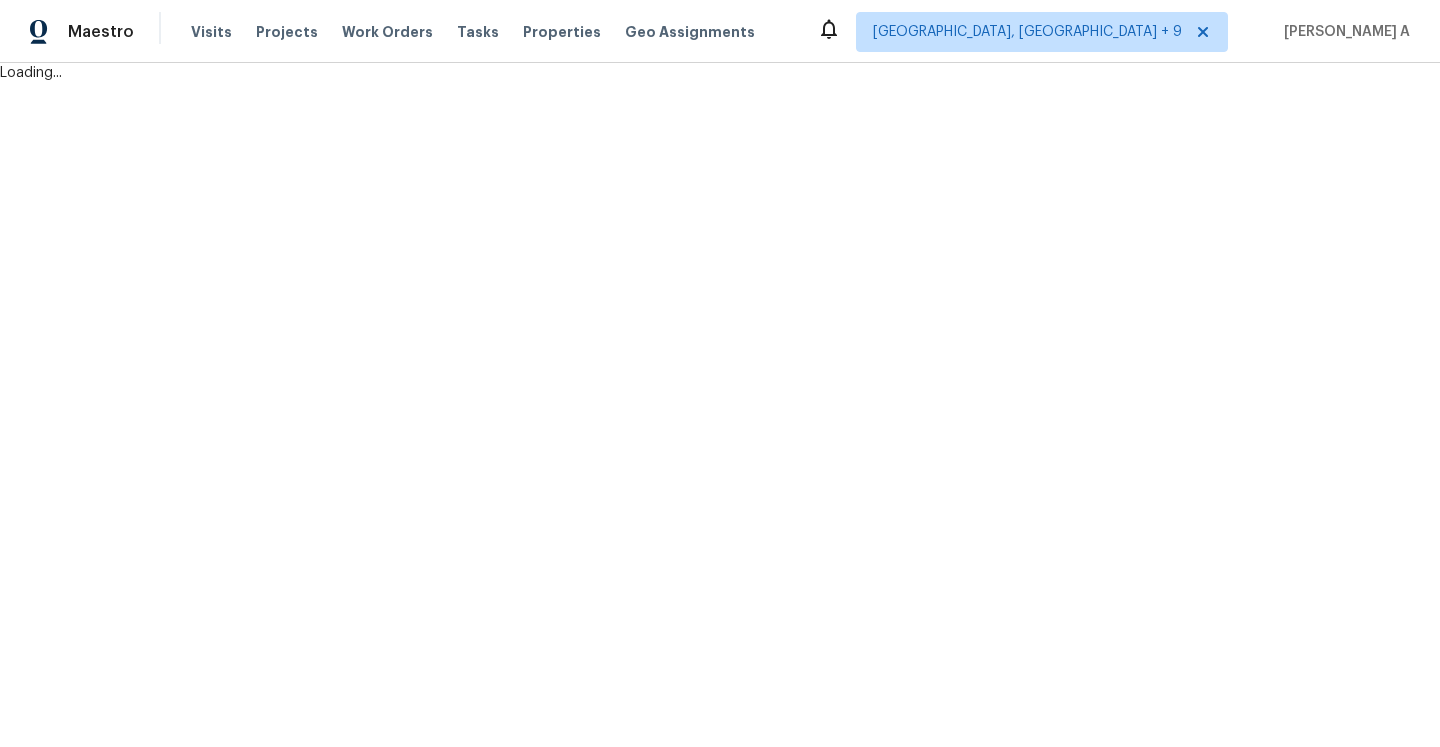 scroll, scrollTop: 0, scrollLeft: 0, axis: both 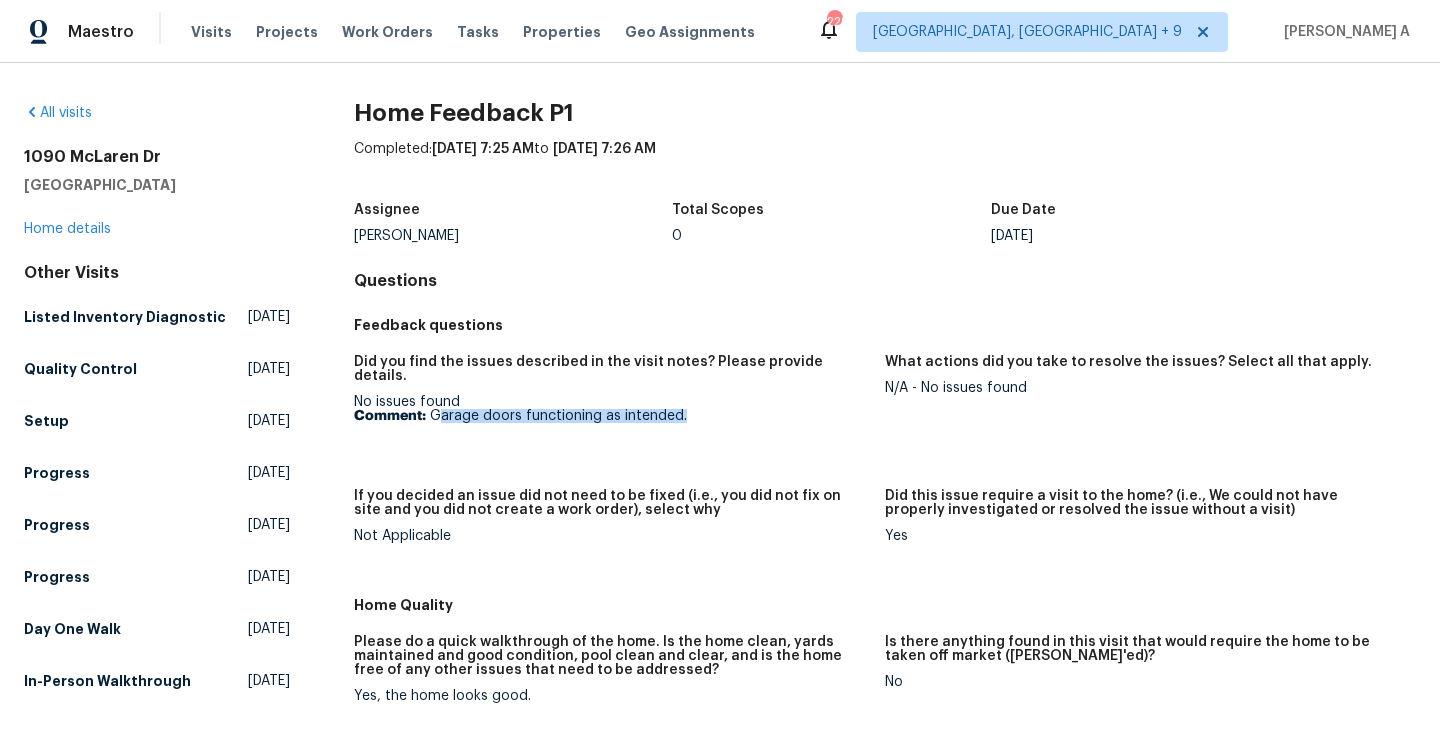 drag, startPoint x: 442, startPoint y: 402, endPoint x: 683, endPoint y: 403, distance: 241.00208 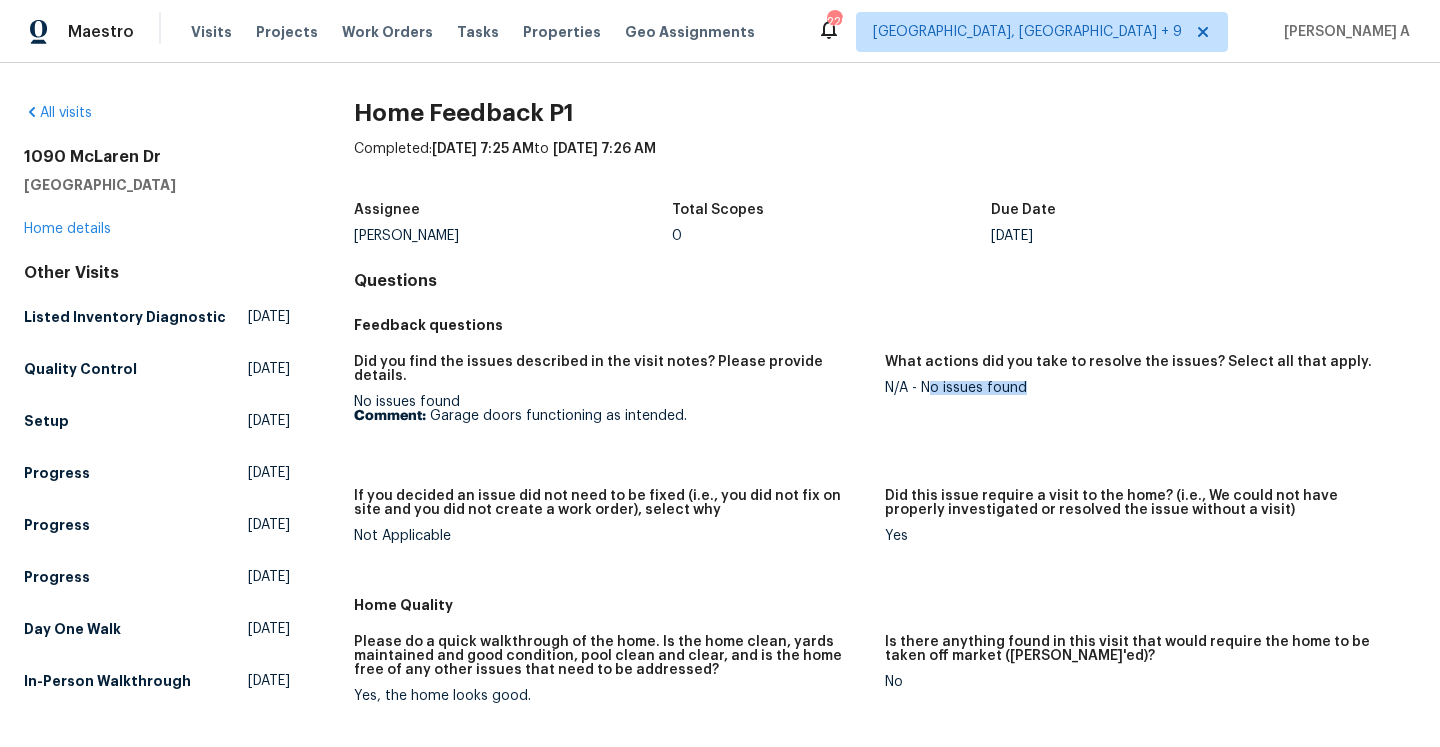 drag, startPoint x: 932, startPoint y: 389, endPoint x: 1045, endPoint y: 388, distance: 113.004425 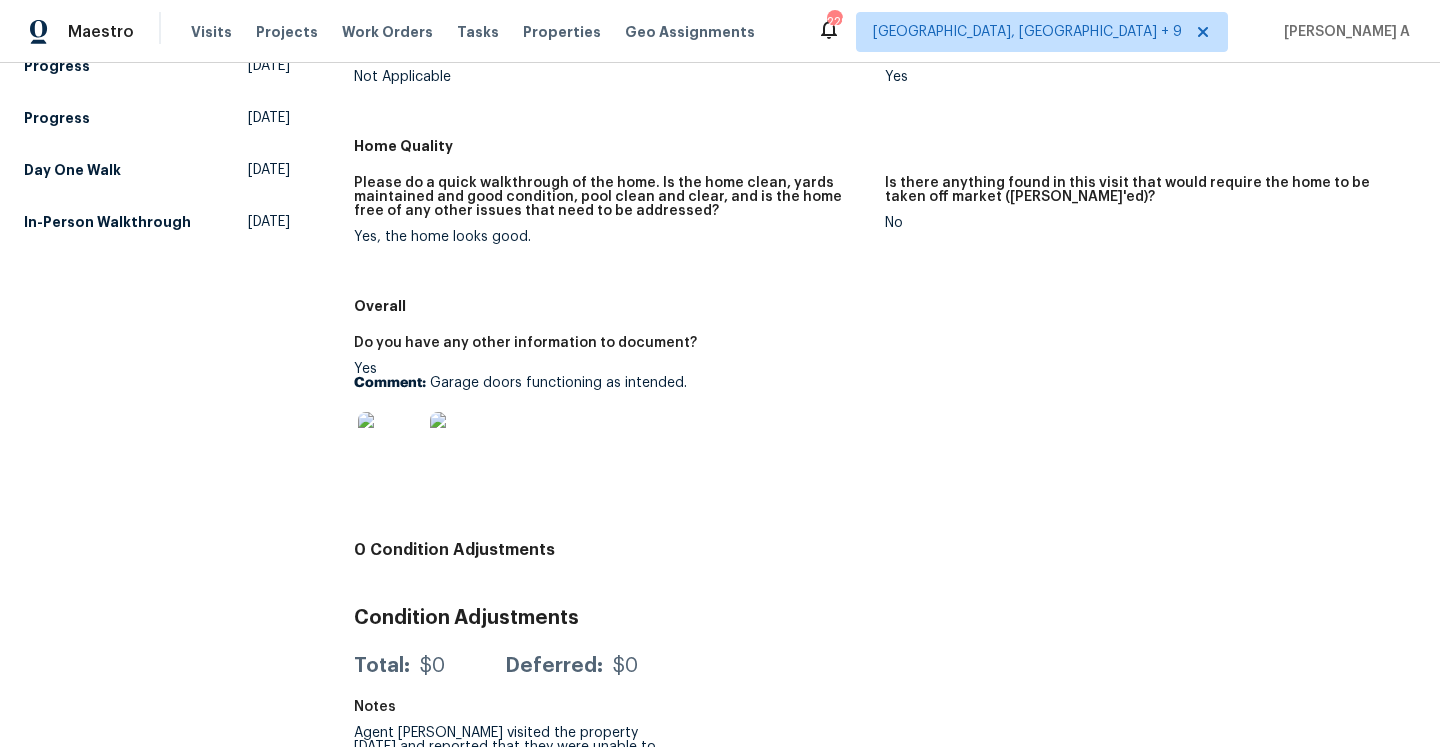 scroll, scrollTop: 563, scrollLeft: 0, axis: vertical 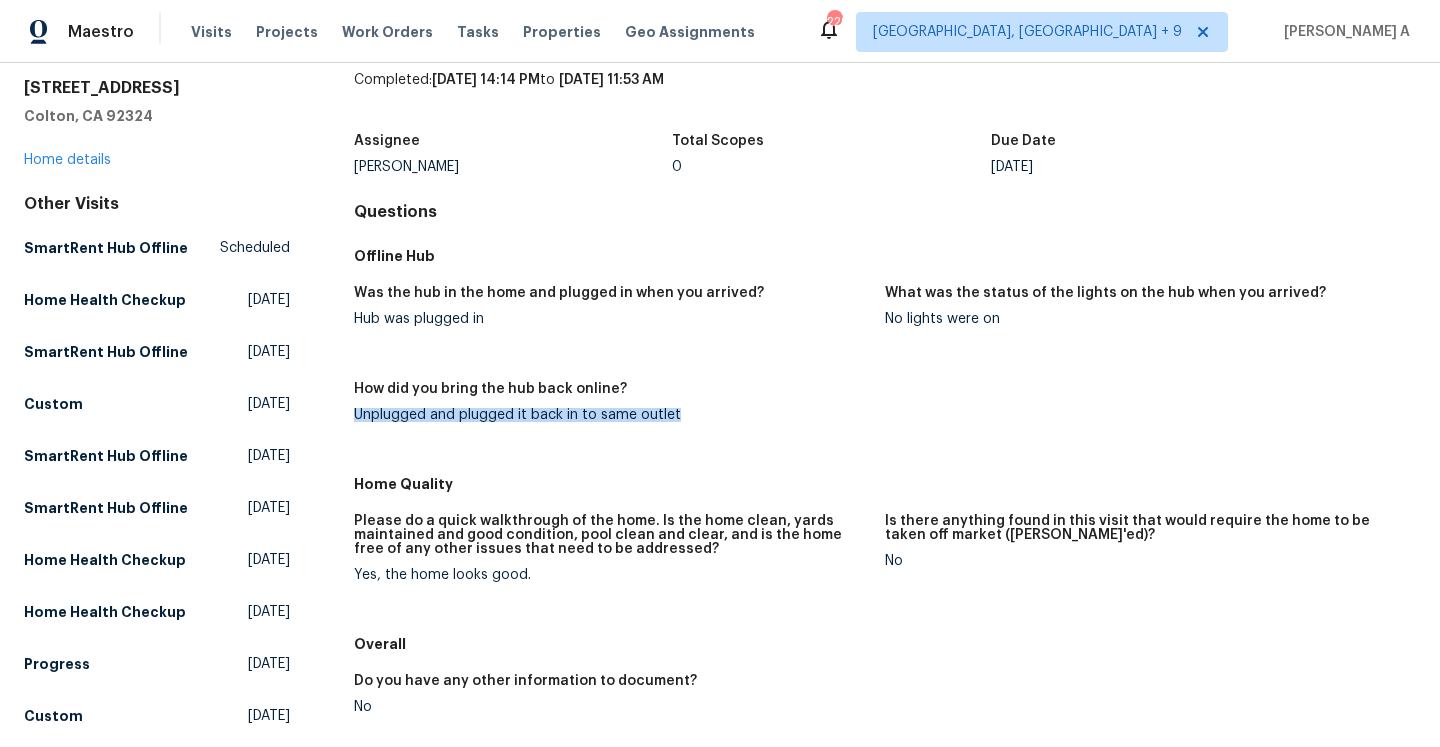 drag, startPoint x: 356, startPoint y: 406, endPoint x: 682, endPoint y: 410, distance: 326.02454 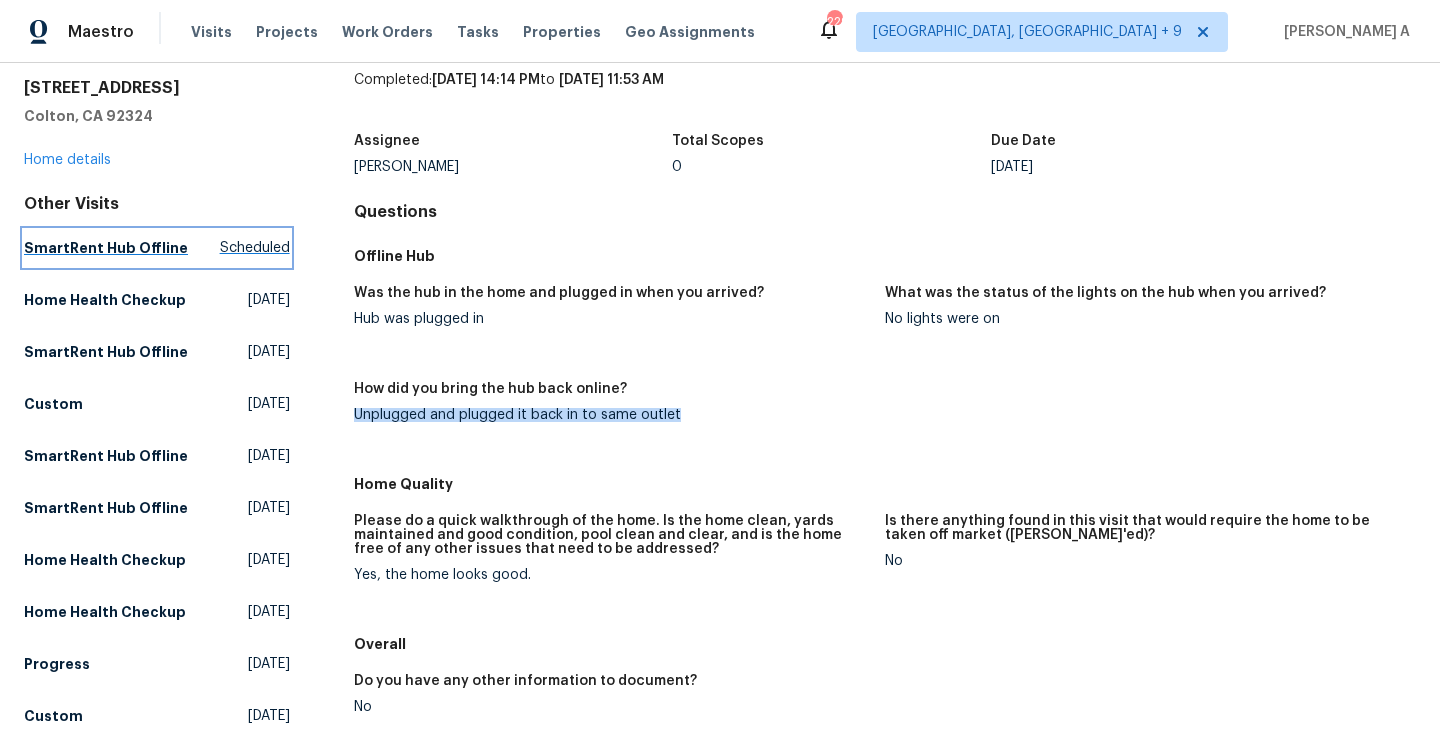 click on "SmartRent Hub Offline" at bounding box center [106, 248] 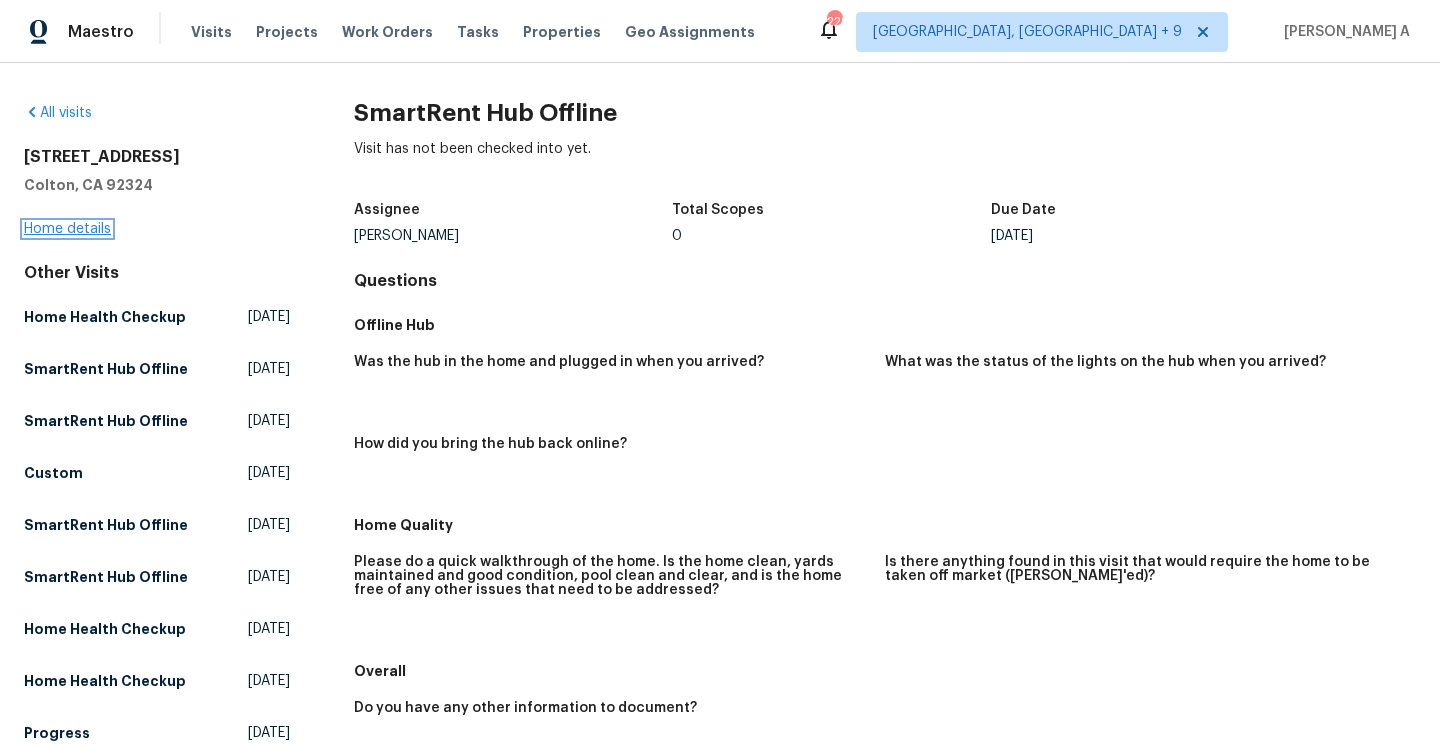 click on "Home details" at bounding box center (67, 229) 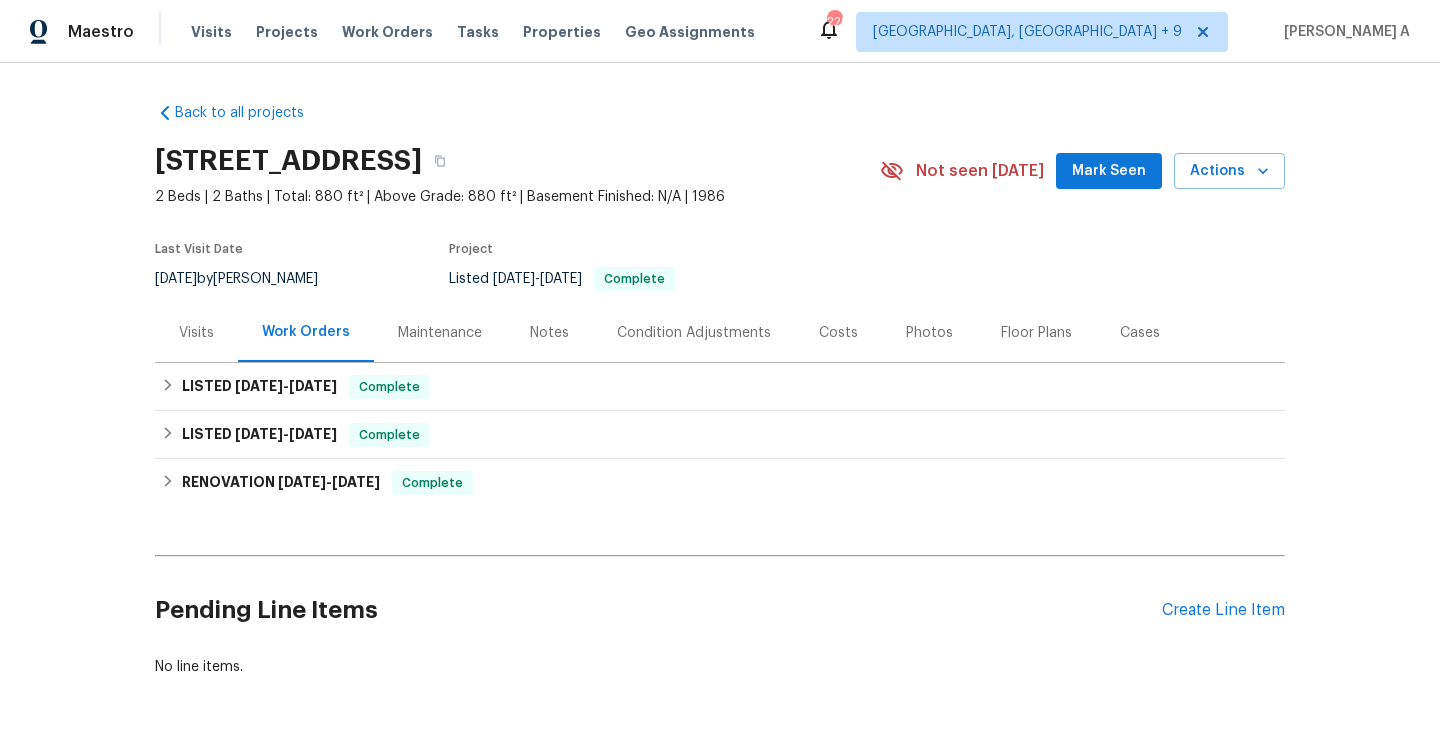 click on "Visits" at bounding box center (196, 333) 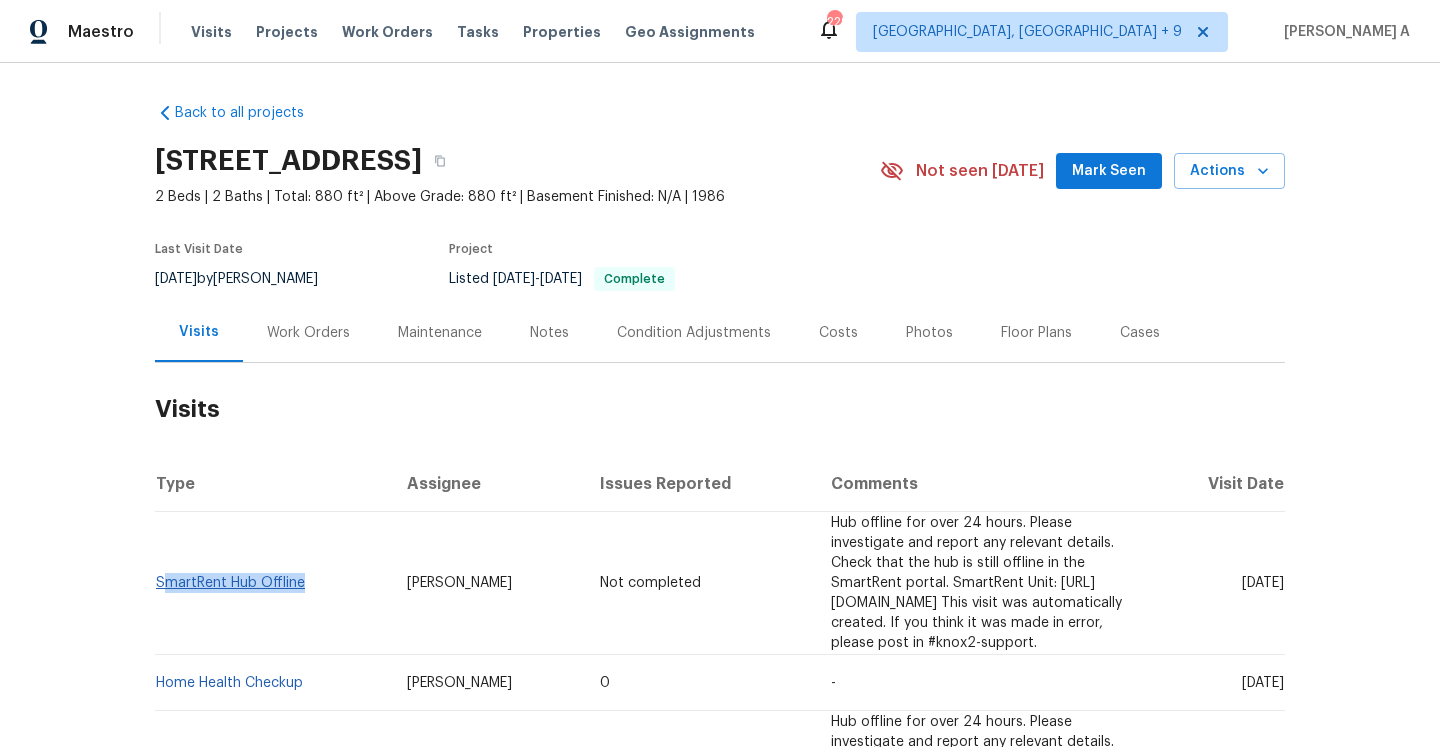 drag, startPoint x: 312, startPoint y: 573, endPoint x: 161, endPoint y: 575, distance: 151.01324 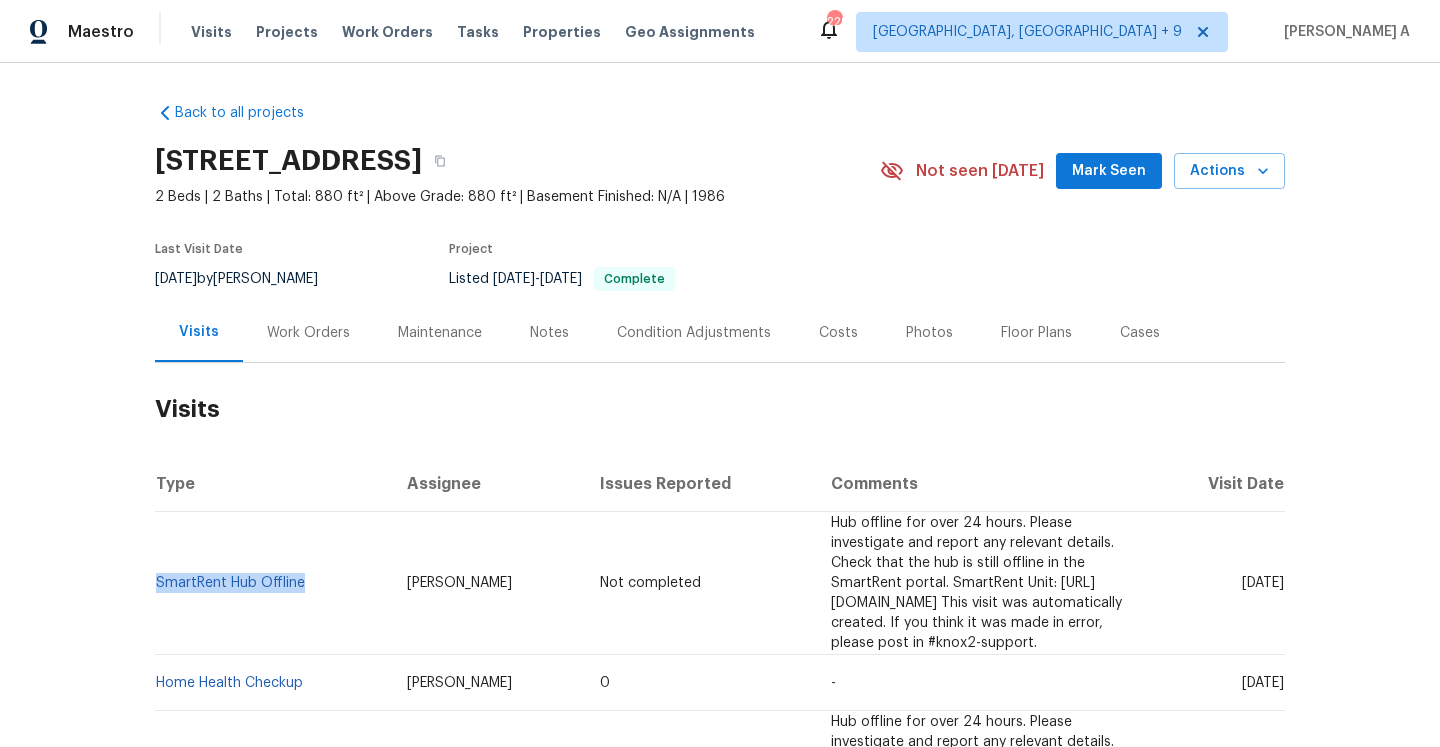 copy on "SmartRent Hub Offline" 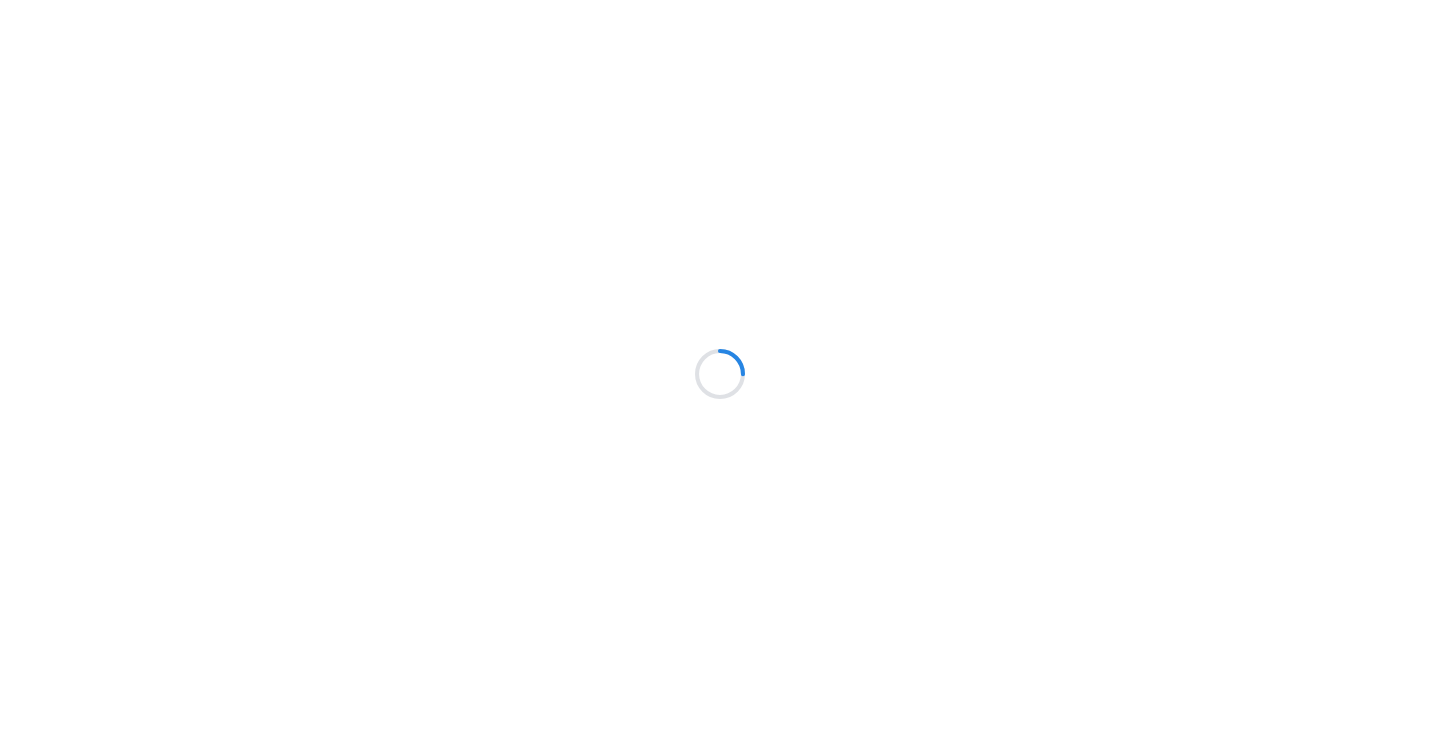 scroll, scrollTop: 0, scrollLeft: 0, axis: both 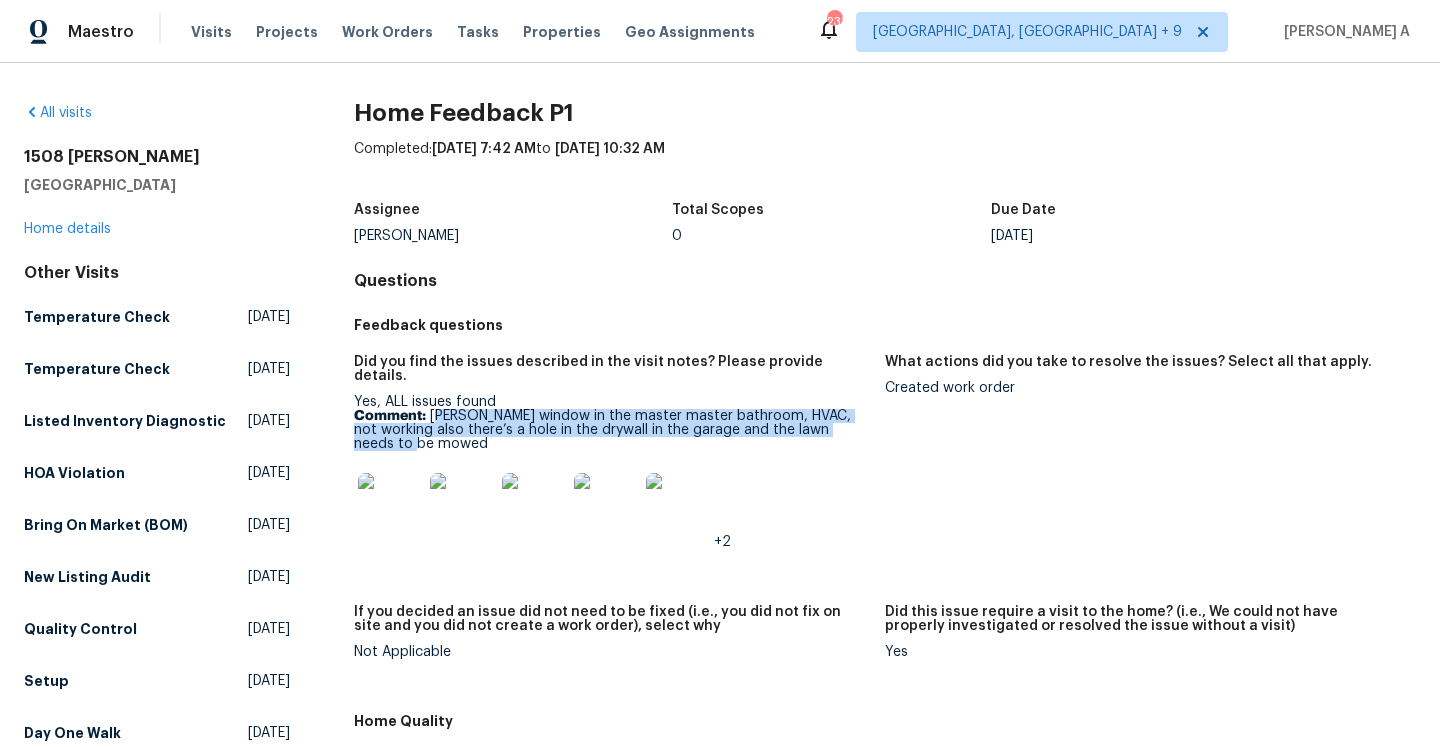 drag, startPoint x: 440, startPoint y: 400, endPoint x: 455, endPoint y: 427, distance: 30.88689 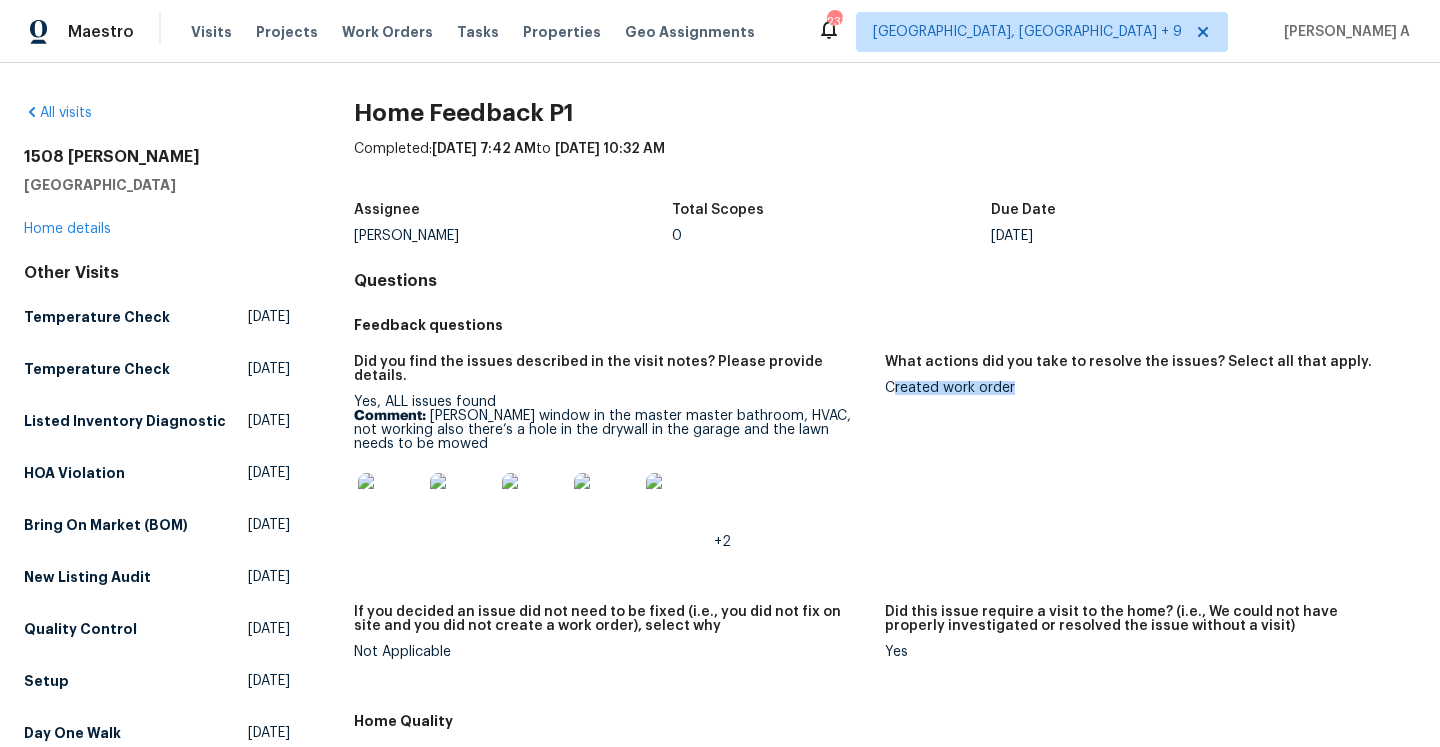 drag, startPoint x: 890, startPoint y: 382, endPoint x: 1038, endPoint y: 382, distance: 148 